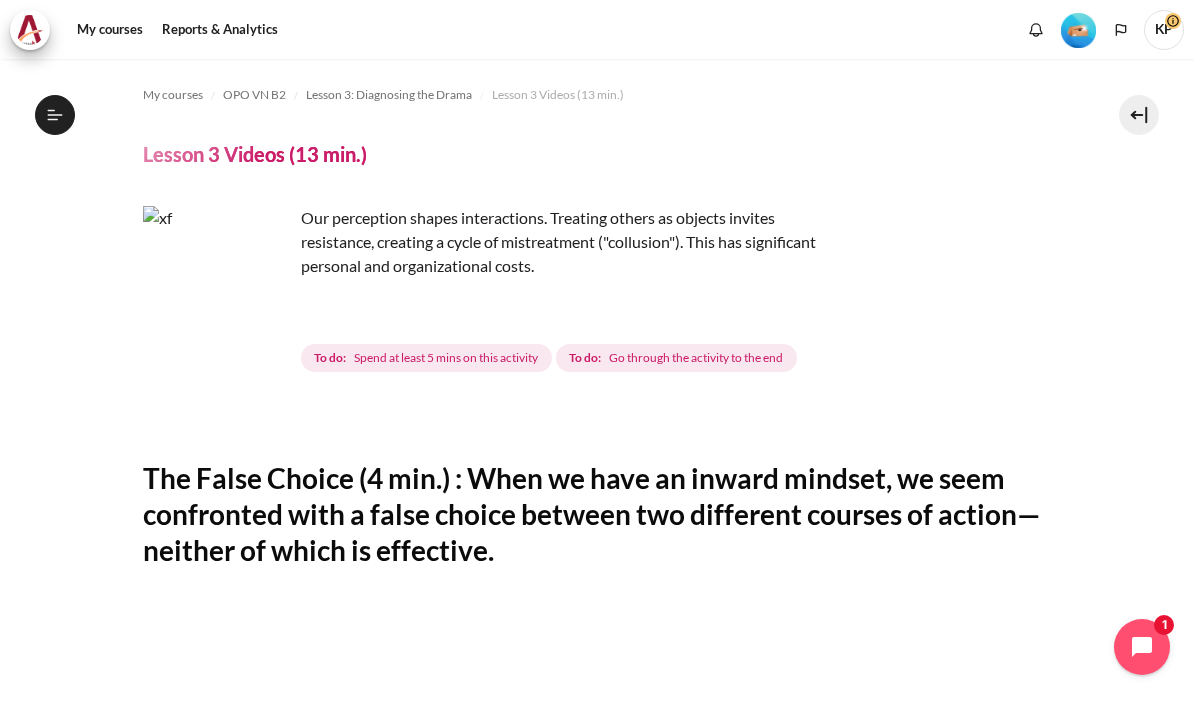 scroll, scrollTop: 0, scrollLeft: 0, axis: both 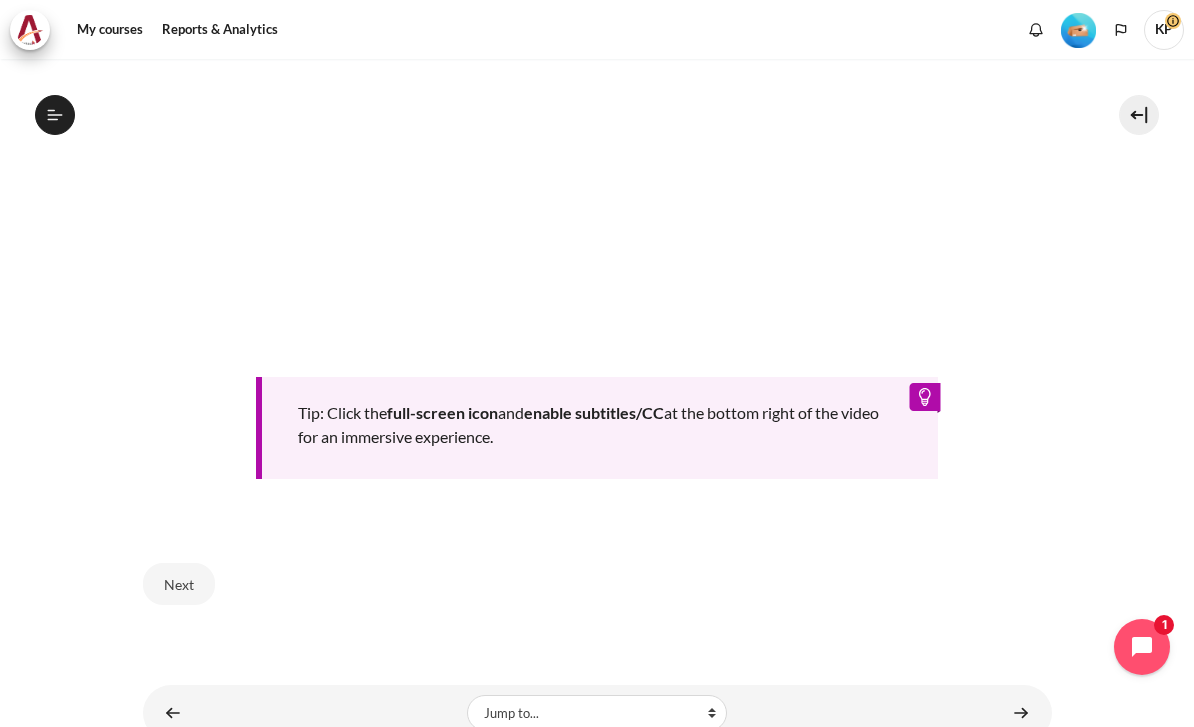 click on "Next" at bounding box center (179, 584) 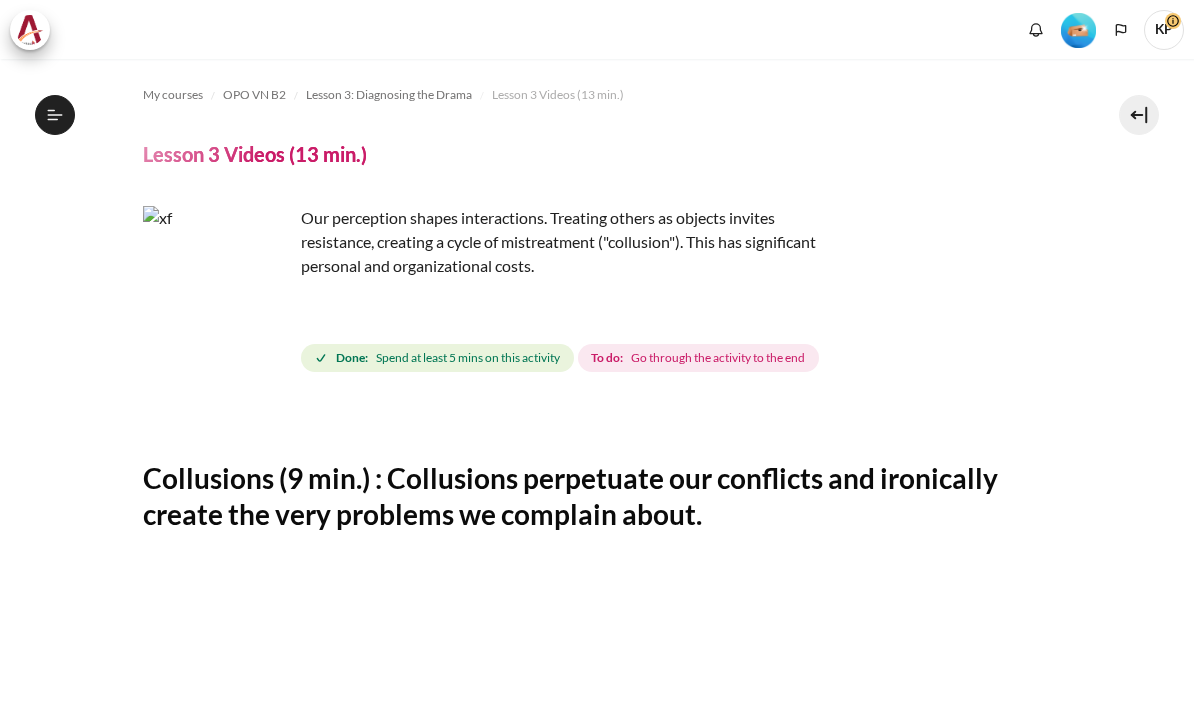 scroll, scrollTop: 0, scrollLeft: 0, axis: both 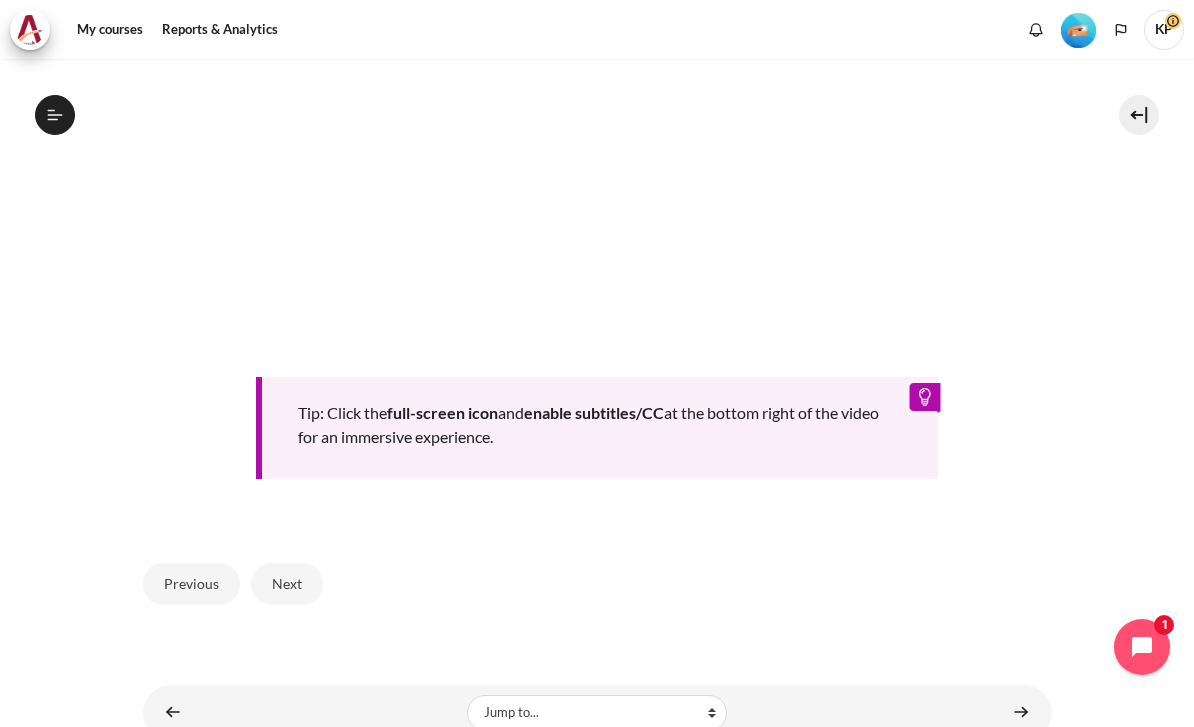 click on "Next" at bounding box center (287, 584) 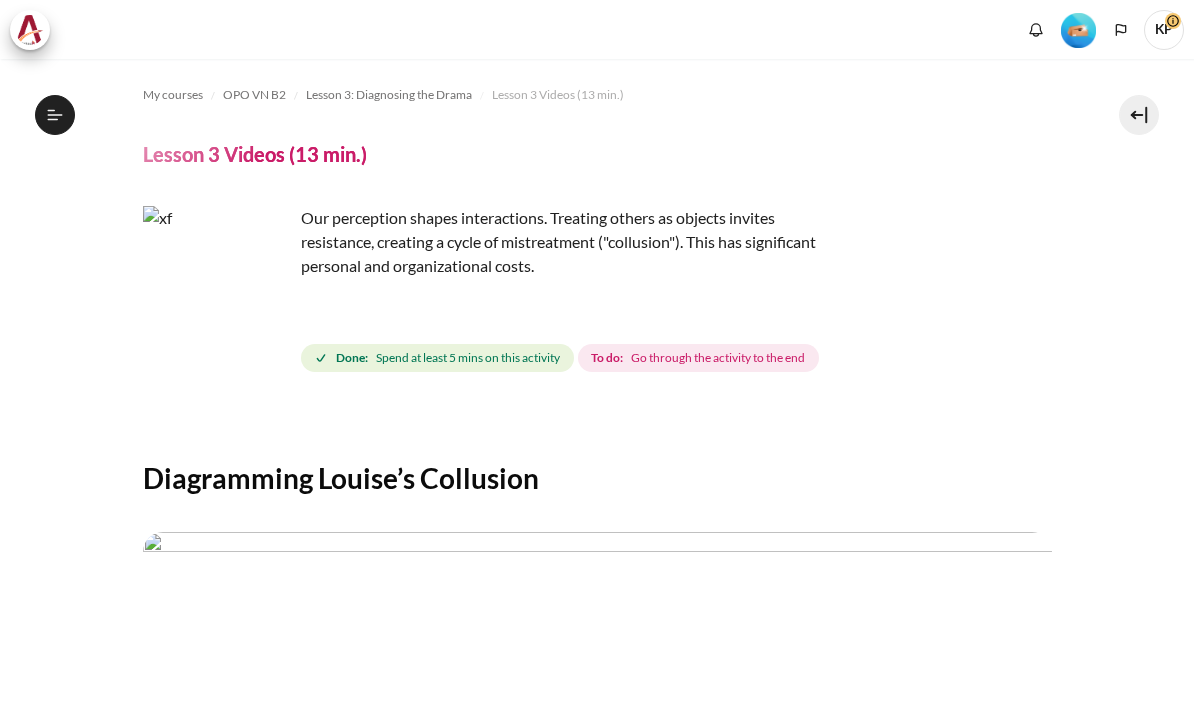 scroll, scrollTop: 0, scrollLeft: 0, axis: both 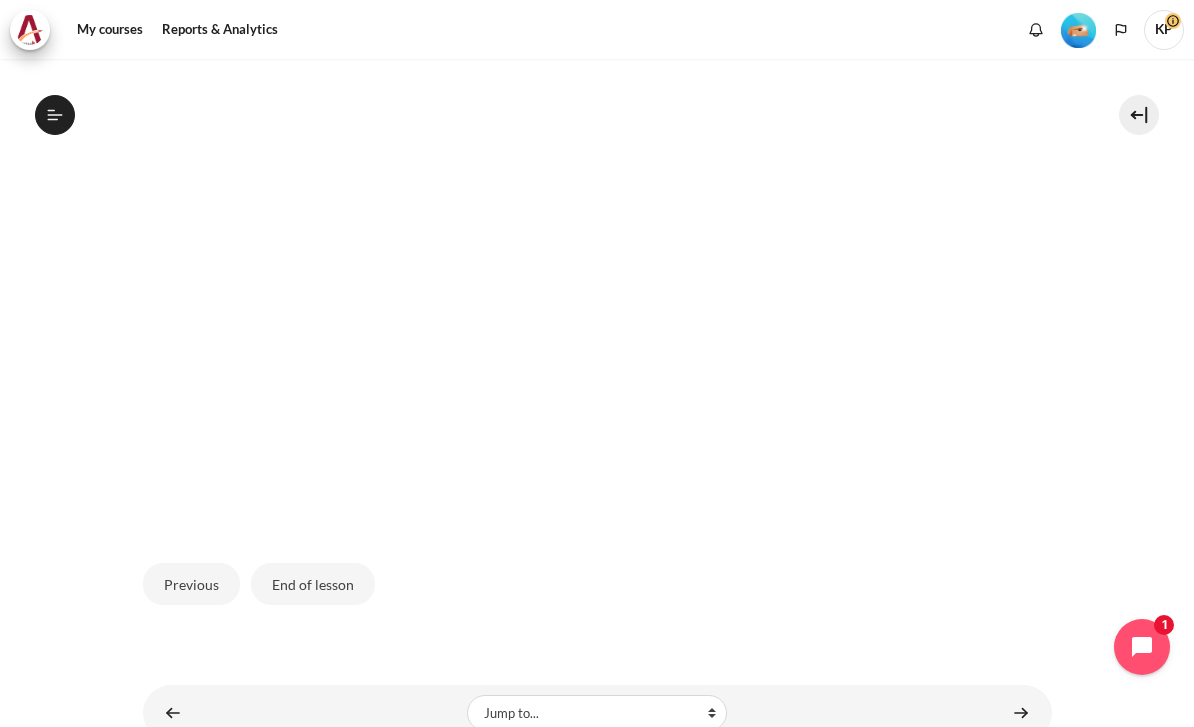 click on "End of lesson" at bounding box center [313, 584] 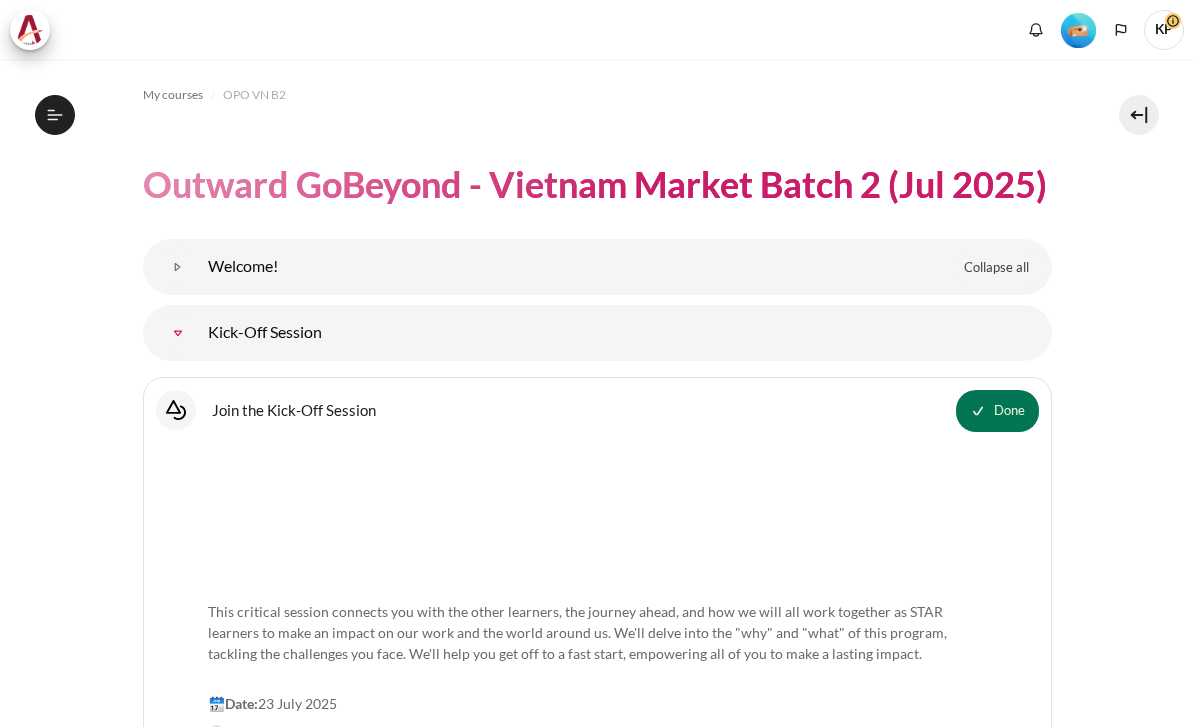 scroll, scrollTop: 0, scrollLeft: 0, axis: both 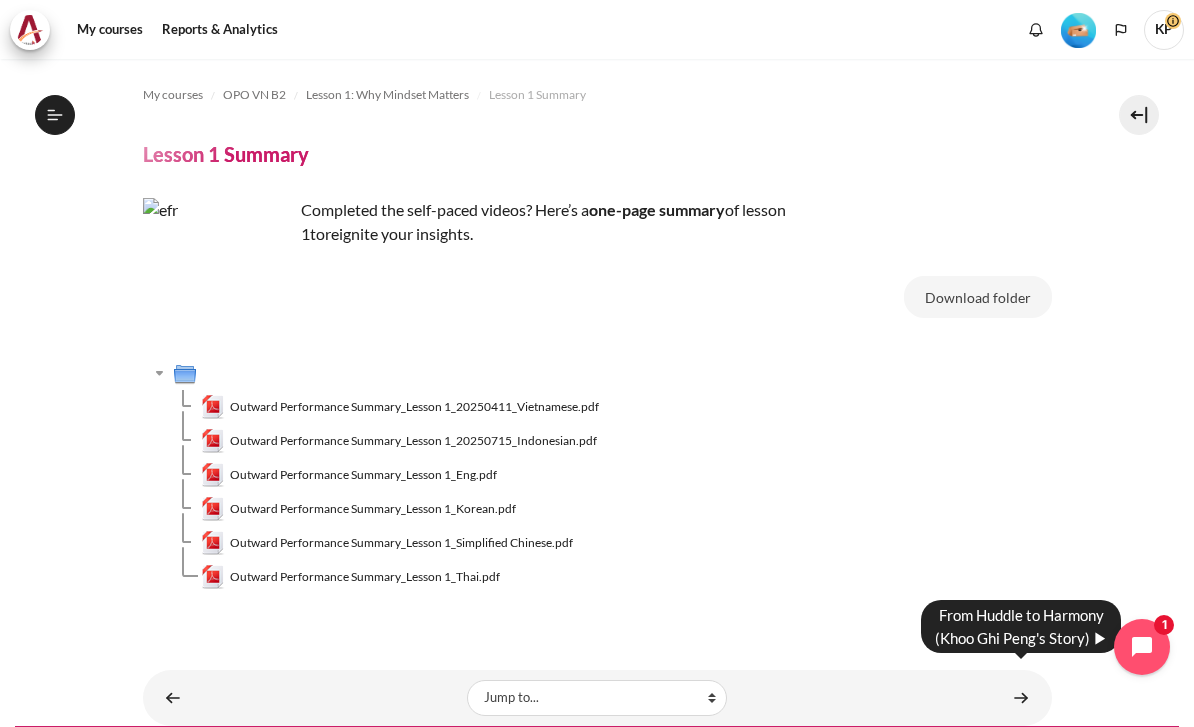 click at bounding box center [1021, 697] 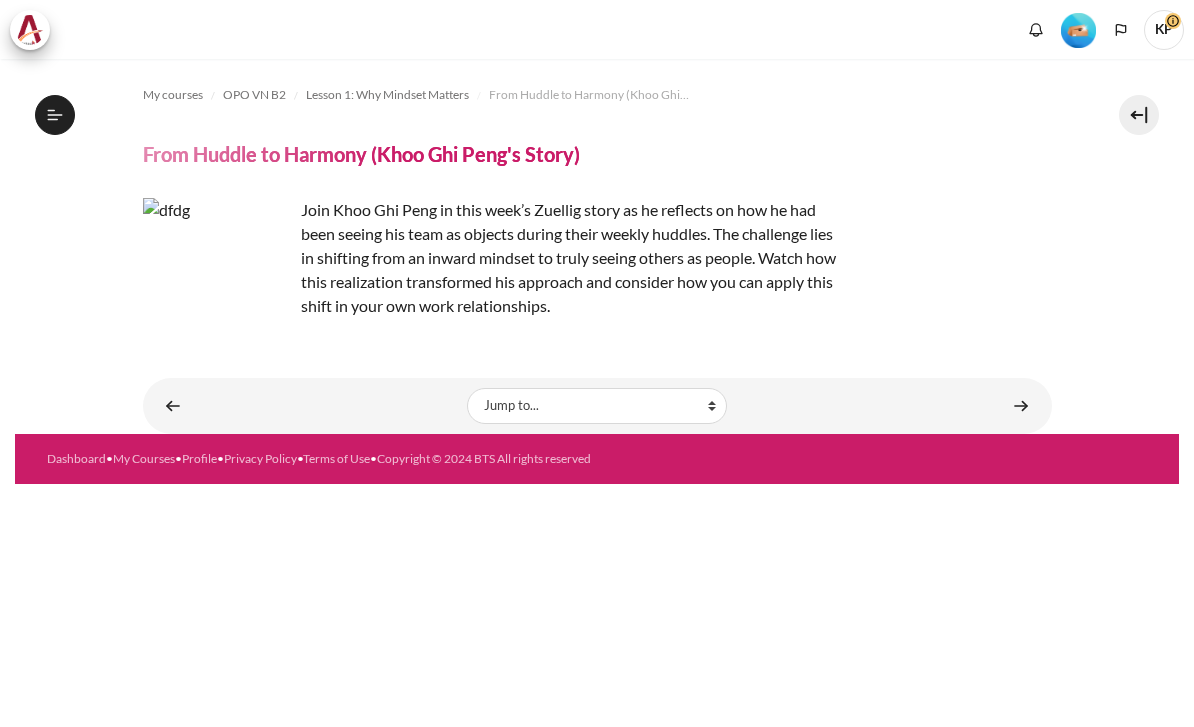 scroll, scrollTop: 0, scrollLeft: 0, axis: both 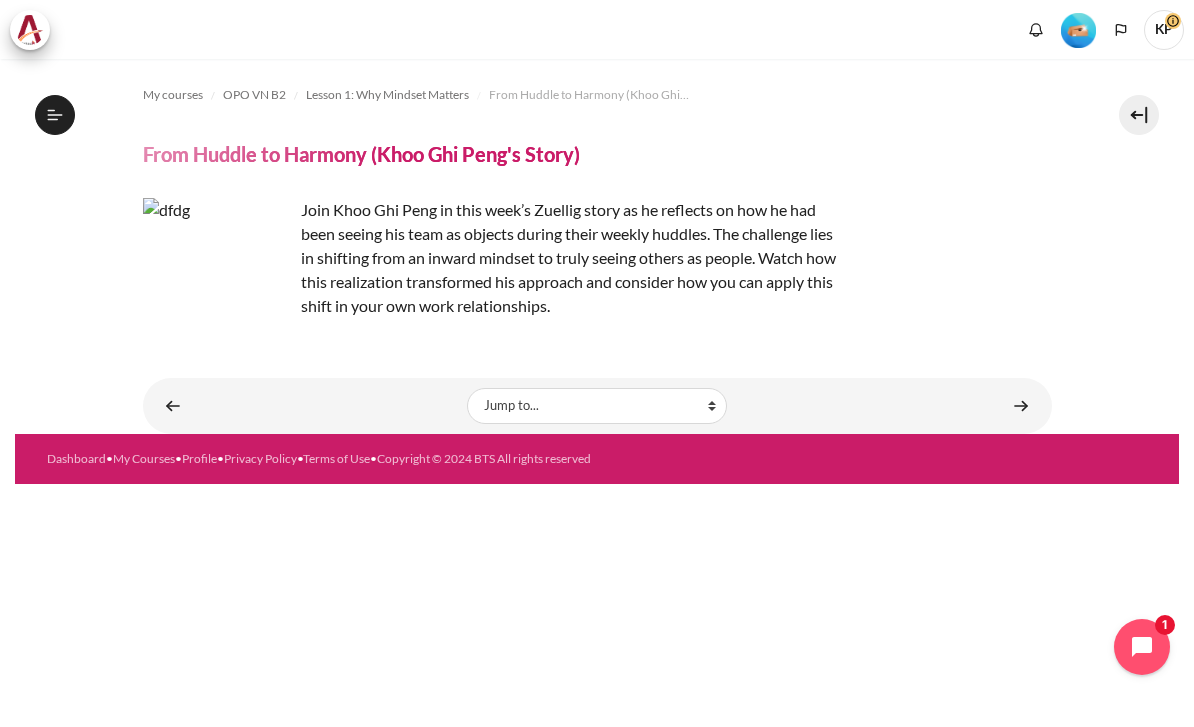 click on "My courses
OPO VN B2
Lesson 1: Why Mindset Matters
From Huddle to Harmony (Khoo Ghi Peng's Story)
From Huddle to Harmony (Khoo Ghi Peng's Story)" at bounding box center (597, 246) 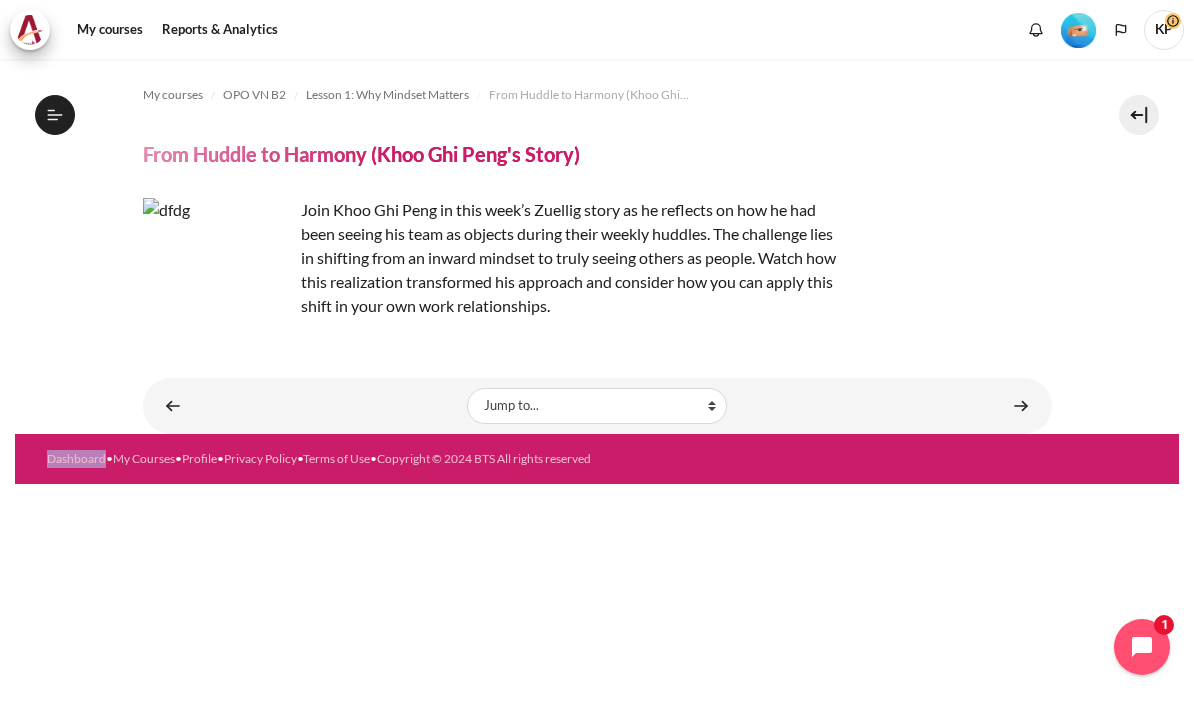 scroll, scrollTop: 129, scrollLeft: 0, axis: vertical 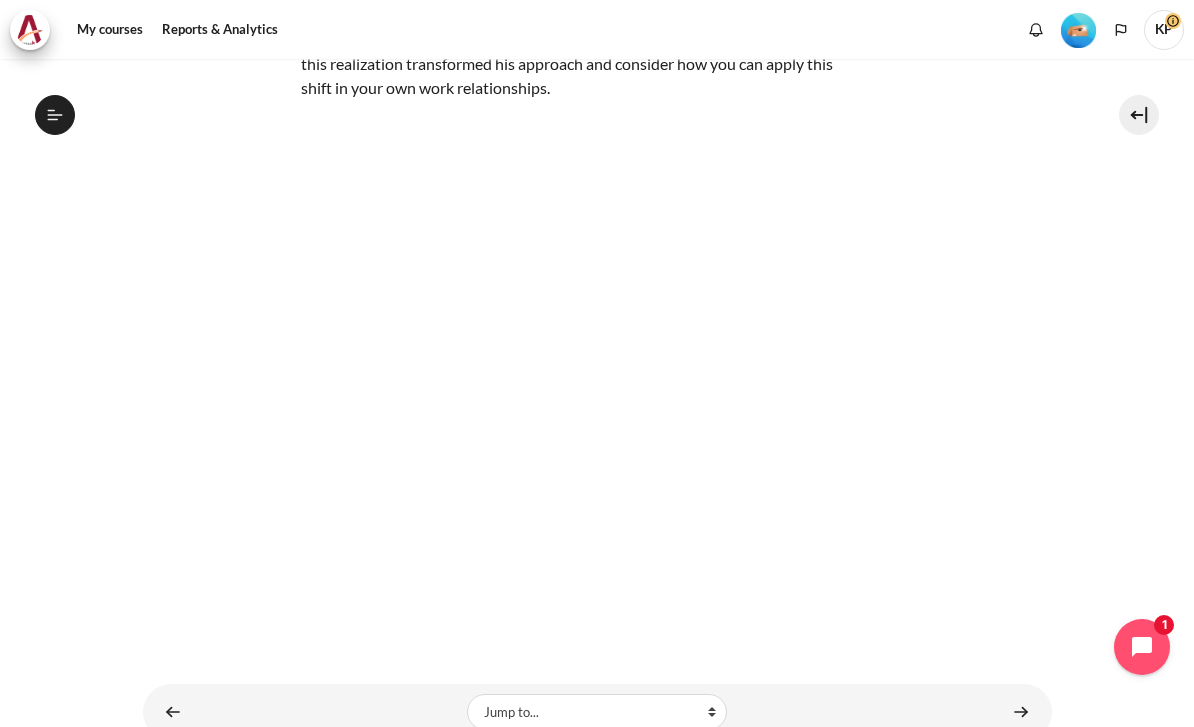 click at bounding box center [1021, 711] 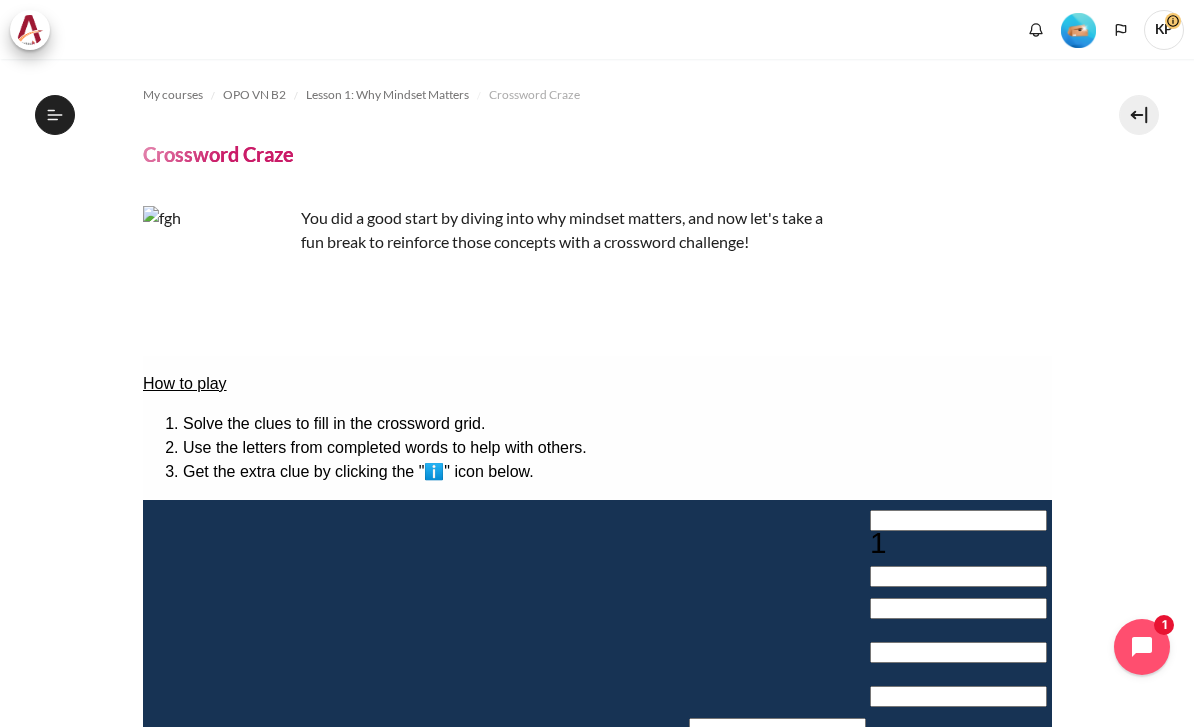 scroll, scrollTop: 0, scrollLeft: 0, axis: both 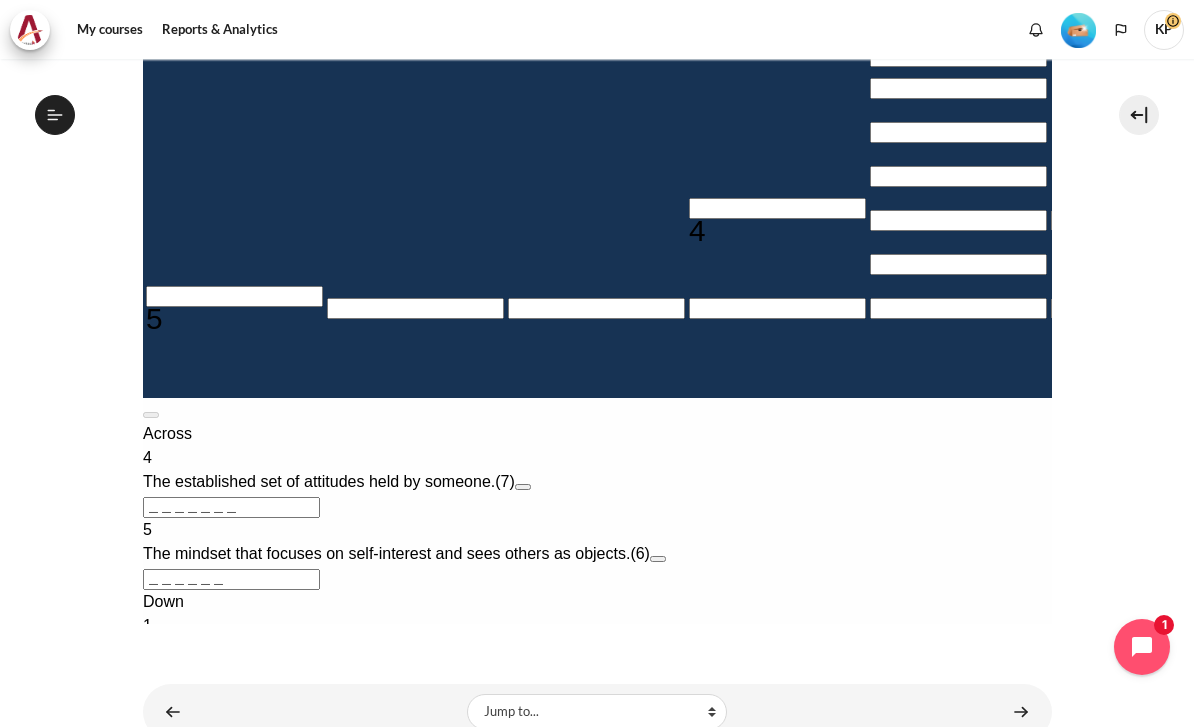 click on "Check Check the characters. The responses will be marked as correct, incorrect, or unanswered." at bounding box center (169, 842) 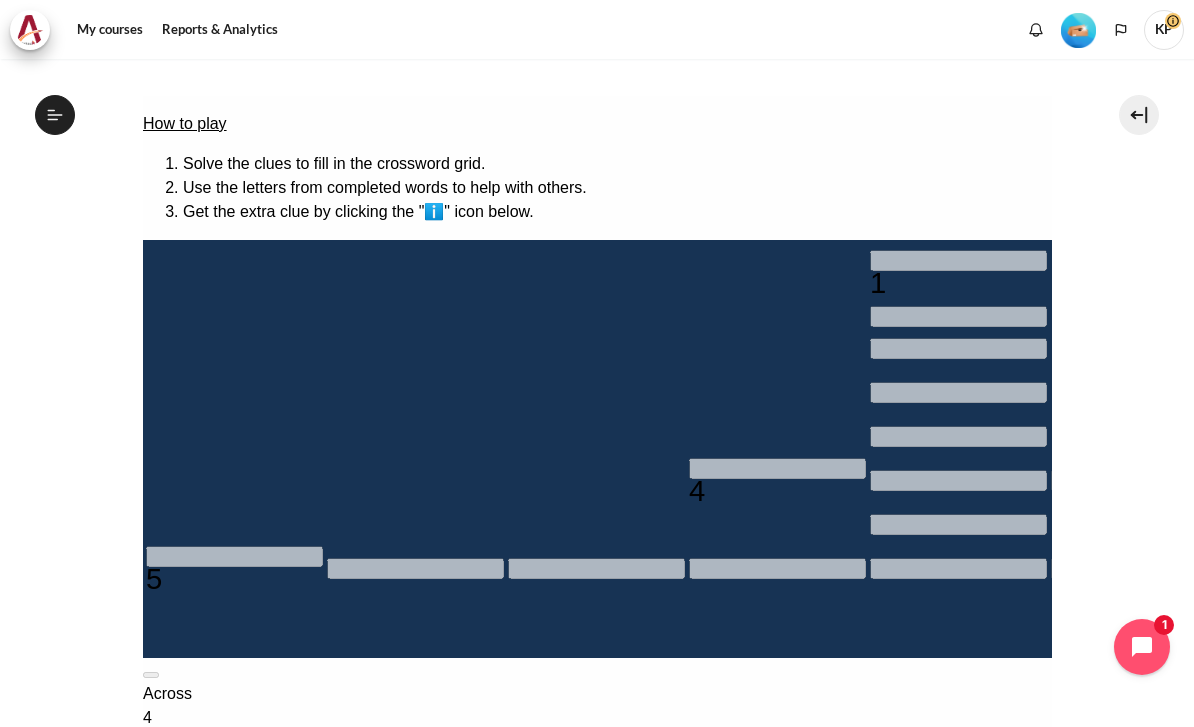scroll, scrollTop: 257, scrollLeft: 0, axis: vertical 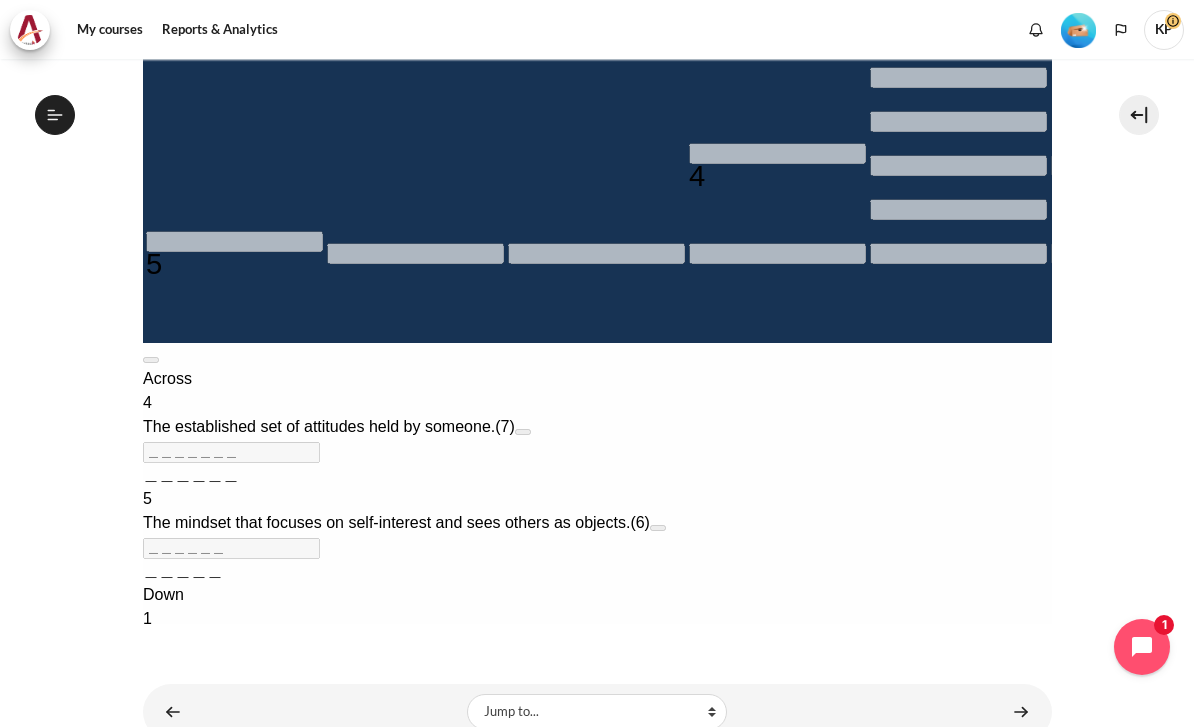 click on "Retry Retry the task. Reset all responses and start the task over again." at bounding box center (166, 992) 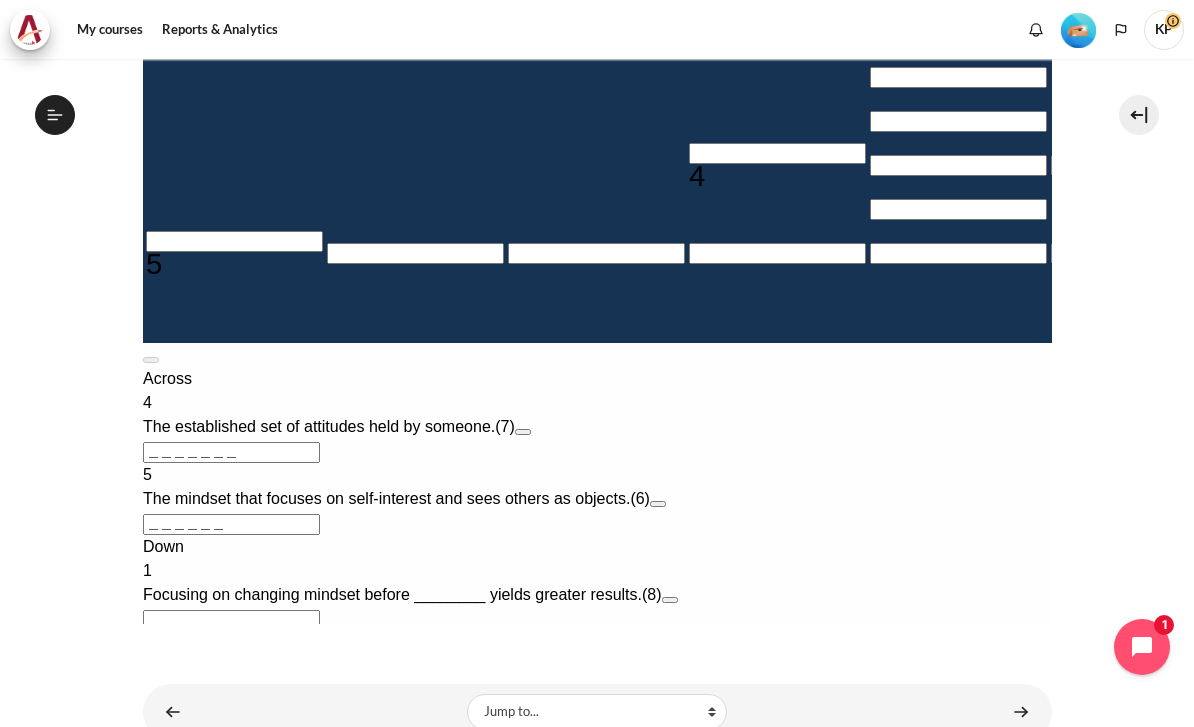 scroll, scrollTop: 520, scrollLeft: 0, axis: vertical 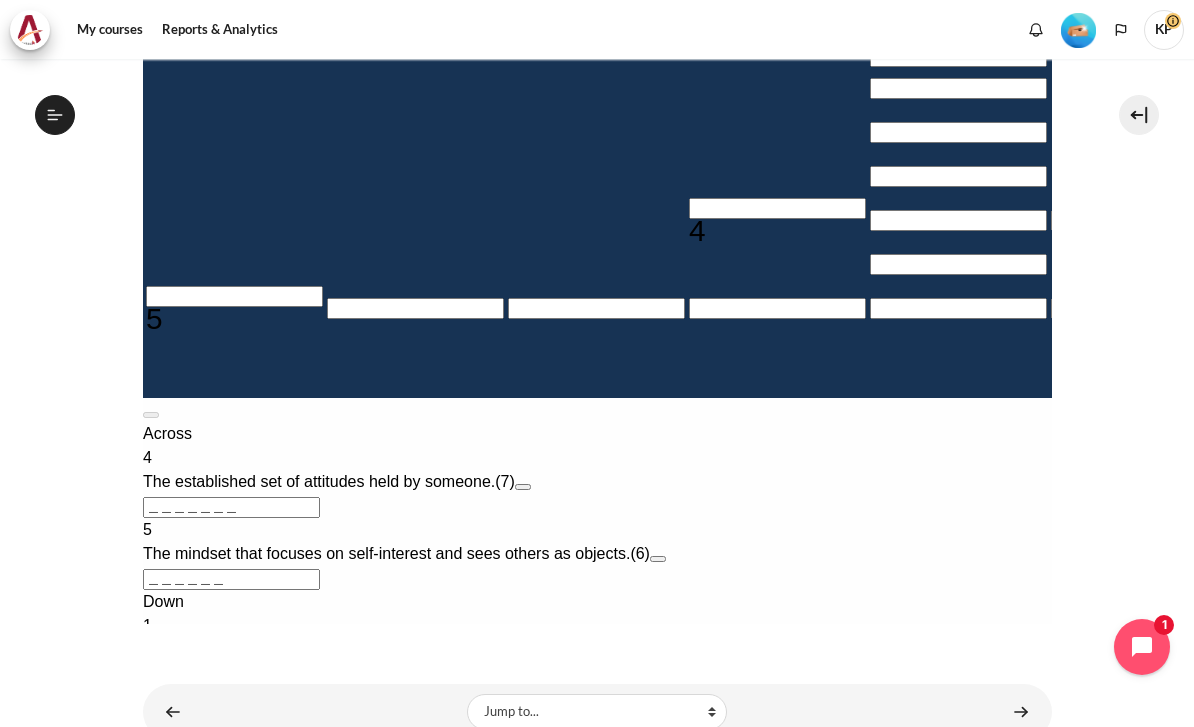 click on "Check Check the characters. The responses will be marked as correct, incorrect, or unanswered." at bounding box center (169, 842) 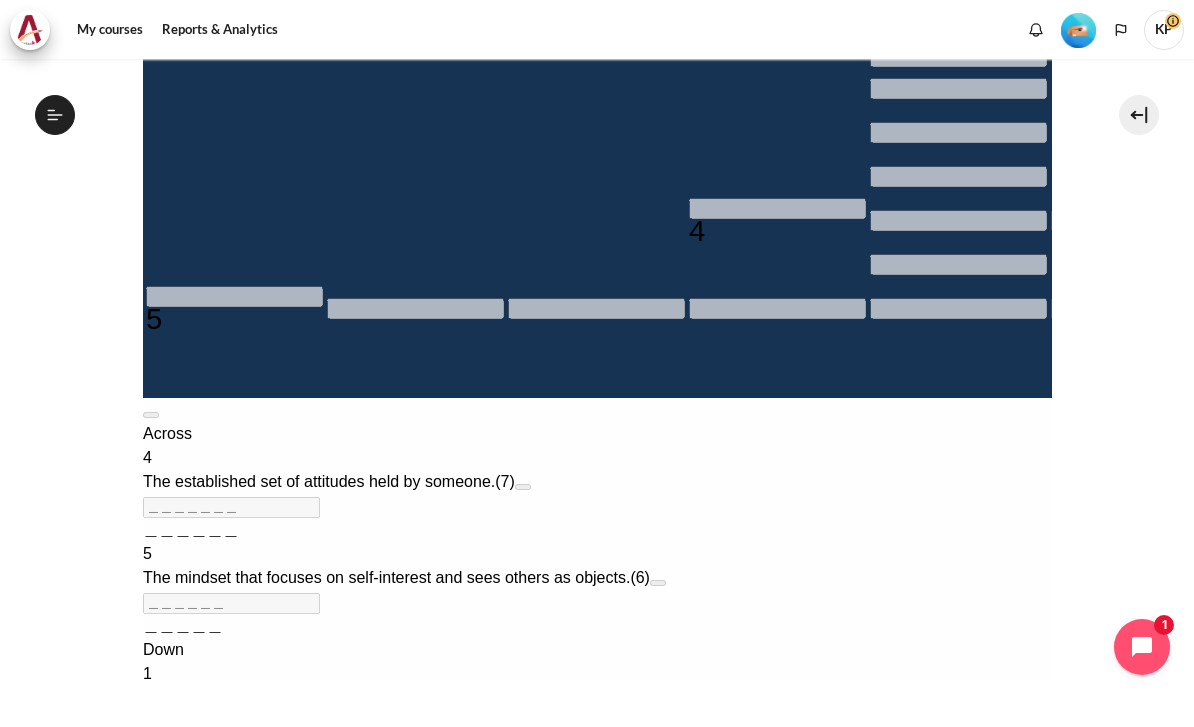 scroll, scrollTop: 0, scrollLeft: 0, axis: both 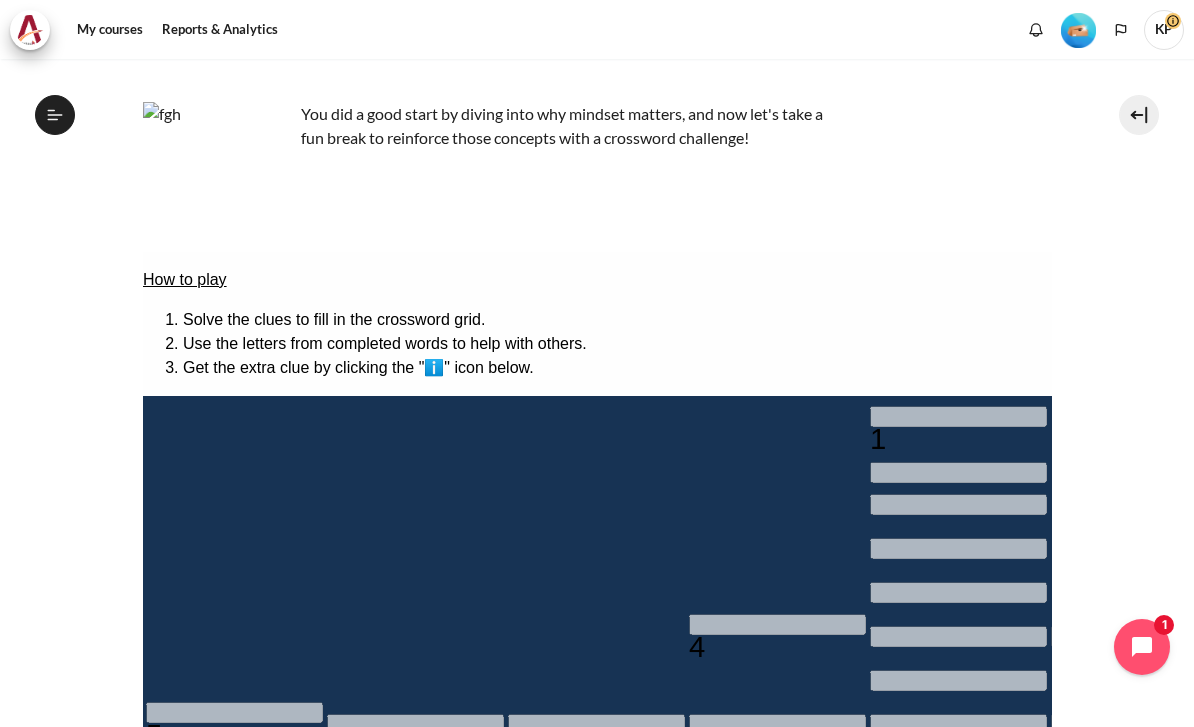 click on "＿＿＿＿＿＿" at bounding box center [190, 945] 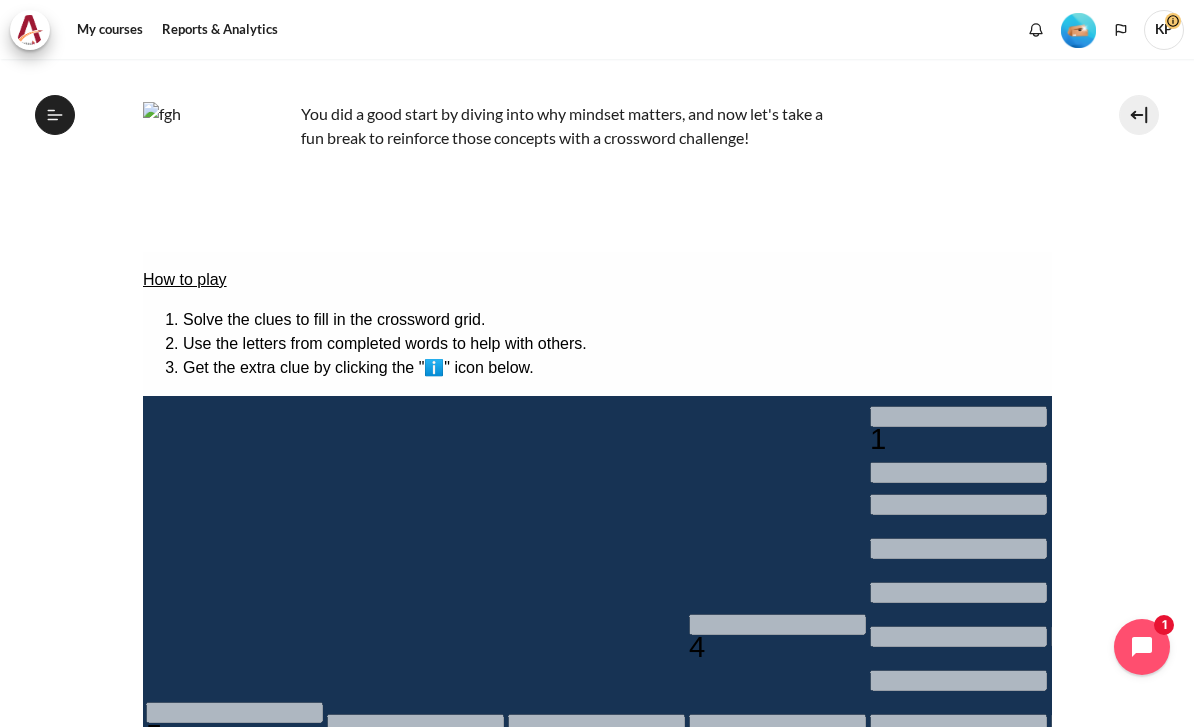 scroll, scrollTop: 128, scrollLeft: 0, axis: vertical 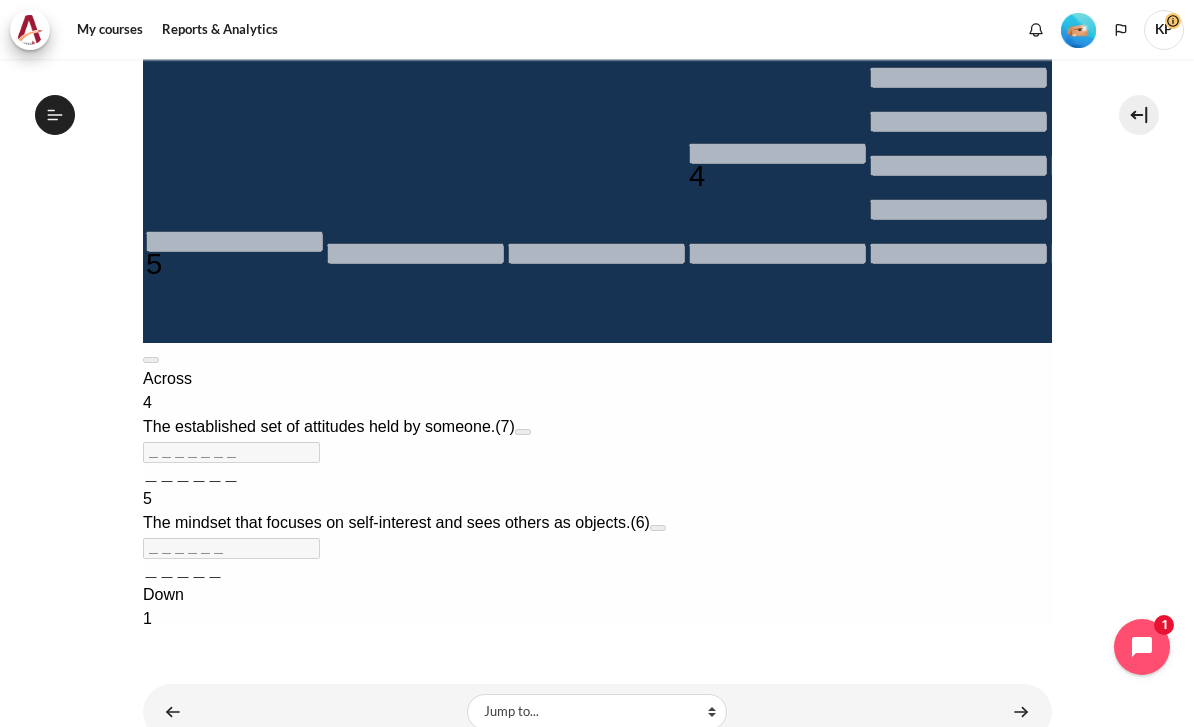 click on "Retry Retry the task. Reset all responses and start the task over again." at bounding box center [166, 992] 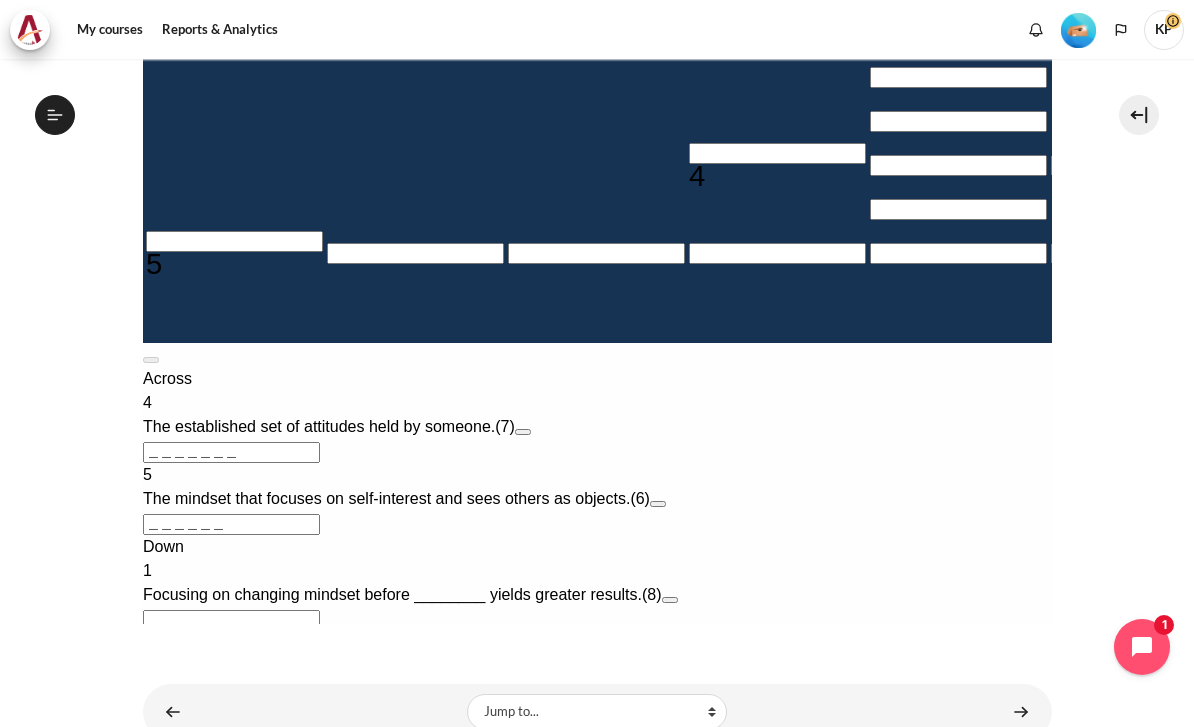 scroll, scrollTop: 0, scrollLeft: 0, axis: both 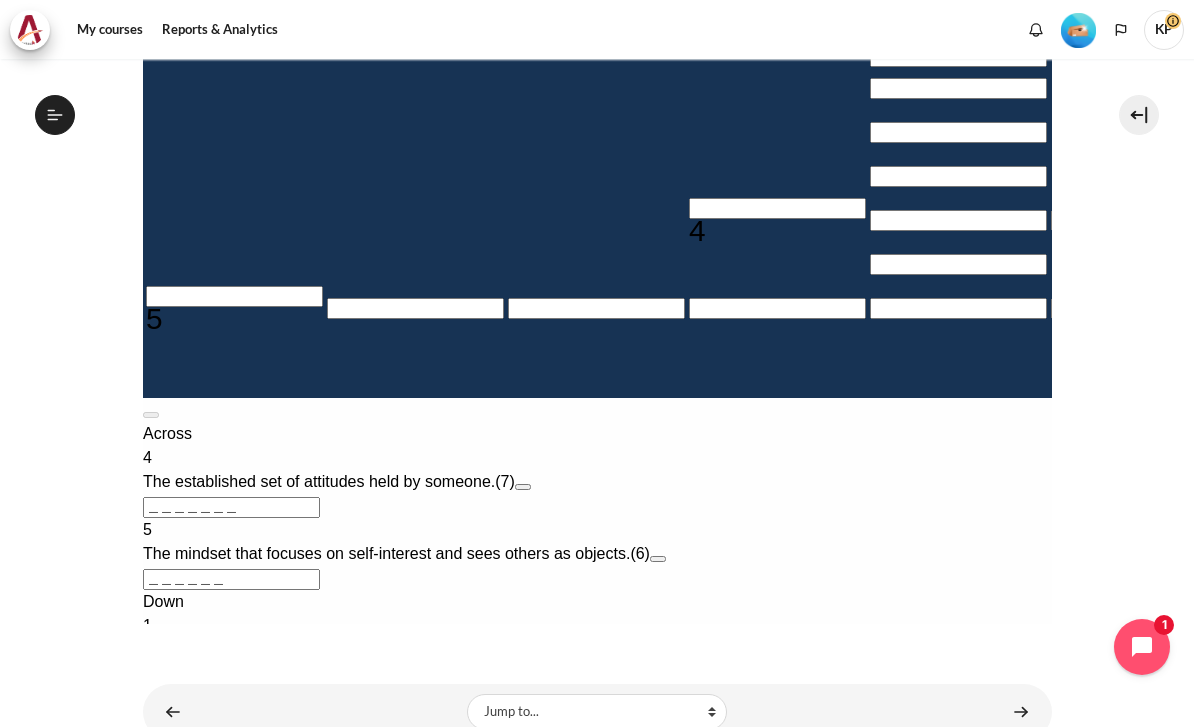 click on "＿＿＿＿＿＿" at bounding box center (230, 579) 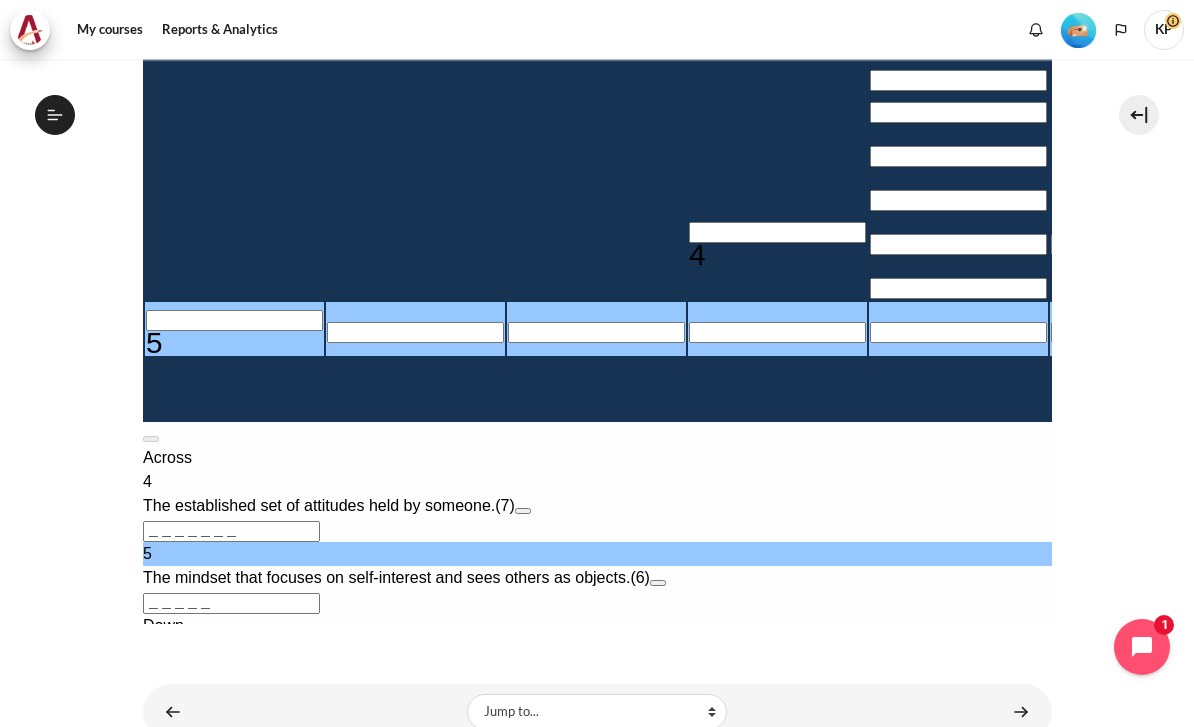 type on "＿＿＿＿＿＿" 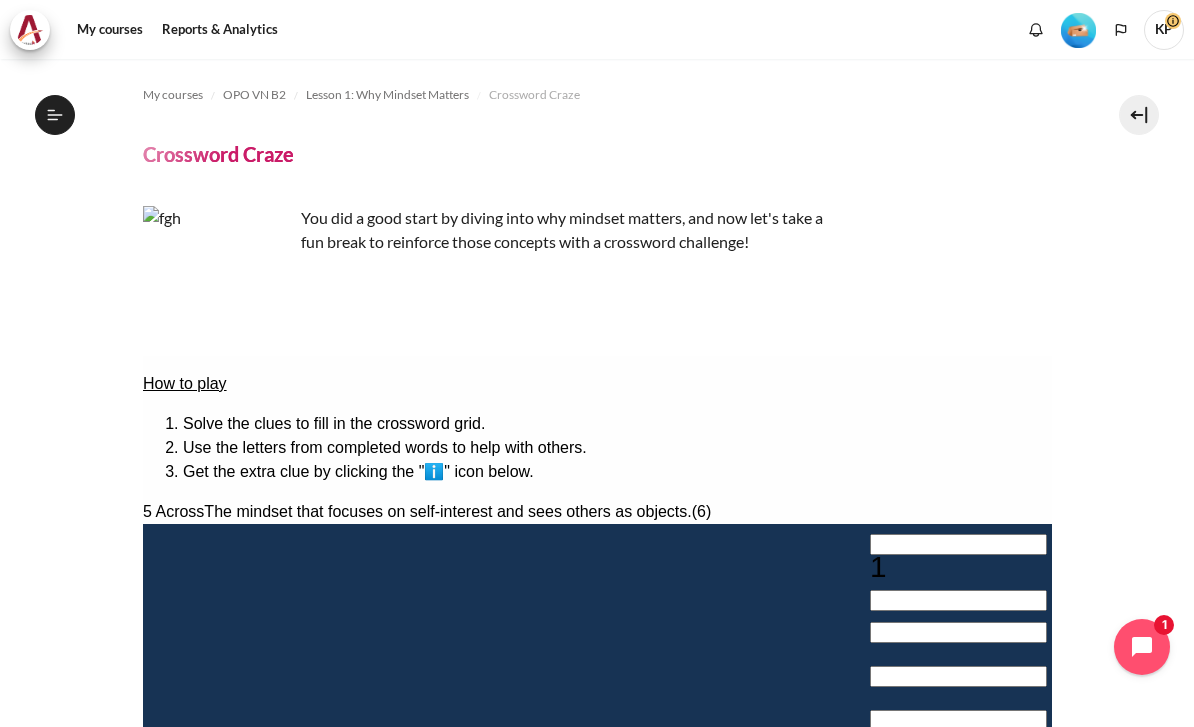 scroll, scrollTop: 0, scrollLeft: 0, axis: both 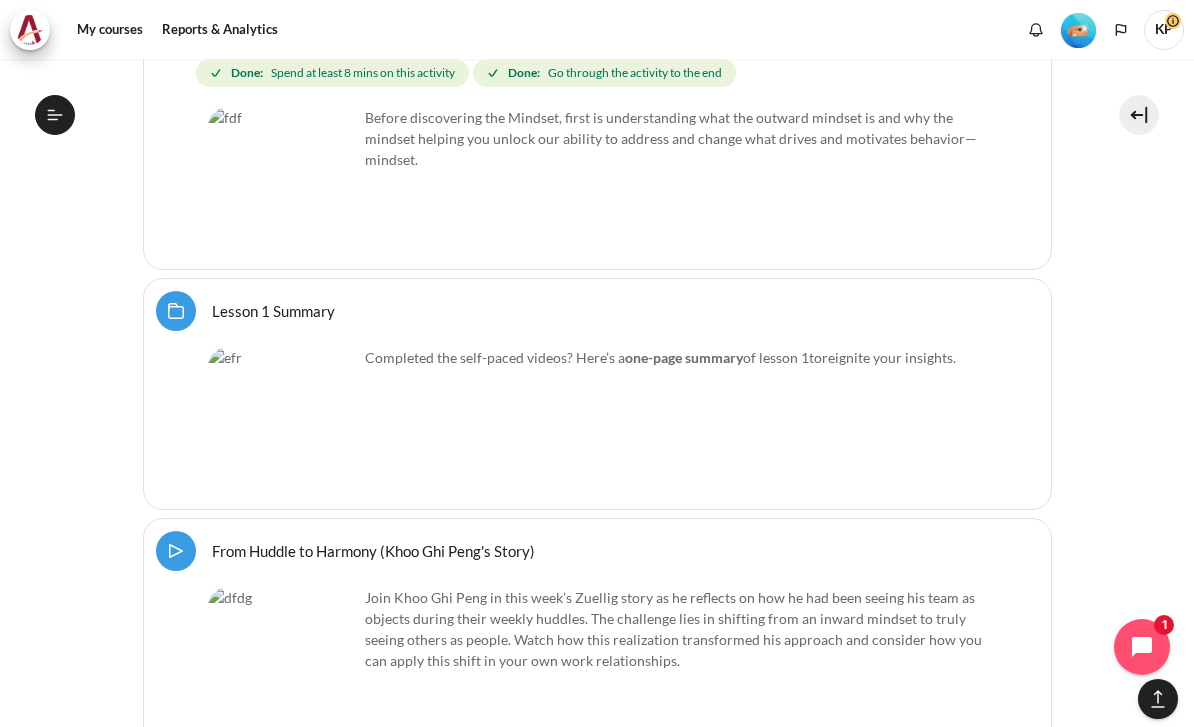 click at bounding box center [283, 422] 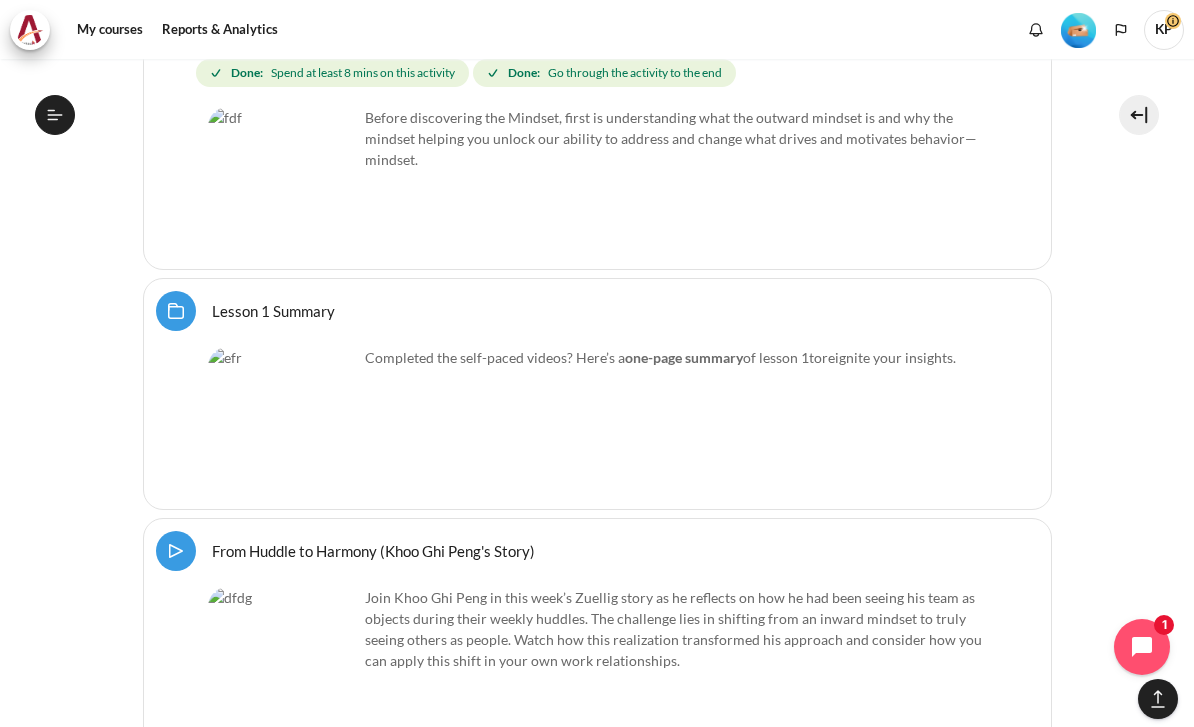 click at bounding box center [283, 422] 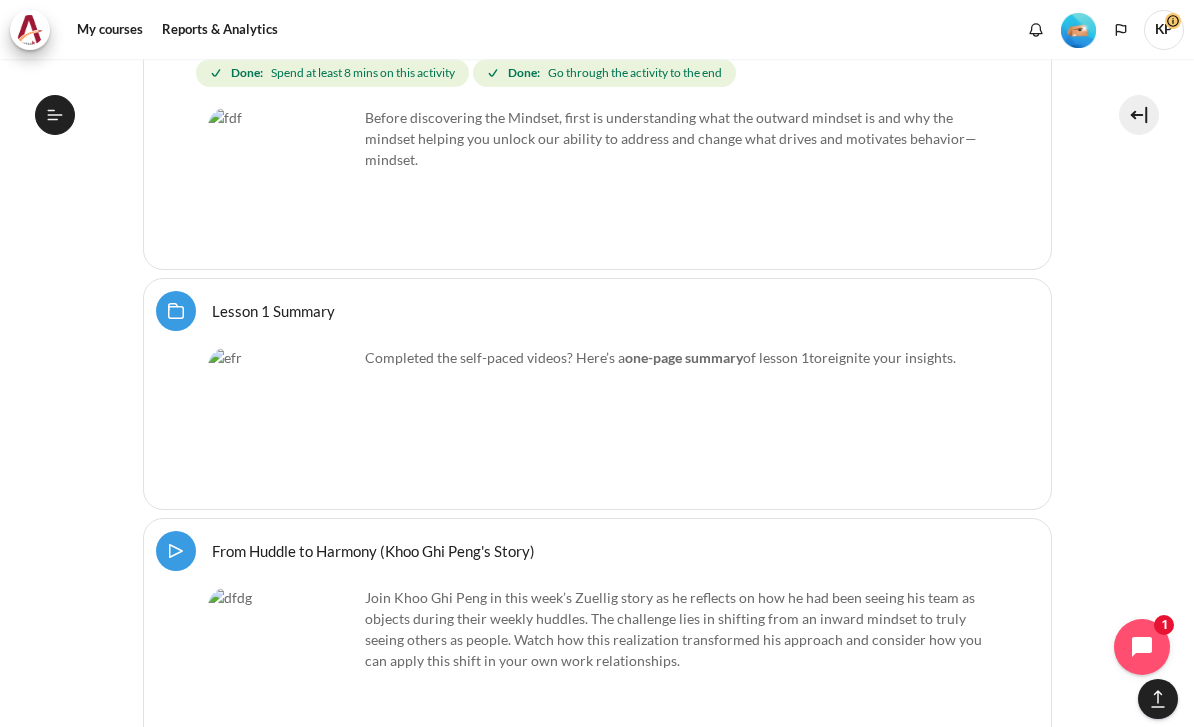 click on "Lesson 1 Summary   Folder" at bounding box center (273, 310) 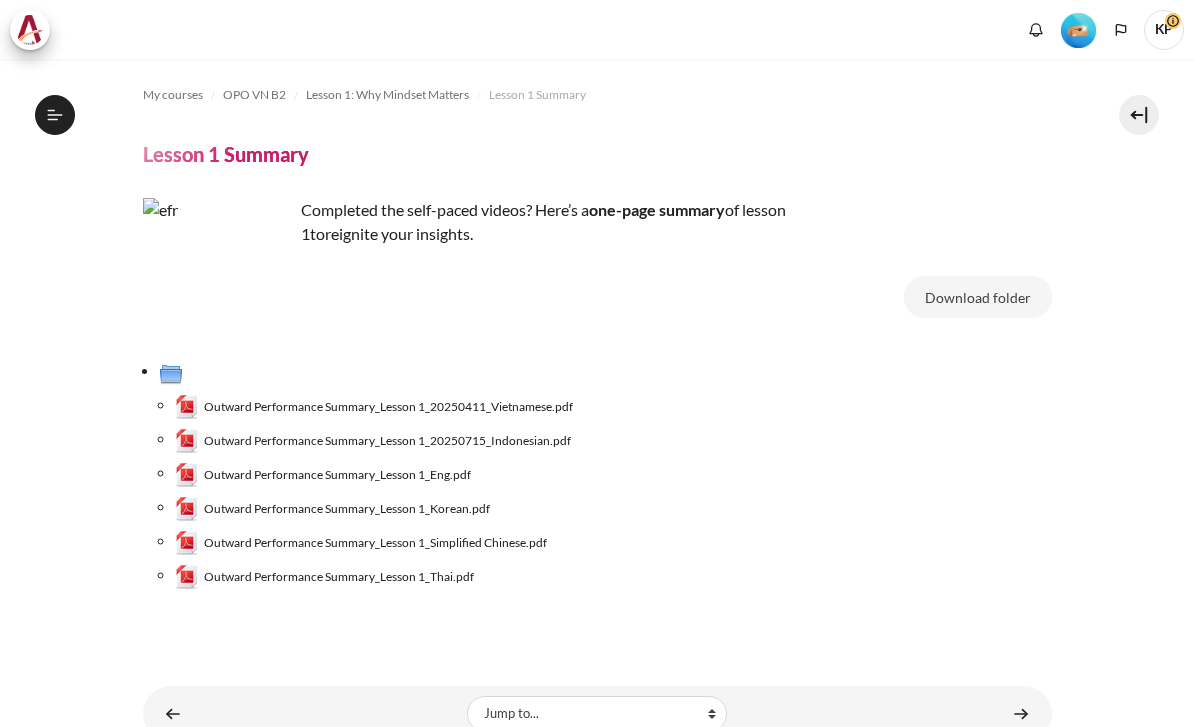 scroll, scrollTop: 0, scrollLeft: 0, axis: both 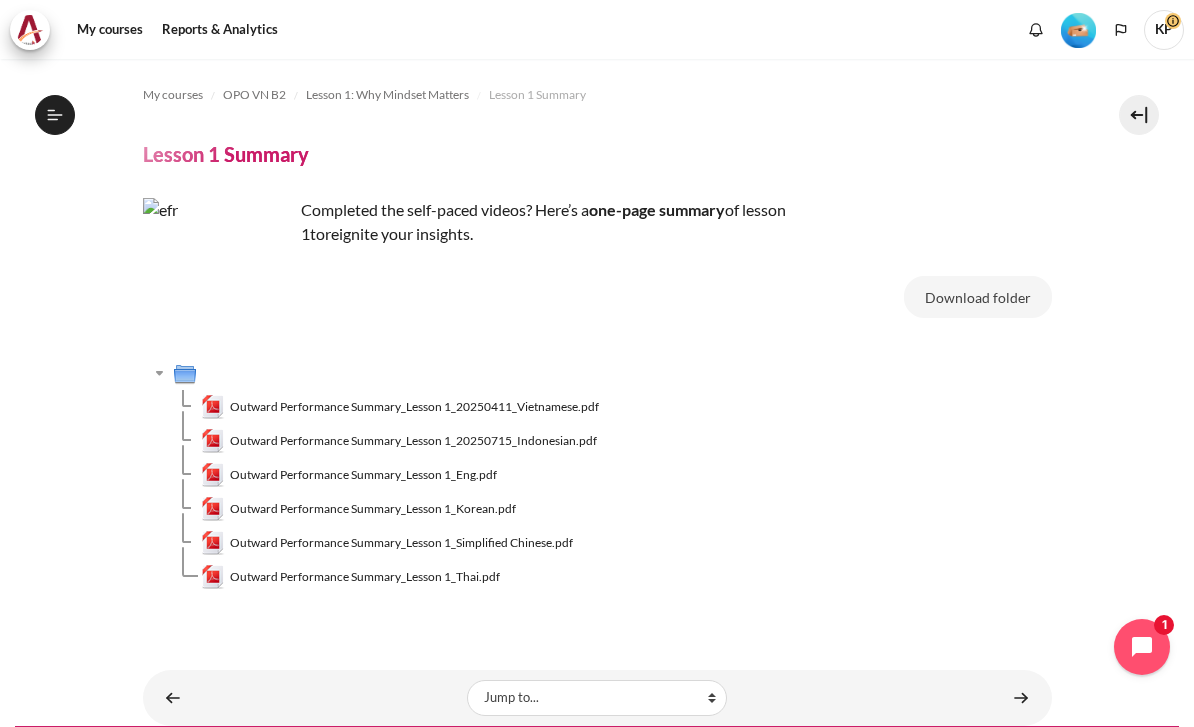 click on "Outward Performance Summary_Lesson 1_20250411_Vietnamese.pdf" at bounding box center (414, 407) 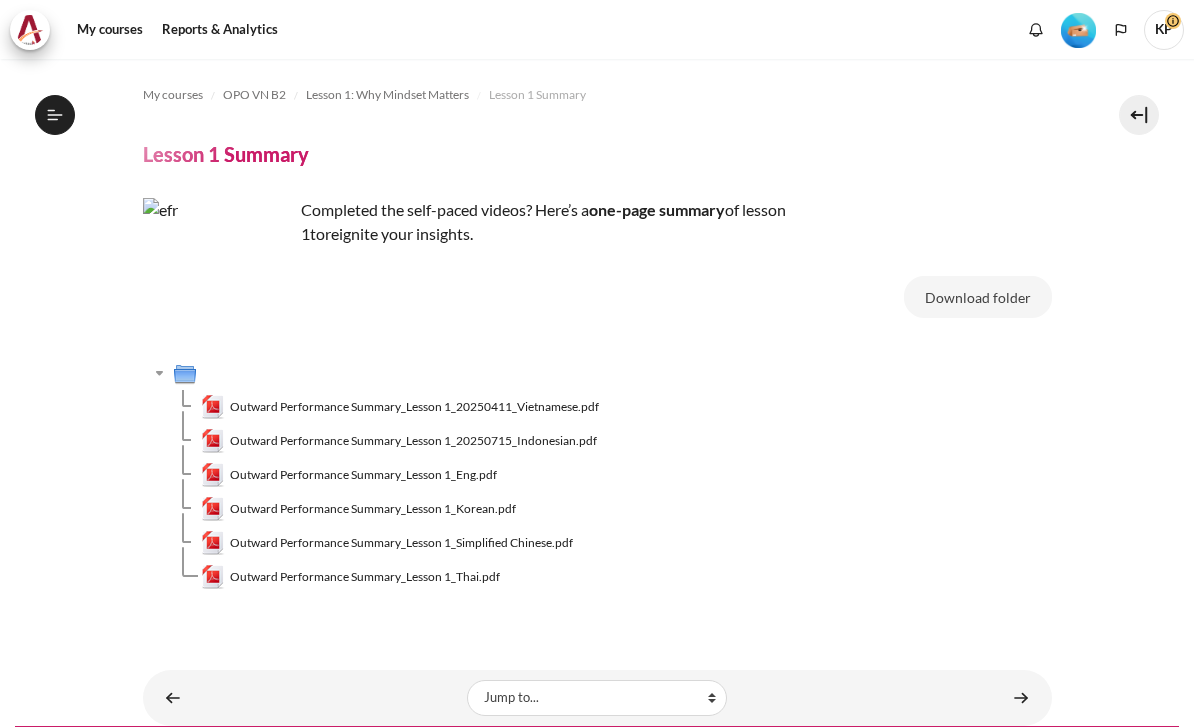 scroll, scrollTop: 0, scrollLeft: 0, axis: both 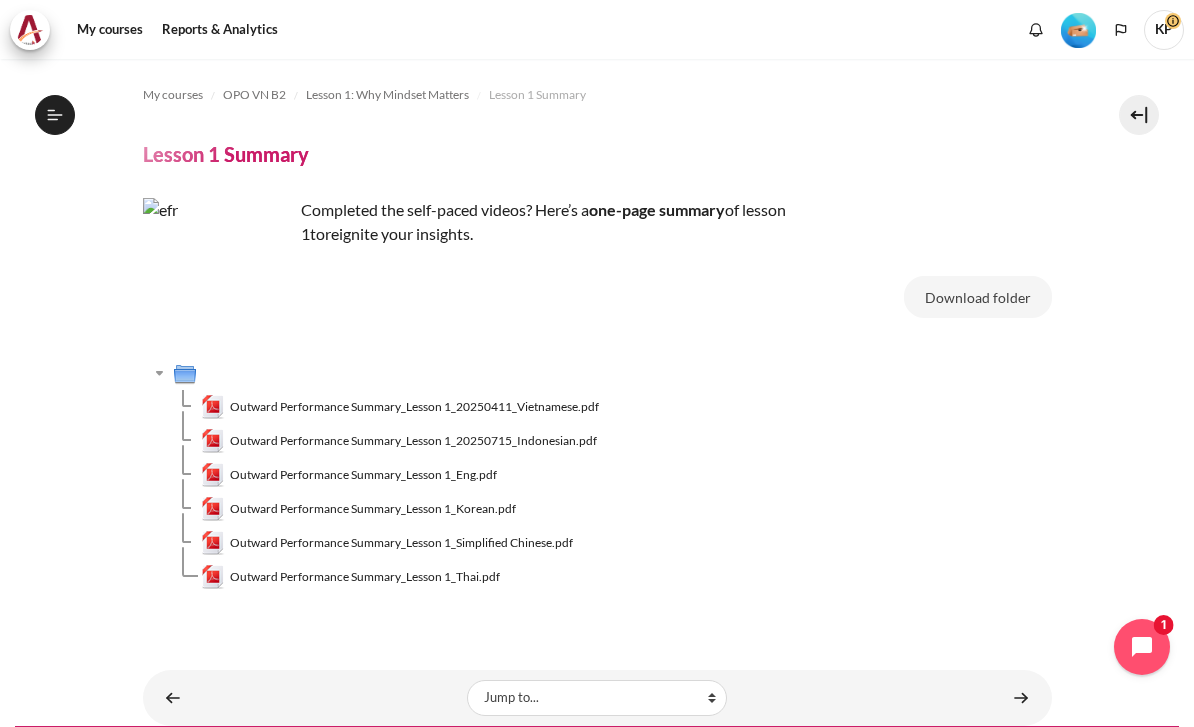 click on "Outward Performance Summary_Lesson 1_Eng.pdf" at bounding box center [363, 475] 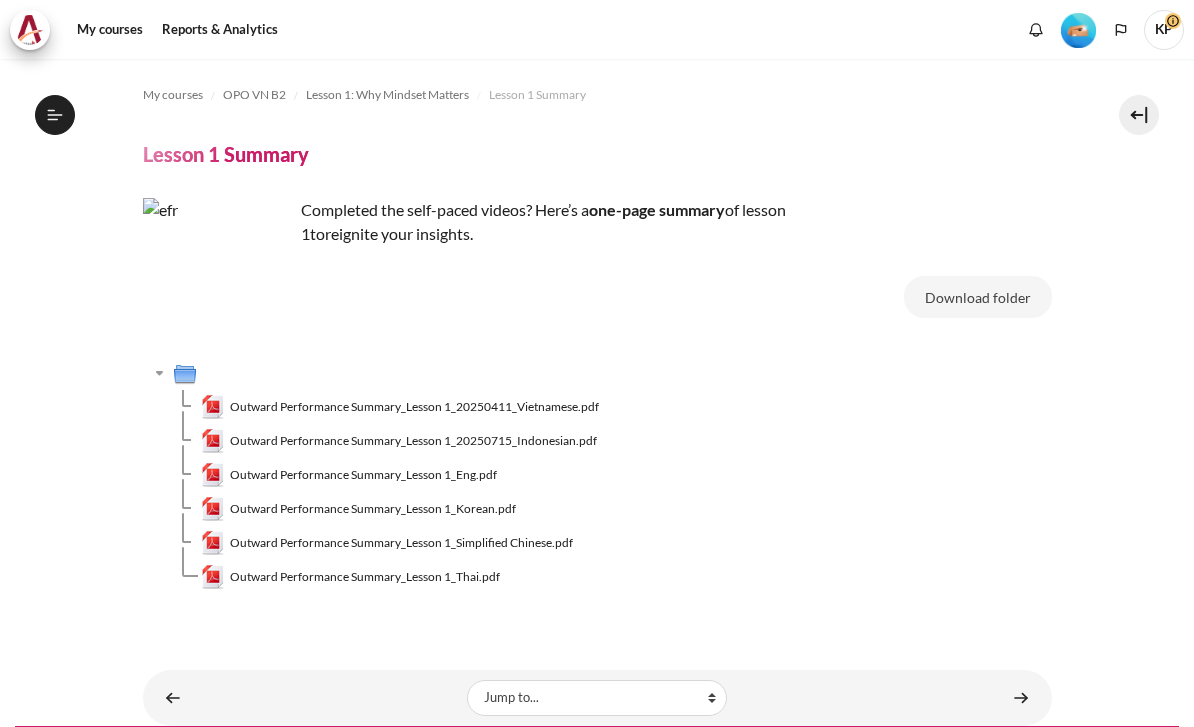 scroll, scrollTop: 0, scrollLeft: 0, axis: both 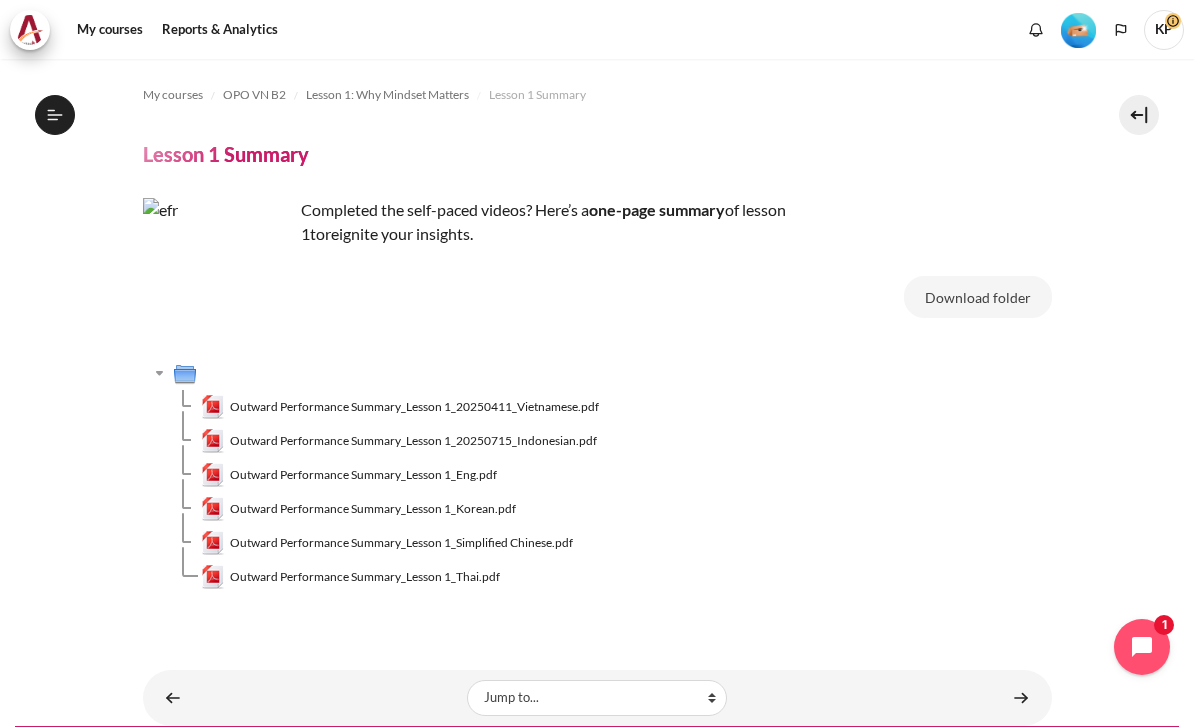 click on "Lesson 1: Why Mindset Matters" at bounding box center (387, 95) 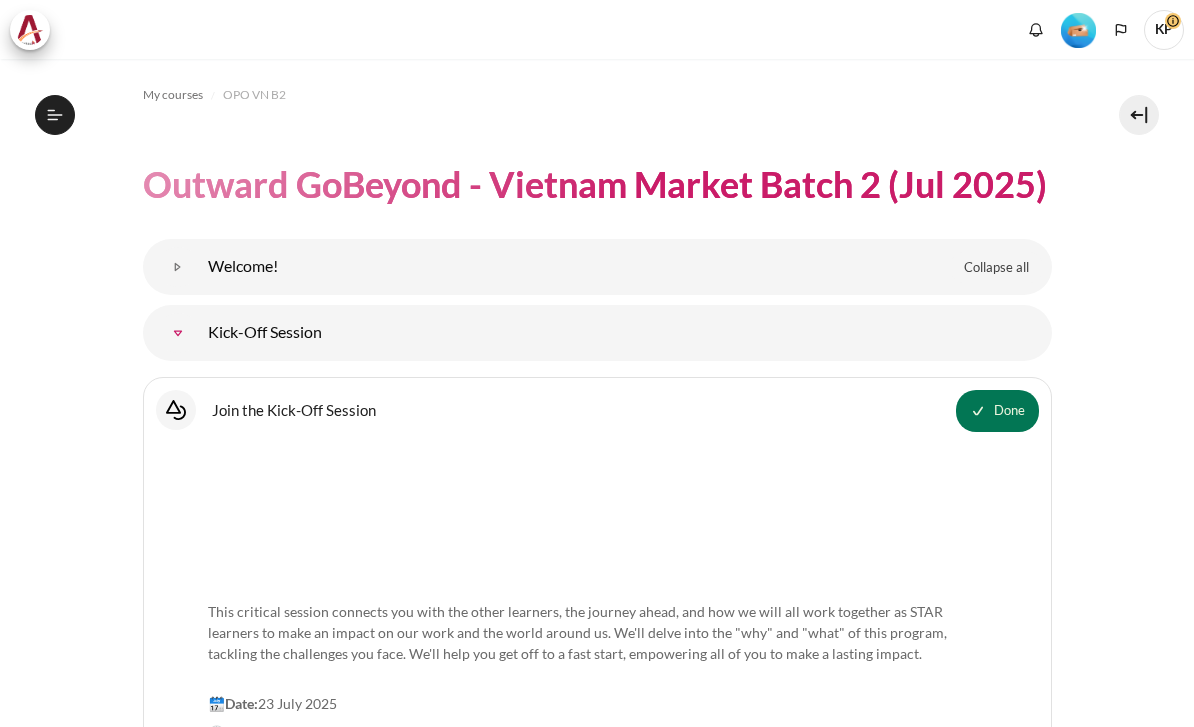 scroll, scrollTop: 40, scrollLeft: 0, axis: vertical 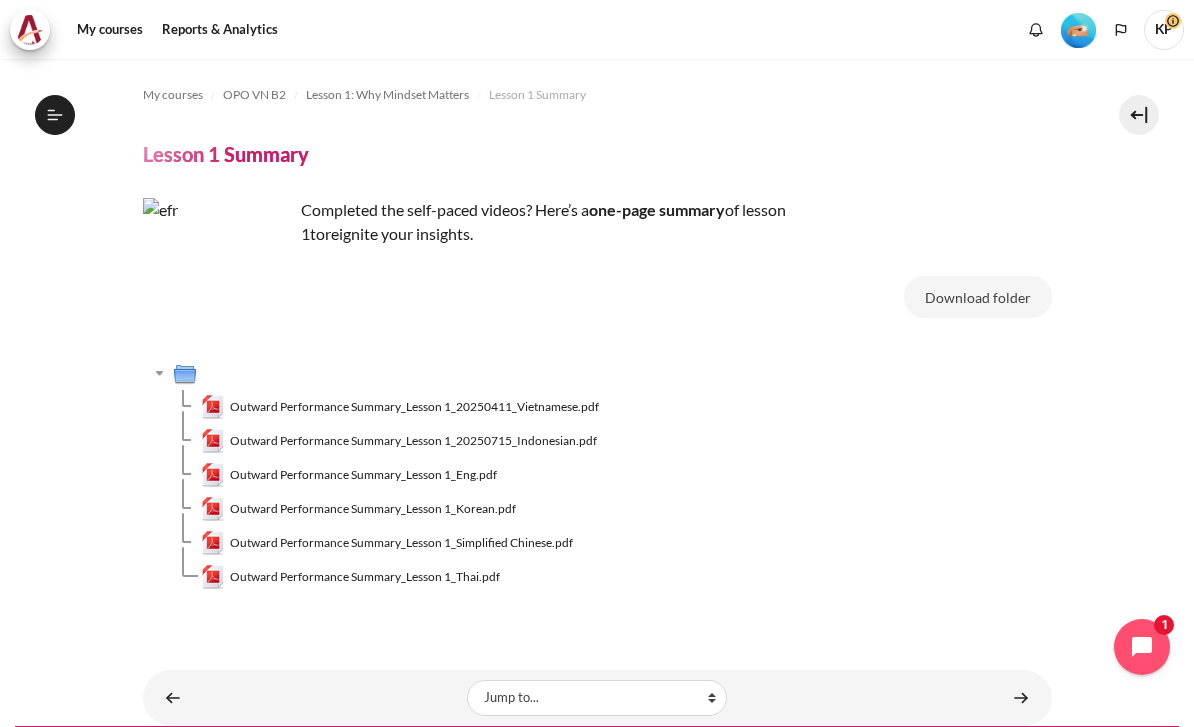 click at bounding box center [1021, 697] 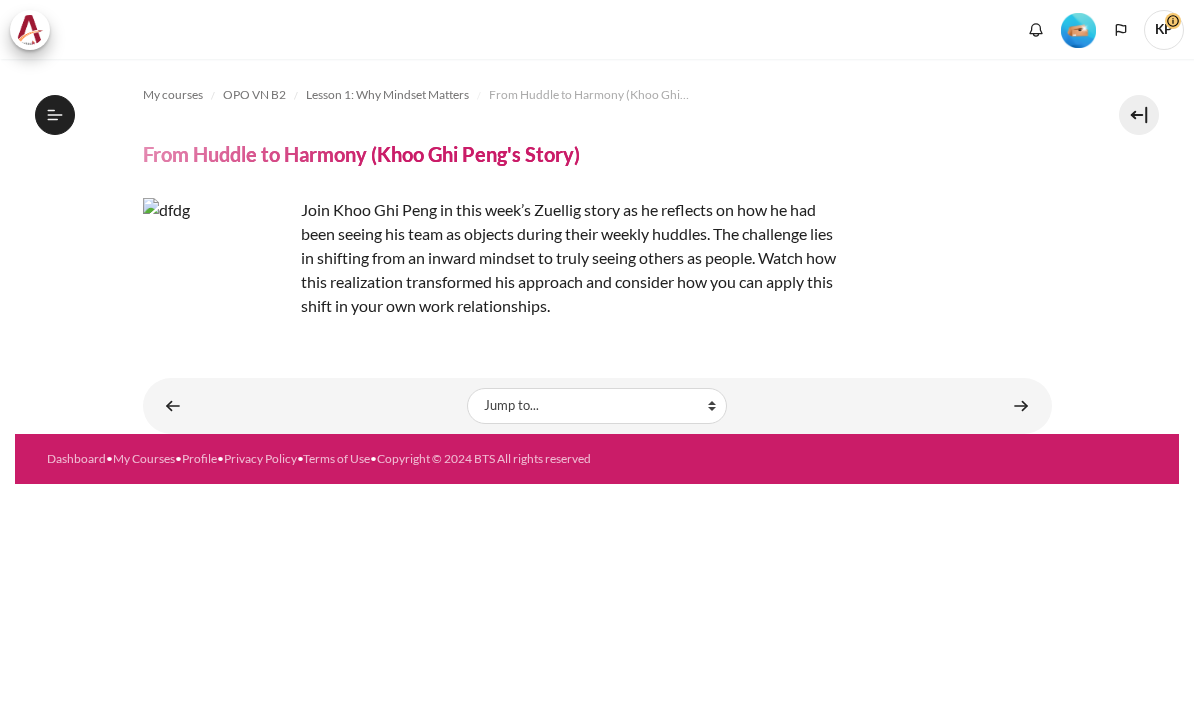 scroll, scrollTop: 0, scrollLeft: 0, axis: both 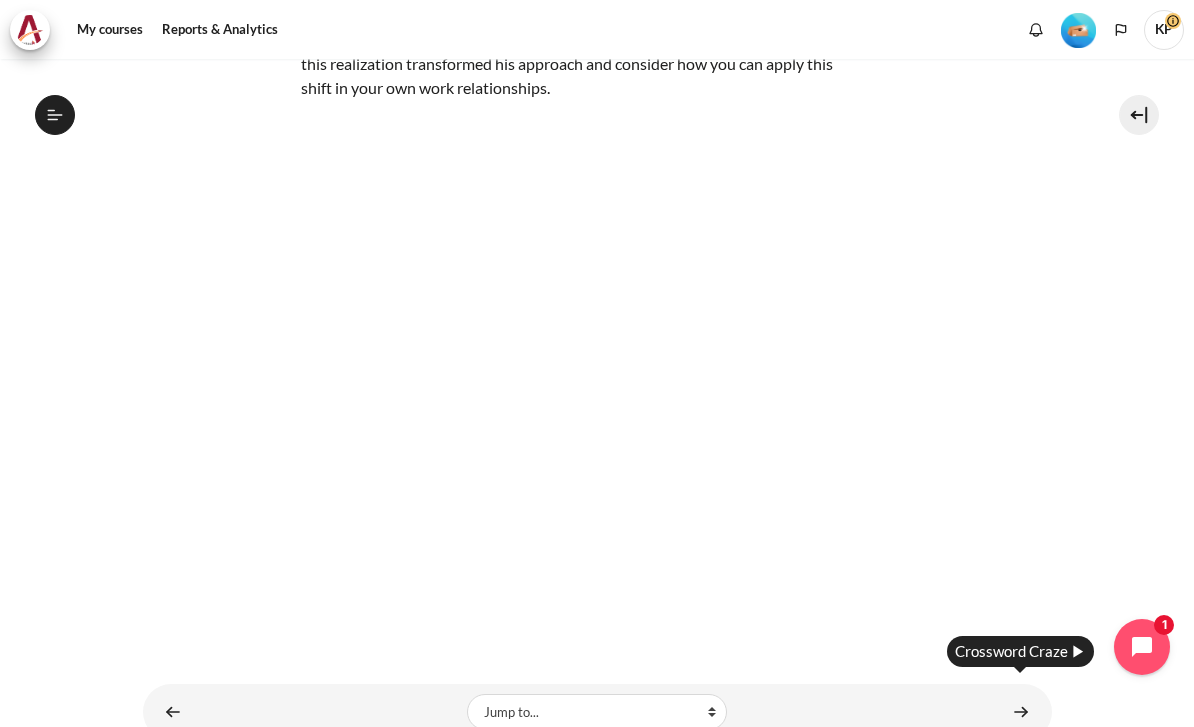 click at bounding box center (1021, 711) 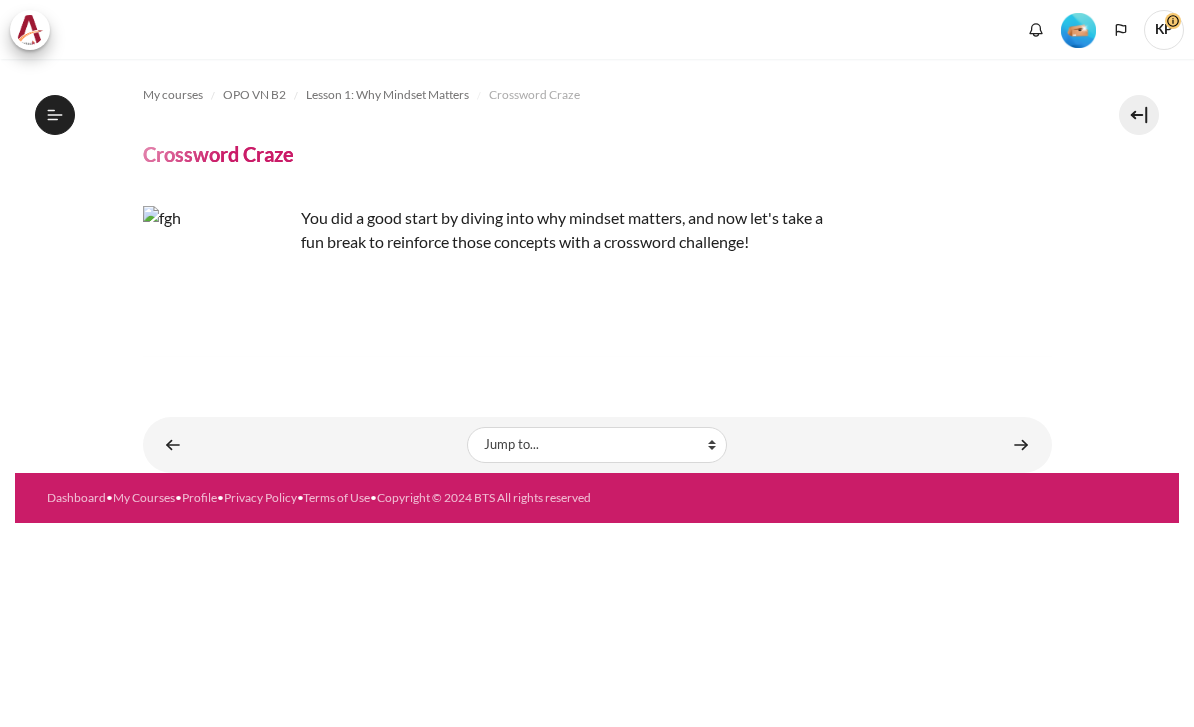 scroll, scrollTop: 0, scrollLeft: 0, axis: both 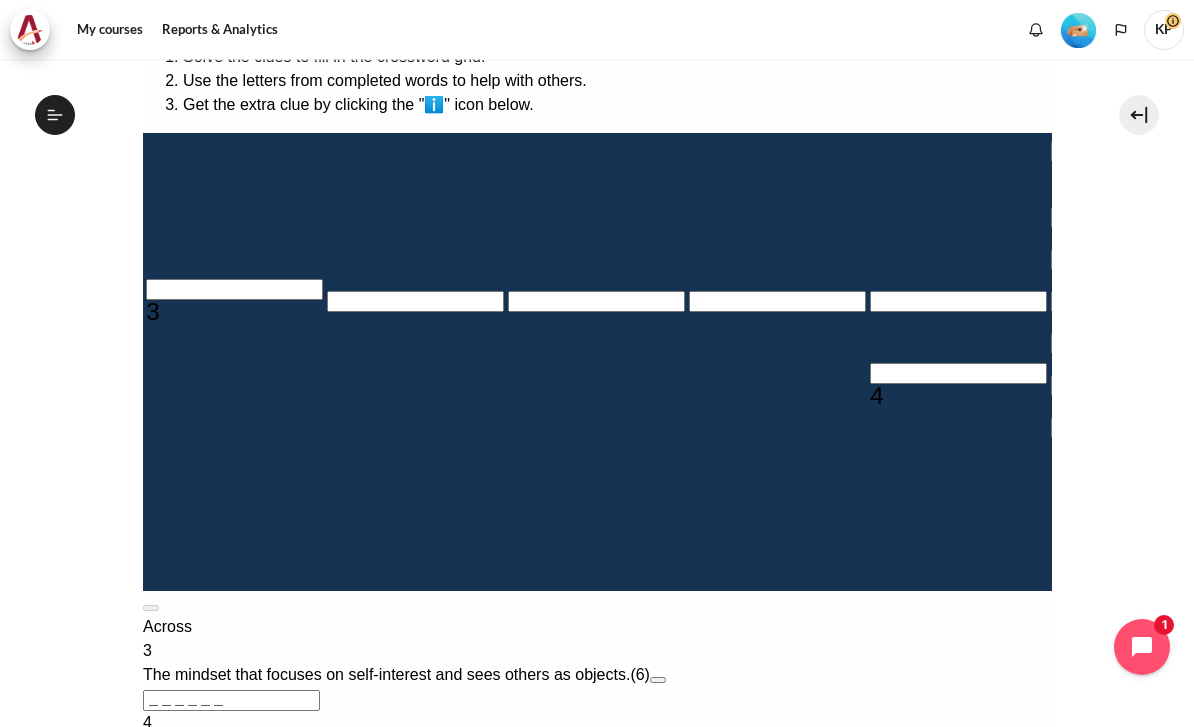 click on "My courses
OPO VN B2
Lesson 1: Why Mindset Matters
Crossword Craze
Crossword Craze" at bounding box center [597, 292] 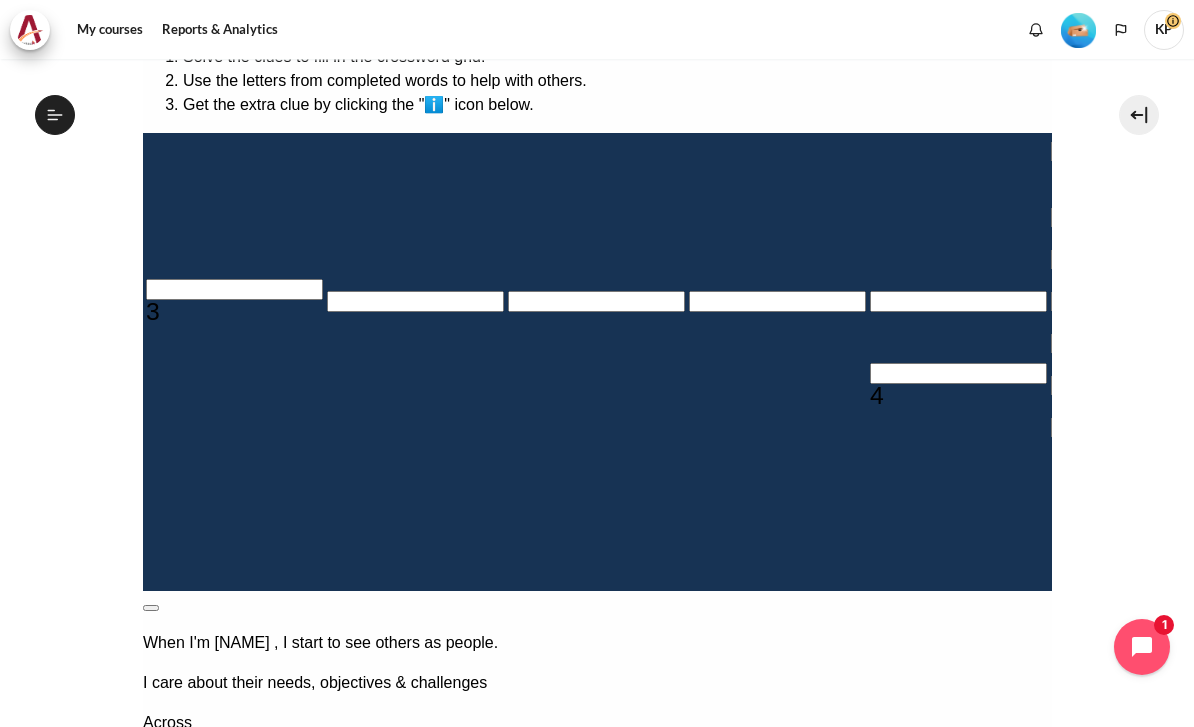click on "My courses
OPO VN B2
Lesson 1: Why Mindset Matters
Crossword Craze
Crossword Craze" at bounding box center (597, 292) 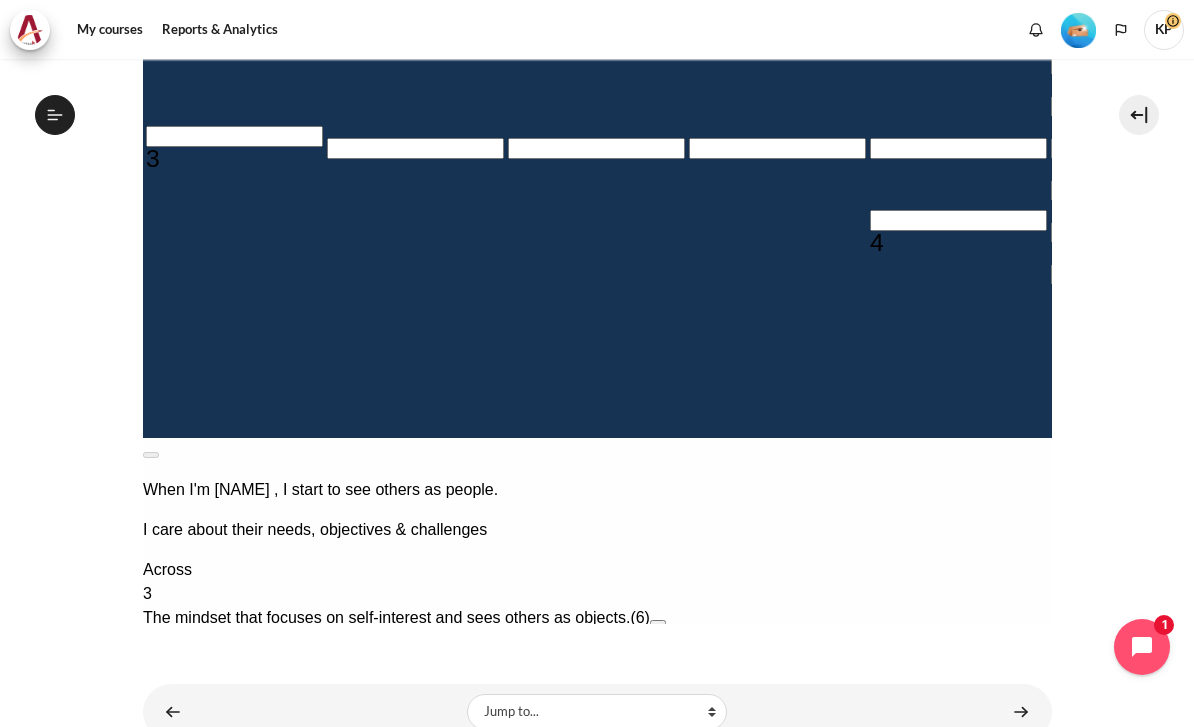 scroll, scrollTop: 520, scrollLeft: 0, axis: vertical 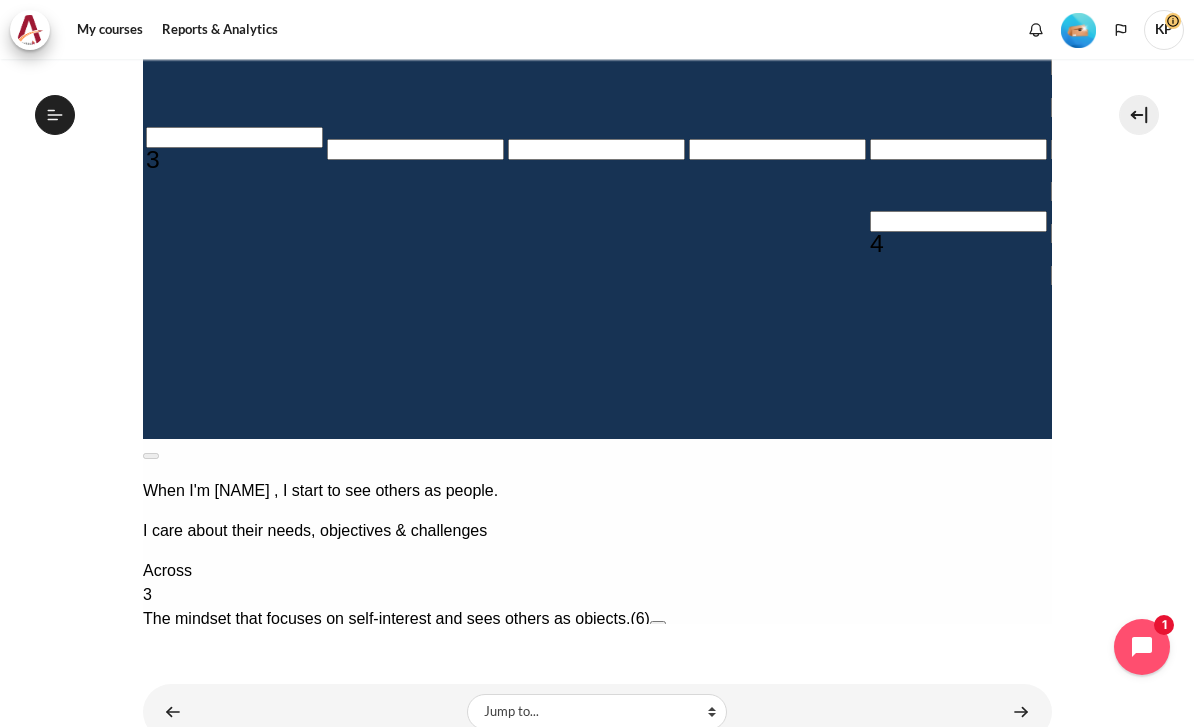 click at bounding box center [1021, 711] 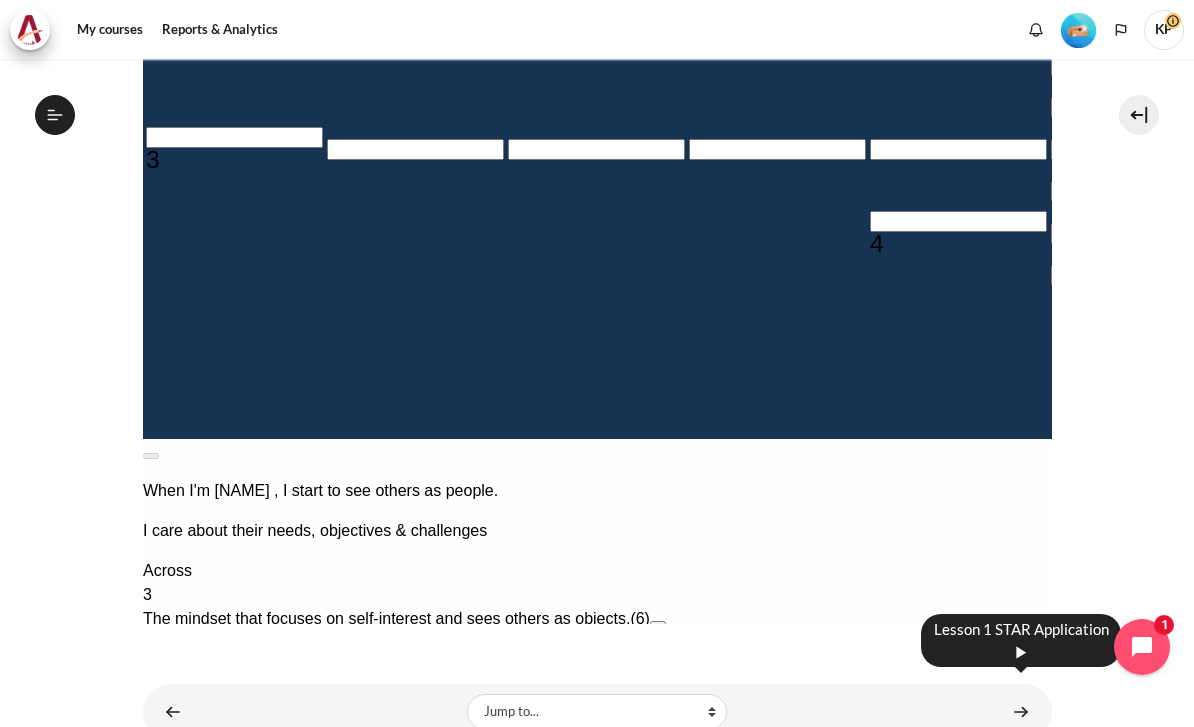 click on "My courses
OPO VN B2
Lesson 1: Why Mindset Matters
Crossword Craze
Crossword Craze" at bounding box center (597, 140) 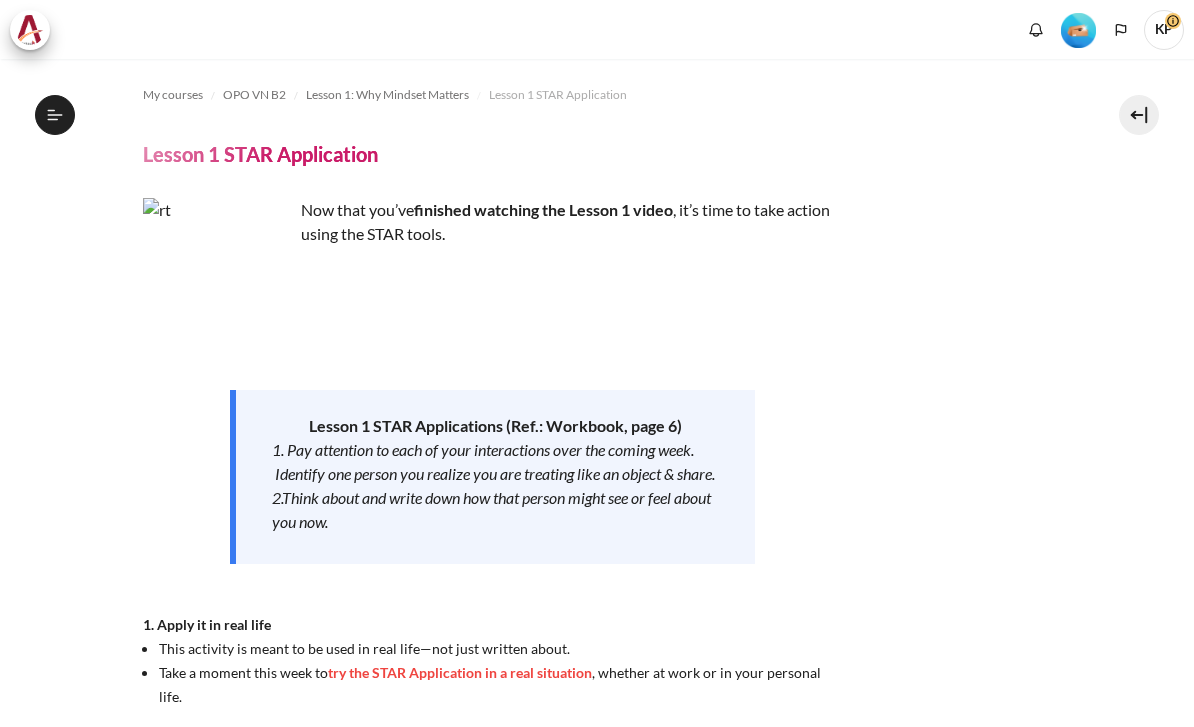scroll, scrollTop: 0, scrollLeft: 0, axis: both 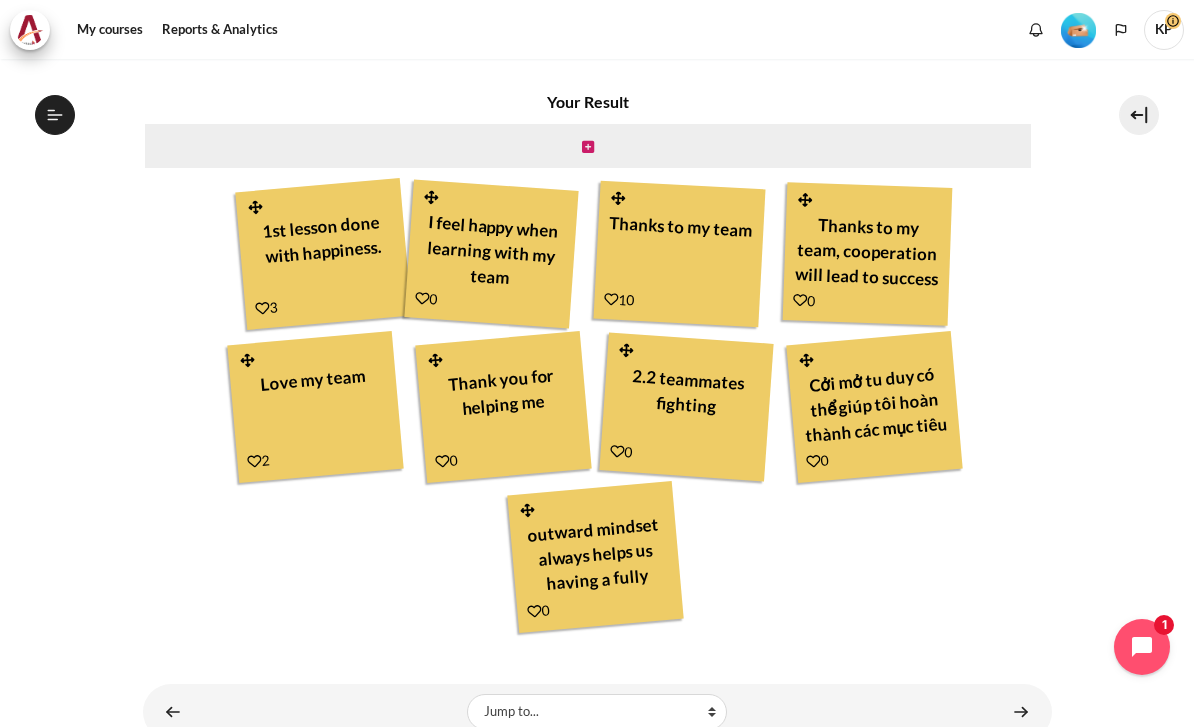 click at bounding box center (1021, 711) 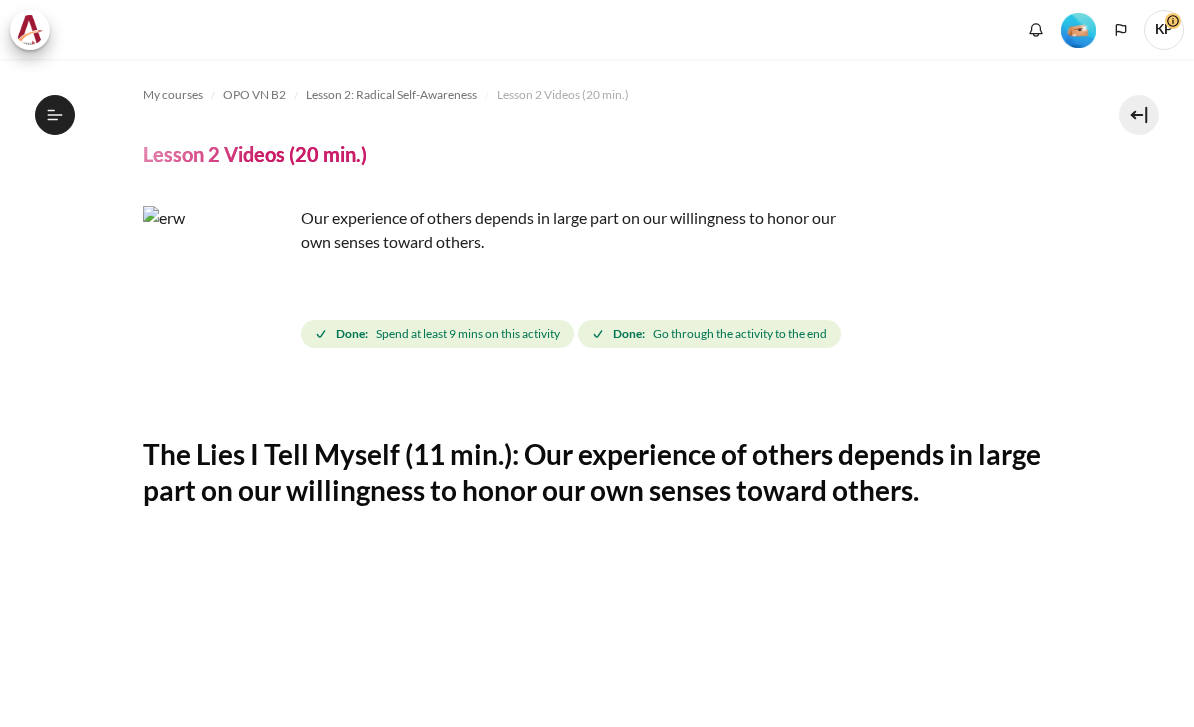 scroll, scrollTop: 0, scrollLeft: 0, axis: both 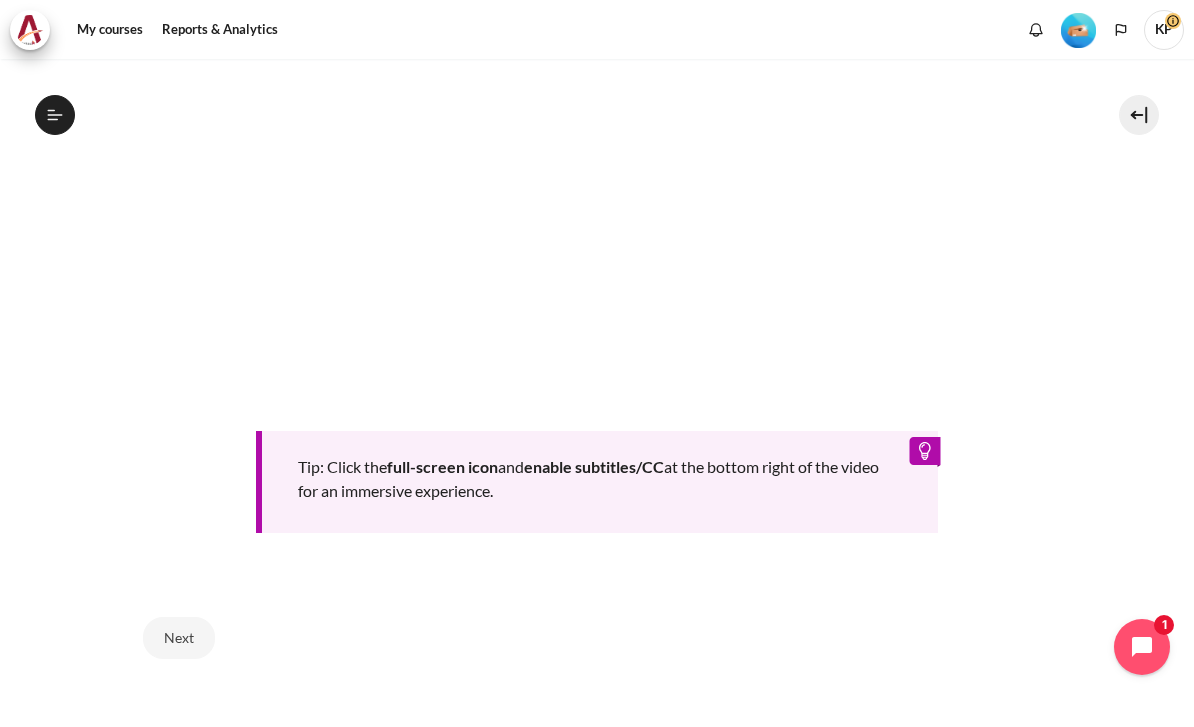 click on "Next" at bounding box center (179, 638) 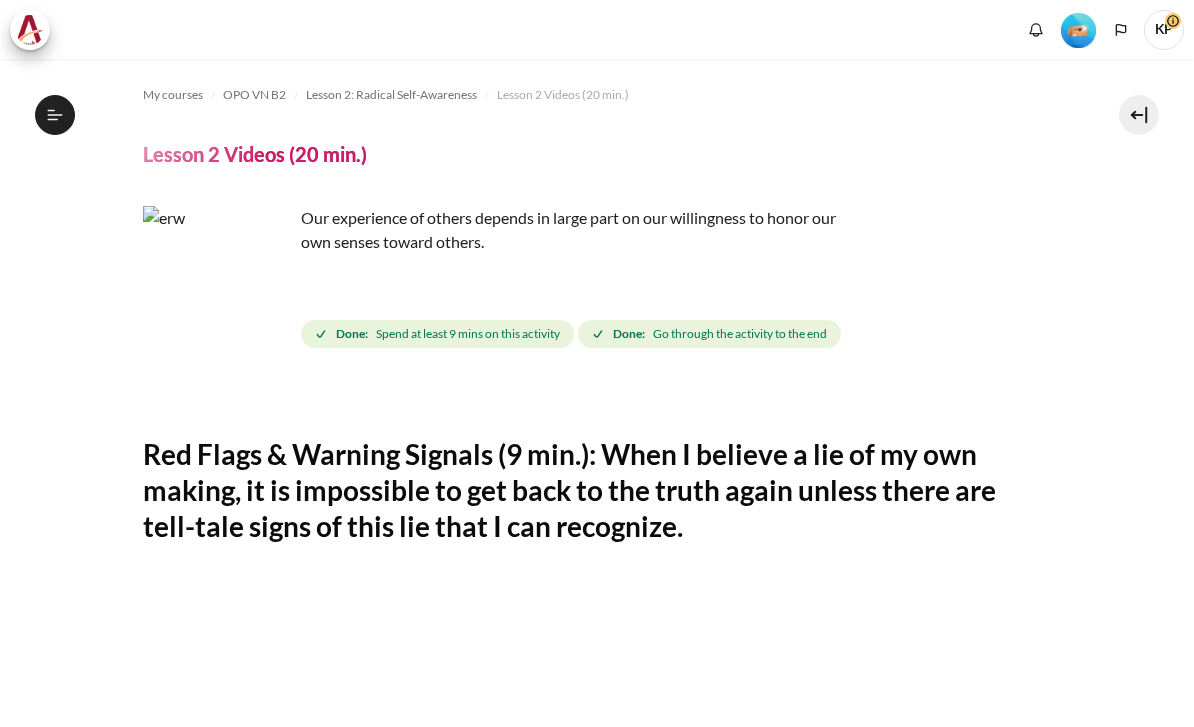 scroll, scrollTop: 0, scrollLeft: 0, axis: both 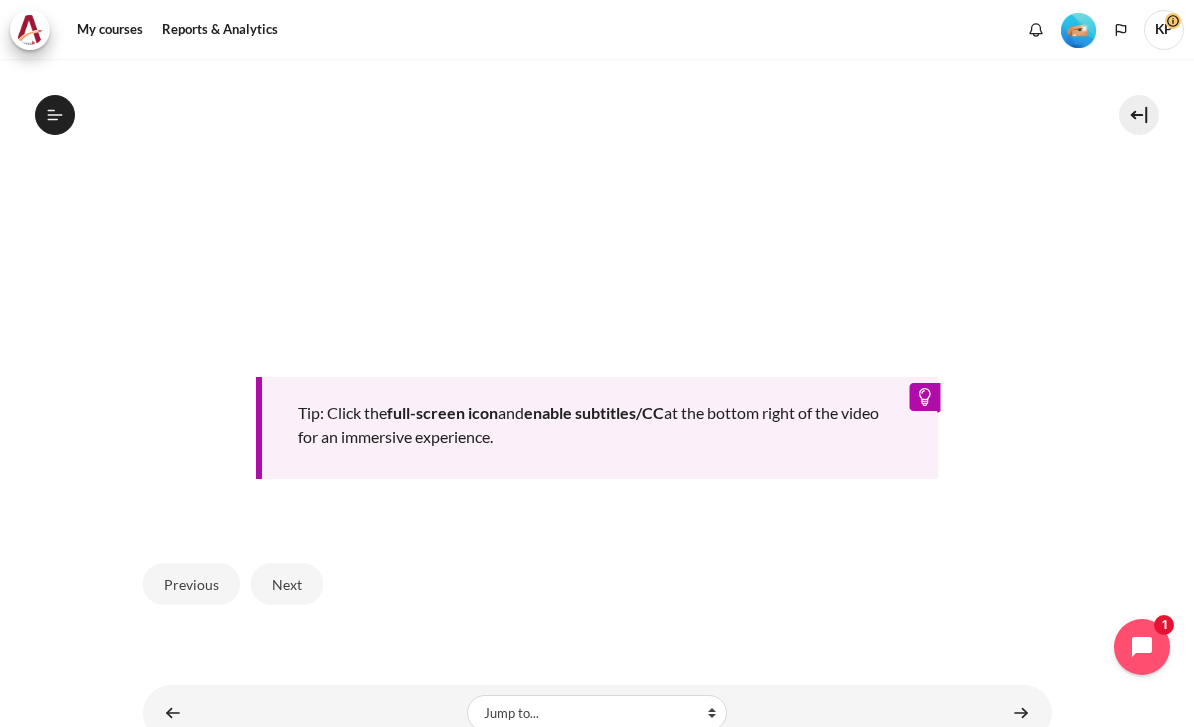 click on "Next" at bounding box center [287, 584] 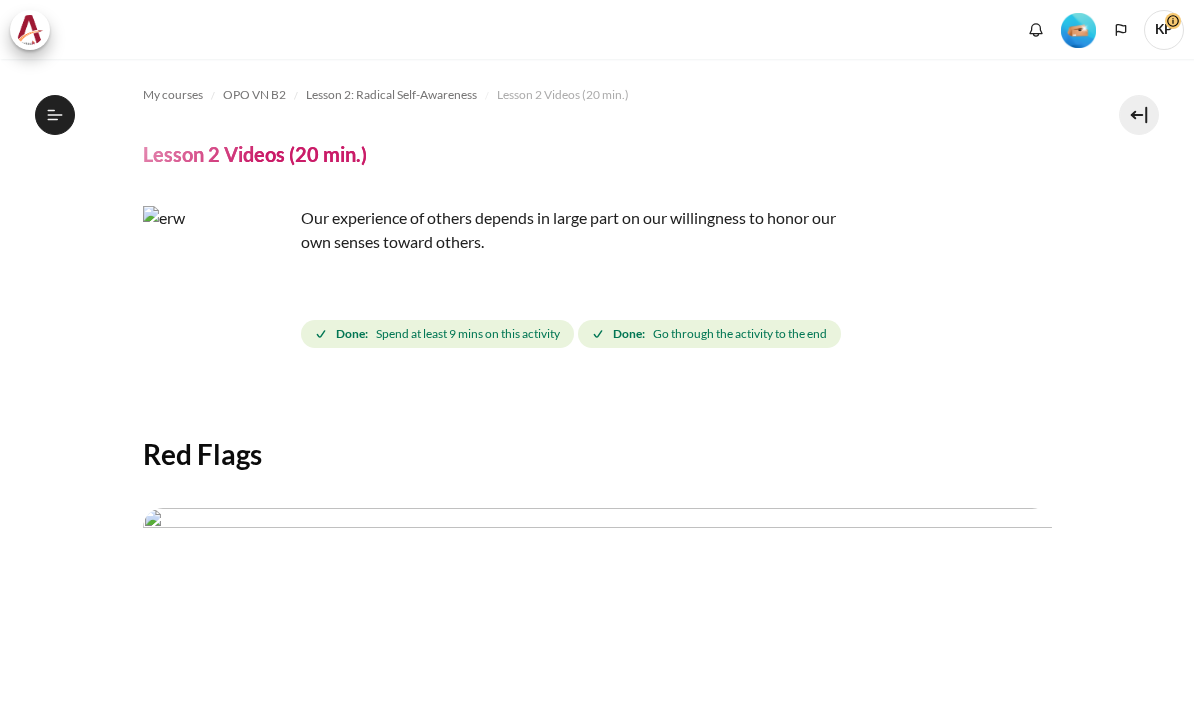 scroll, scrollTop: 0, scrollLeft: 0, axis: both 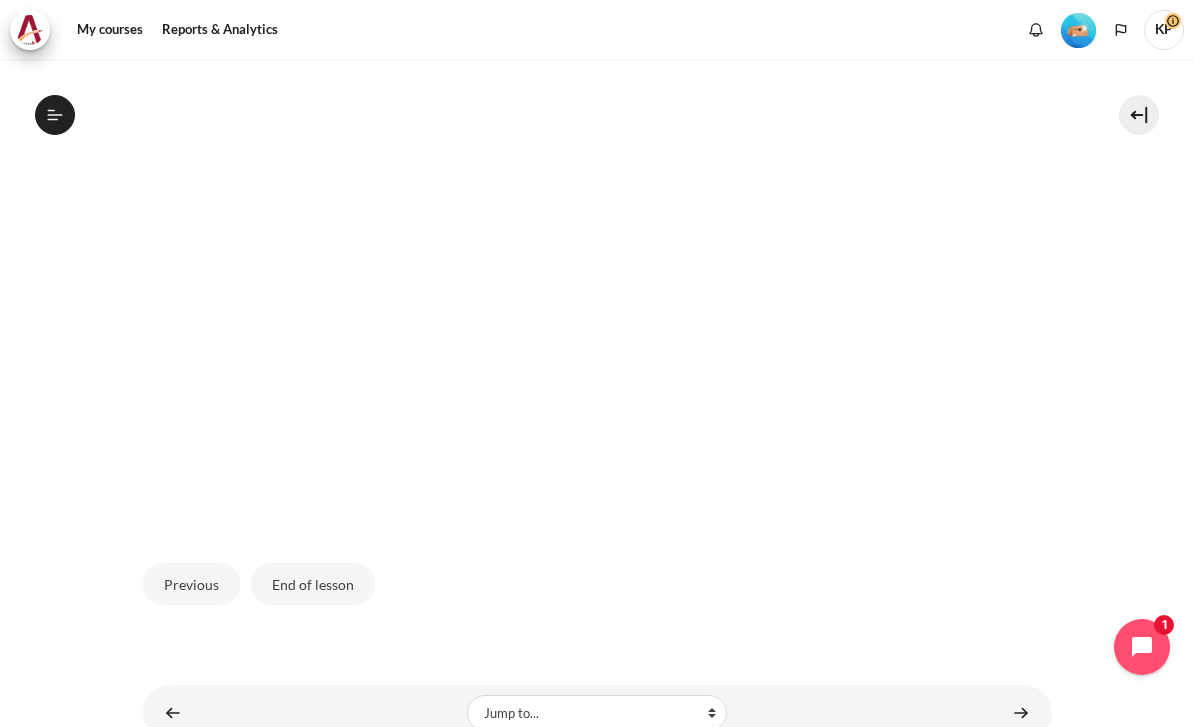 click on "End of lesson" at bounding box center (313, 584) 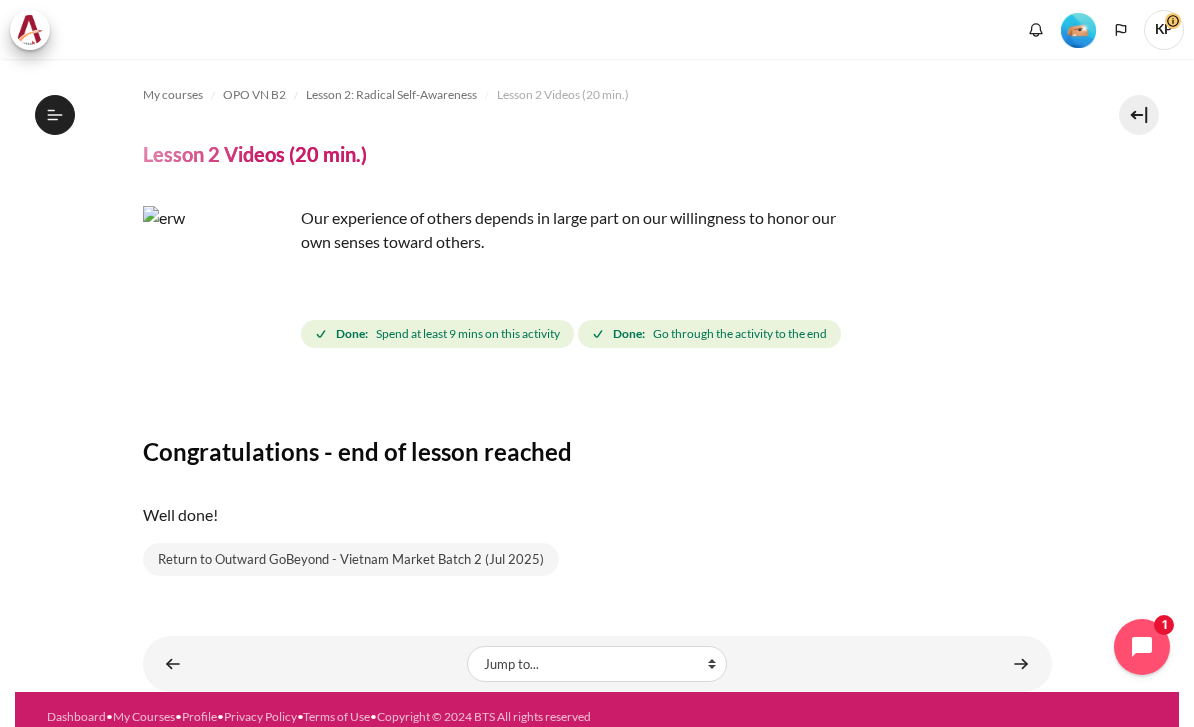 scroll, scrollTop: 44, scrollLeft: 0, axis: vertical 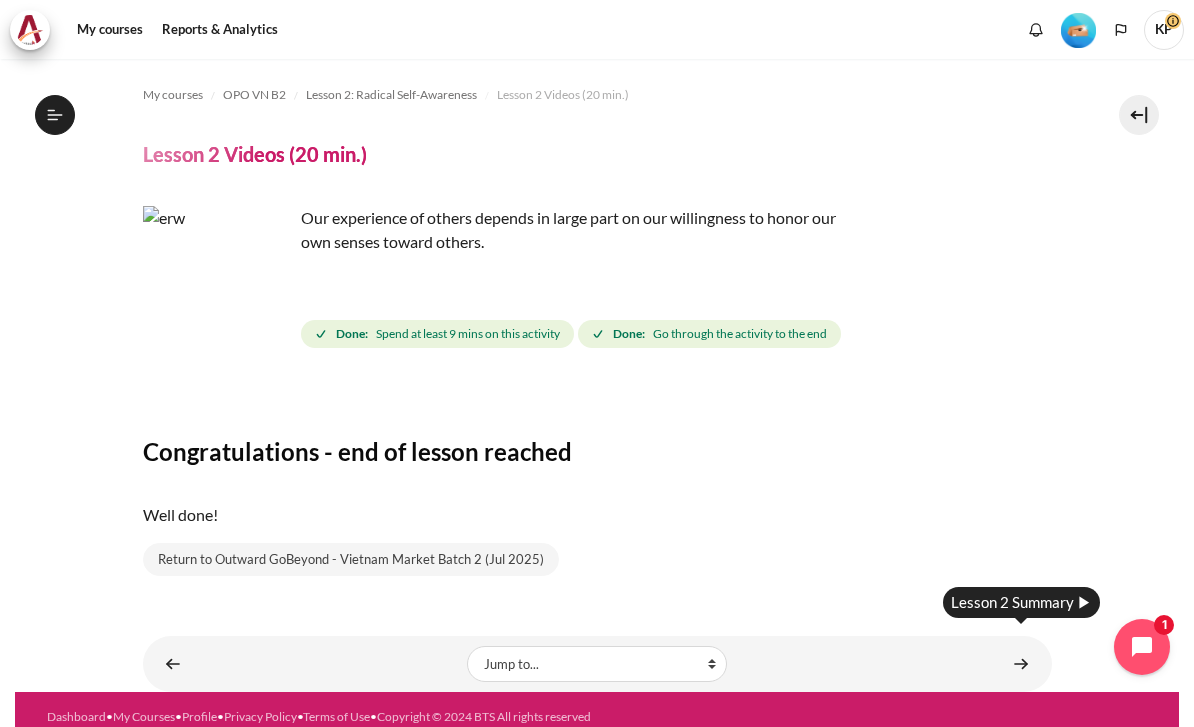 click at bounding box center (1021, 663) 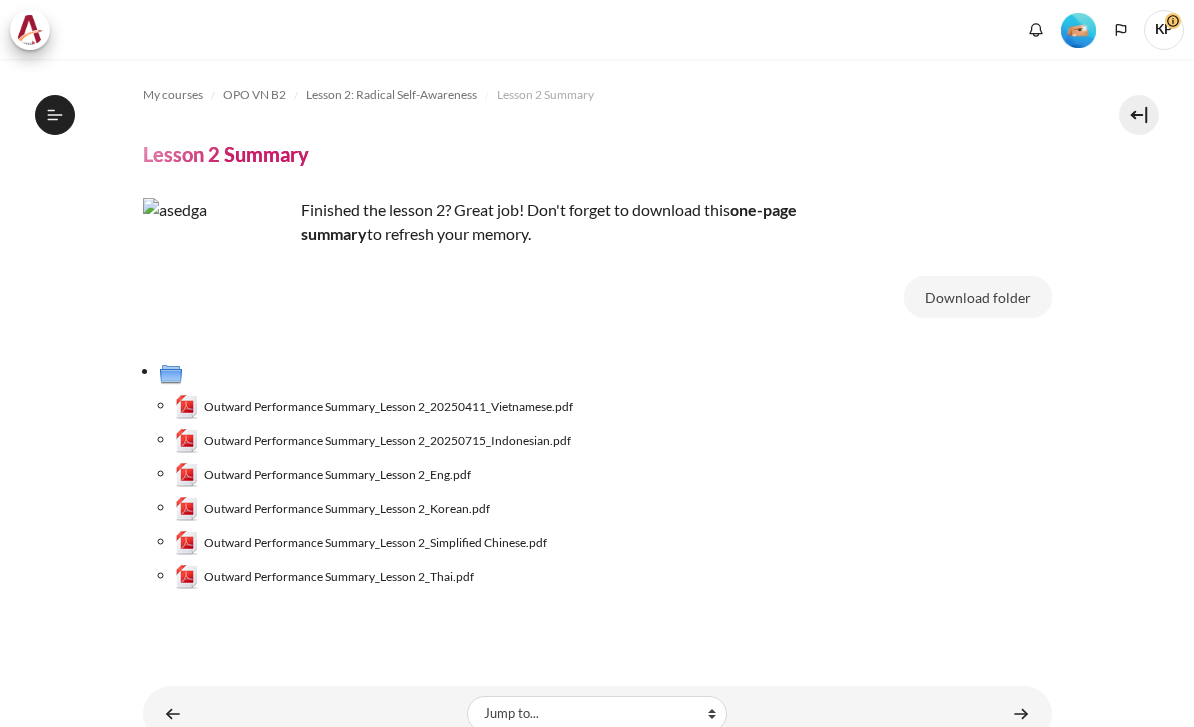 scroll, scrollTop: 0, scrollLeft: 0, axis: both 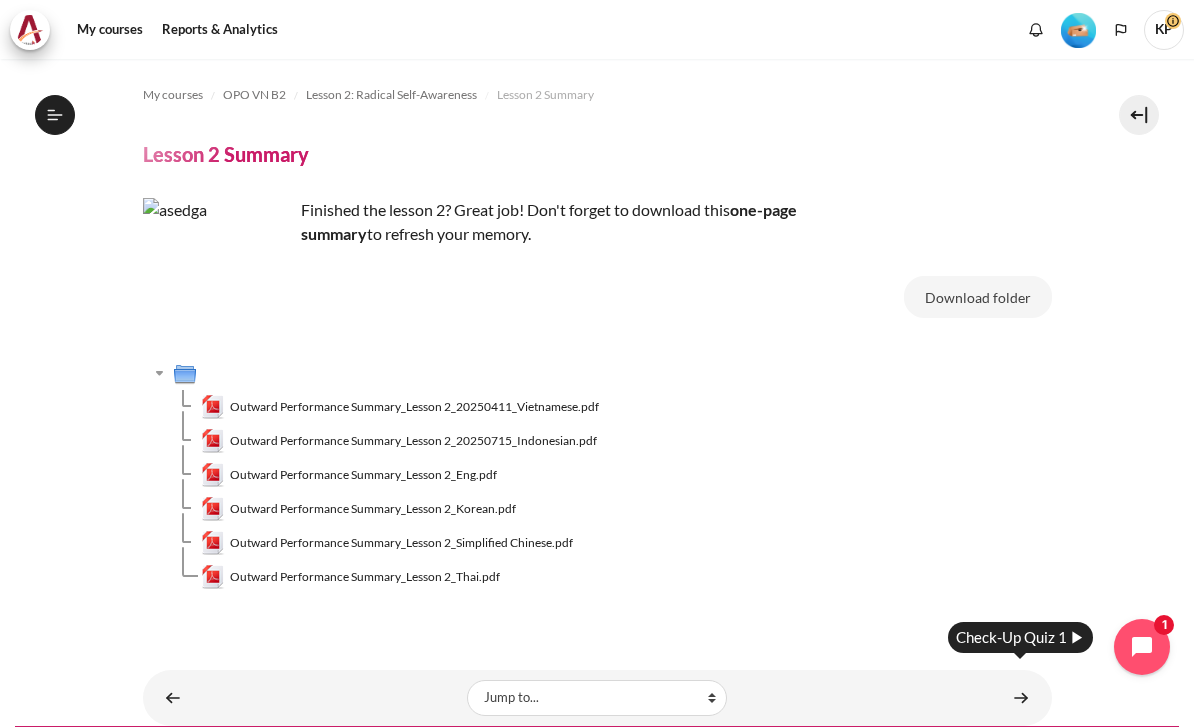 click at bounding box center [1021, 697] 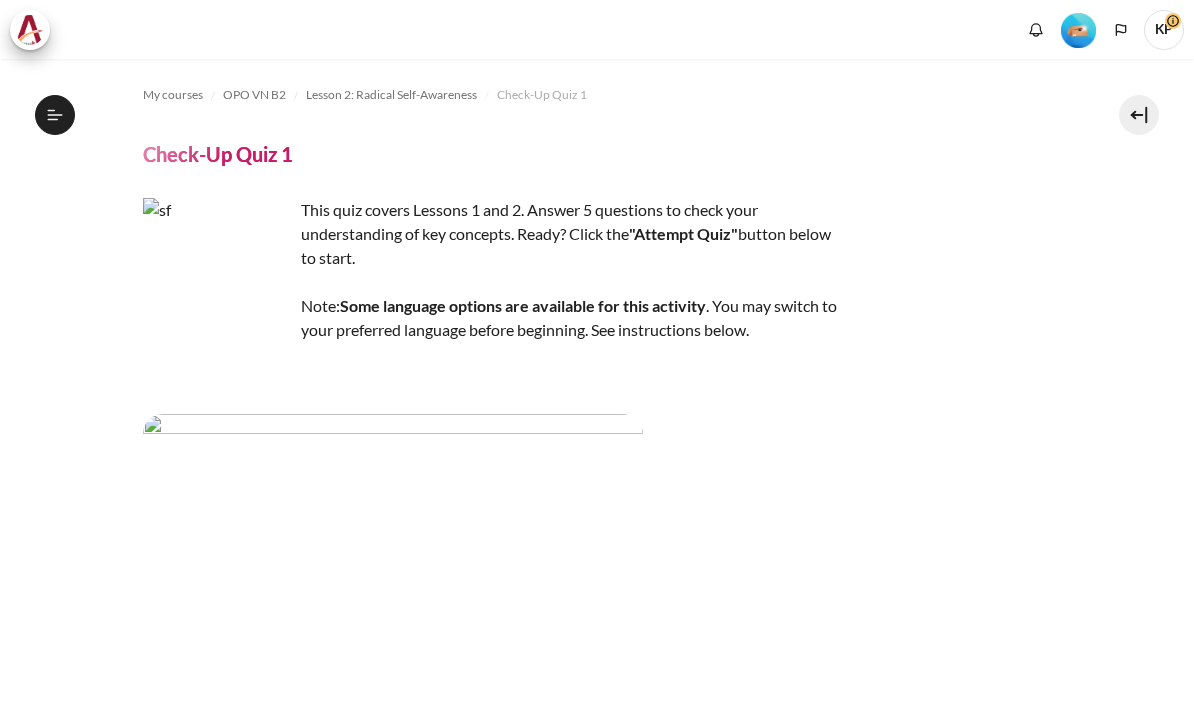 scroll, scrollTop: 0, scrollLeft: 0, axis: both 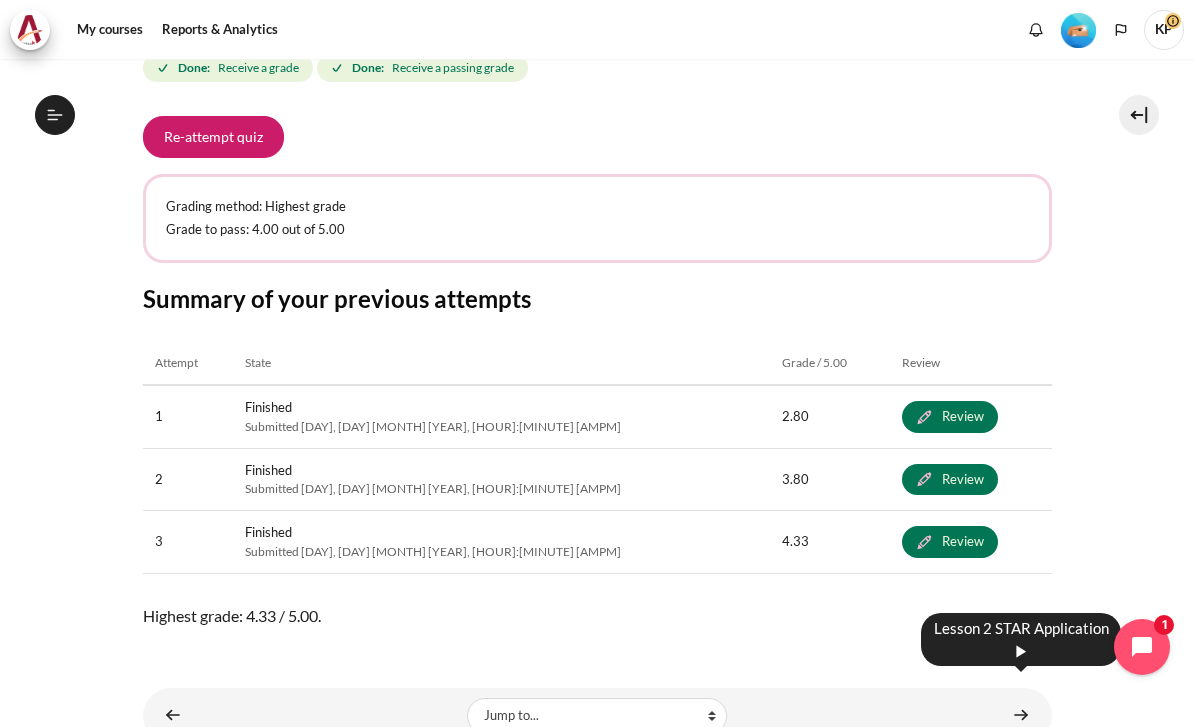 click at bounding box center (1021, 715) 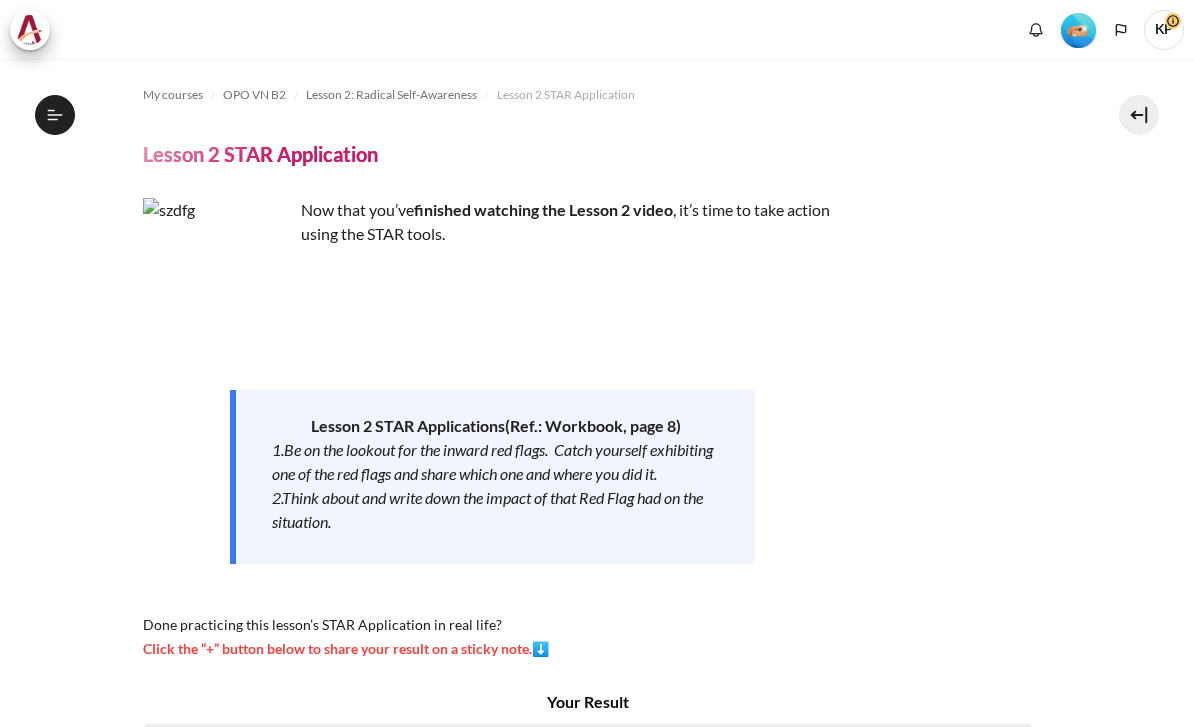 scroll, scrollTop: 0, scrollLeft: 0, axis: both 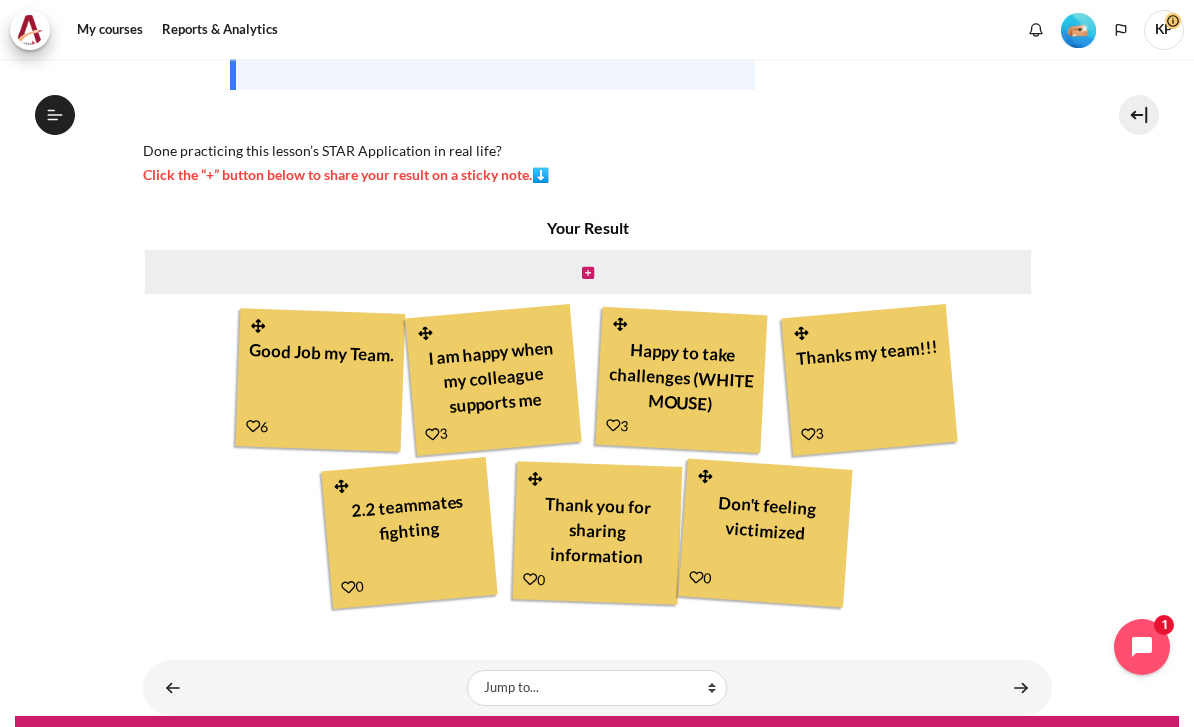 click at bounding box center [1021, 687] 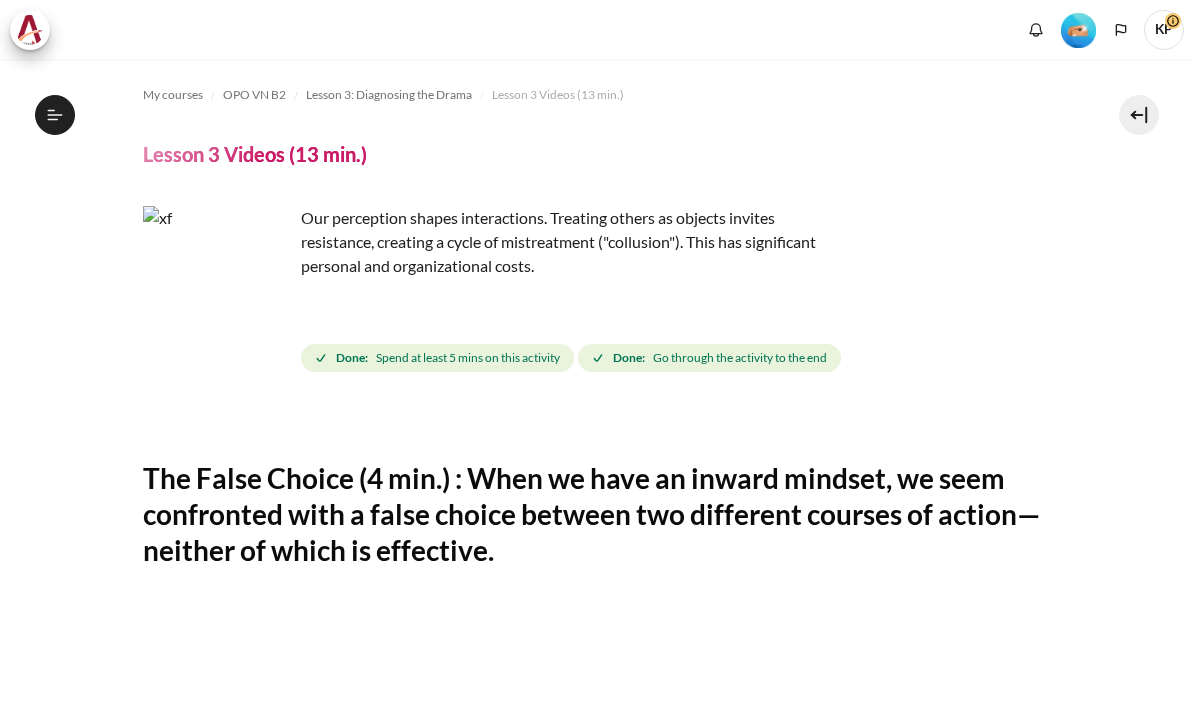 scroll, scrollTop: 0, scrollLeft: 0, axis: both 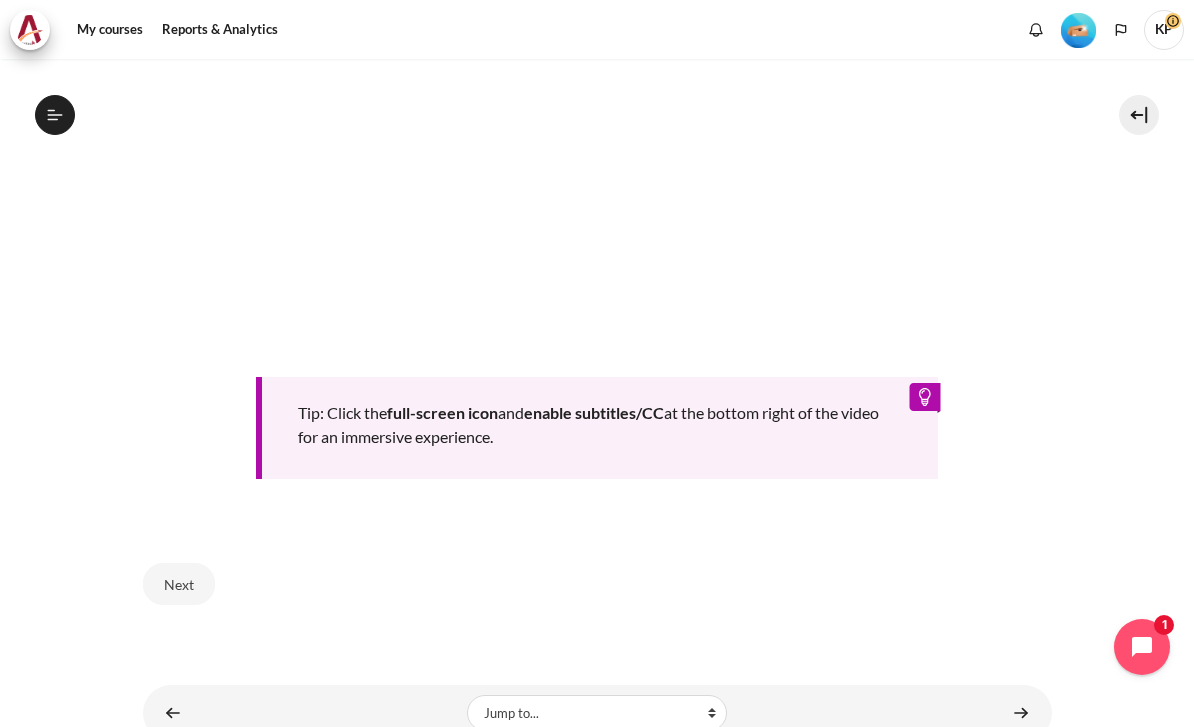click on "Next" at bounding box center (179, 584) 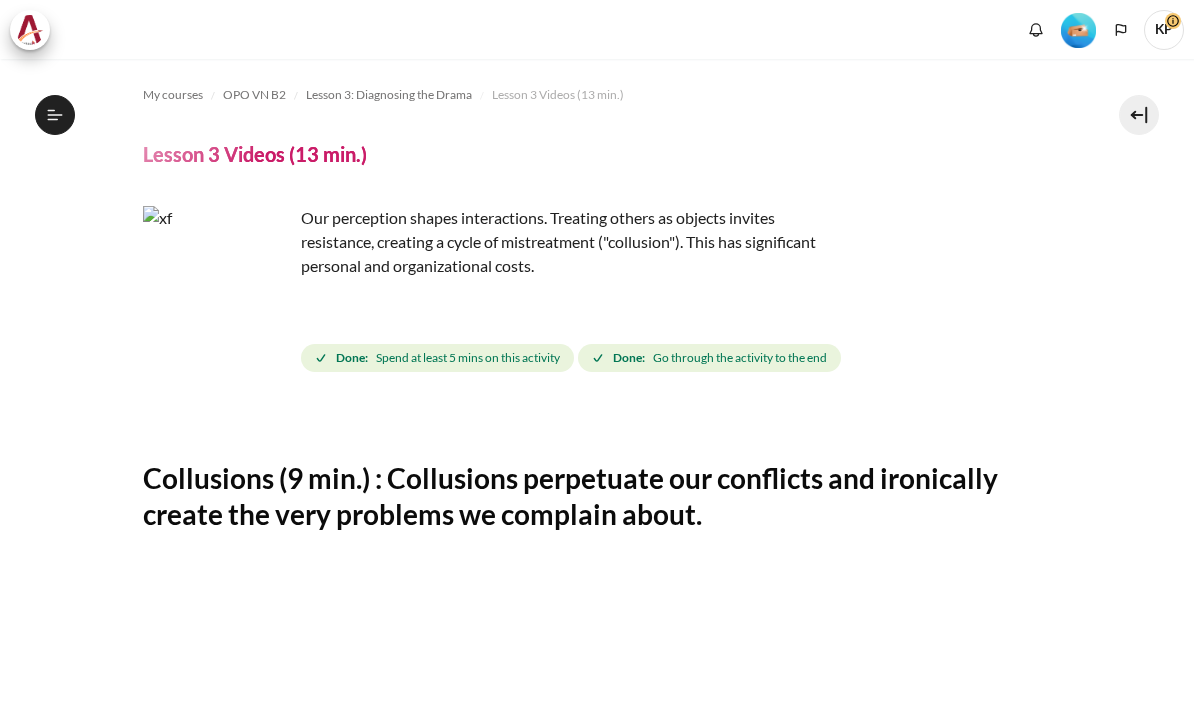 scroll, scrollTop: 0, scrollLeft: 0, axis: both 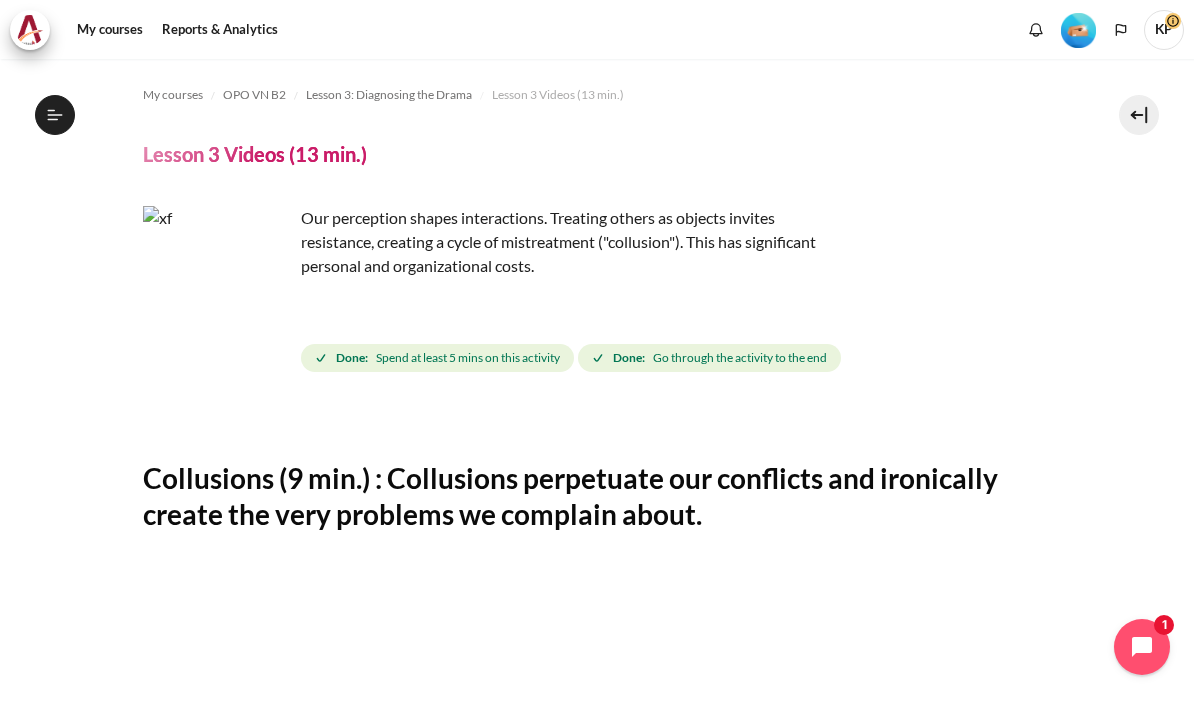 click on "Reports & Analytics" at bounding box center (220, 30) 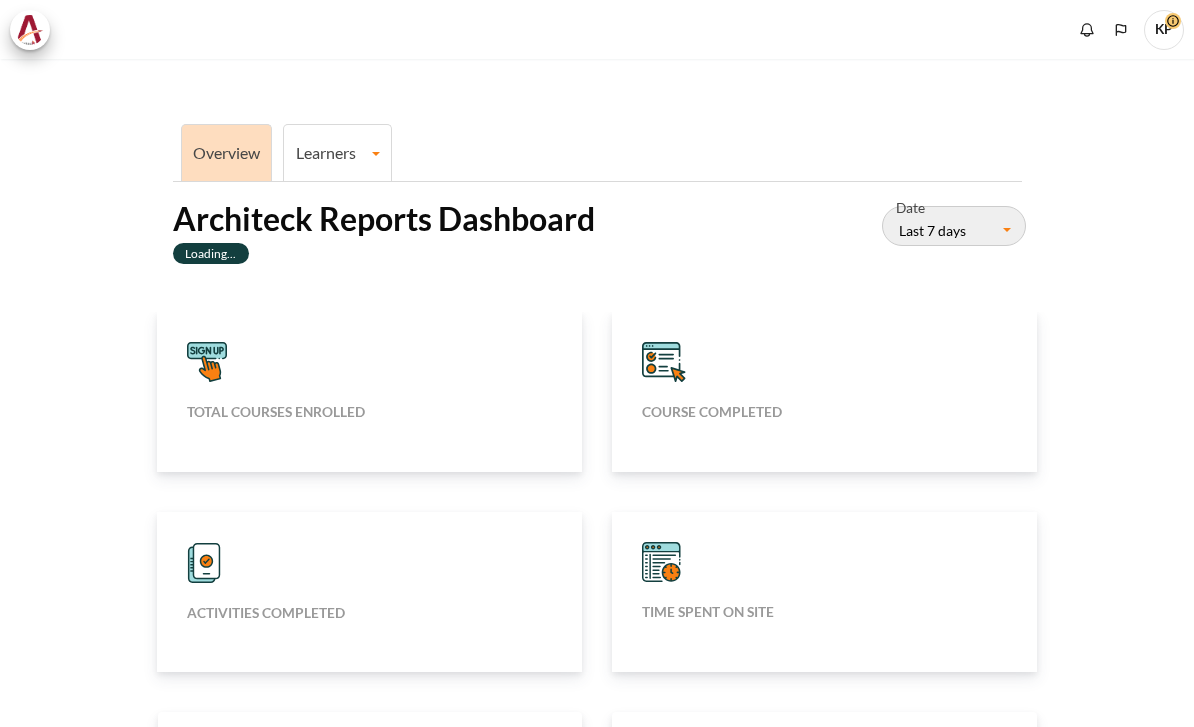 scroll, scrollTop: 0, scrollLeft: 0, axis: both 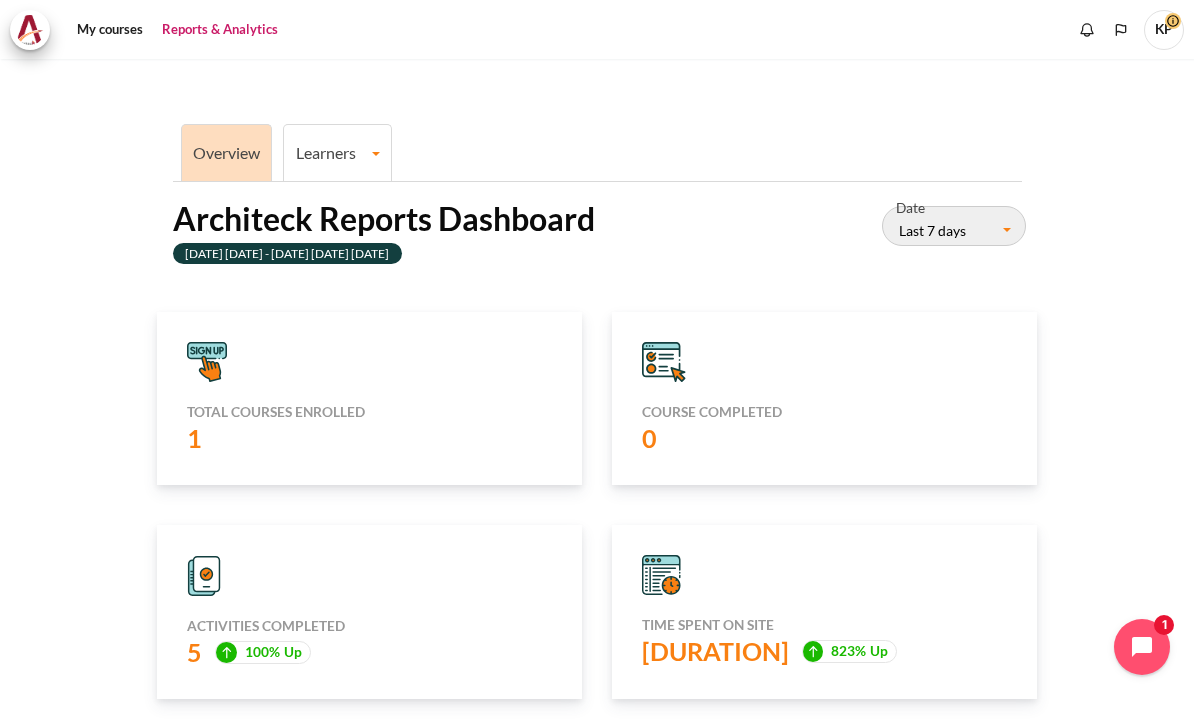 click 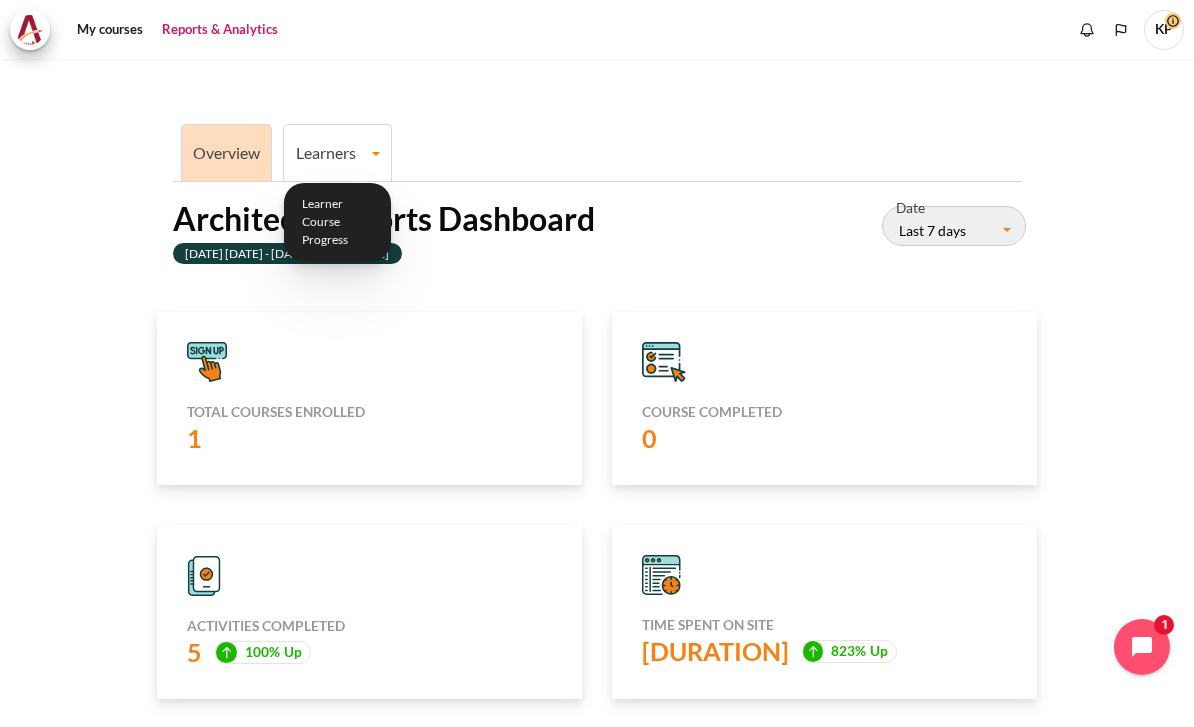 click on "Overview
Learners
Learner Course Progress
Architeck Reports Dashboard
29 Tháng 7 2025 - 04 Tháng 8 2025
Date
Last 7 days
January February March April May June July August Mon" at bounding box center [597, 717] 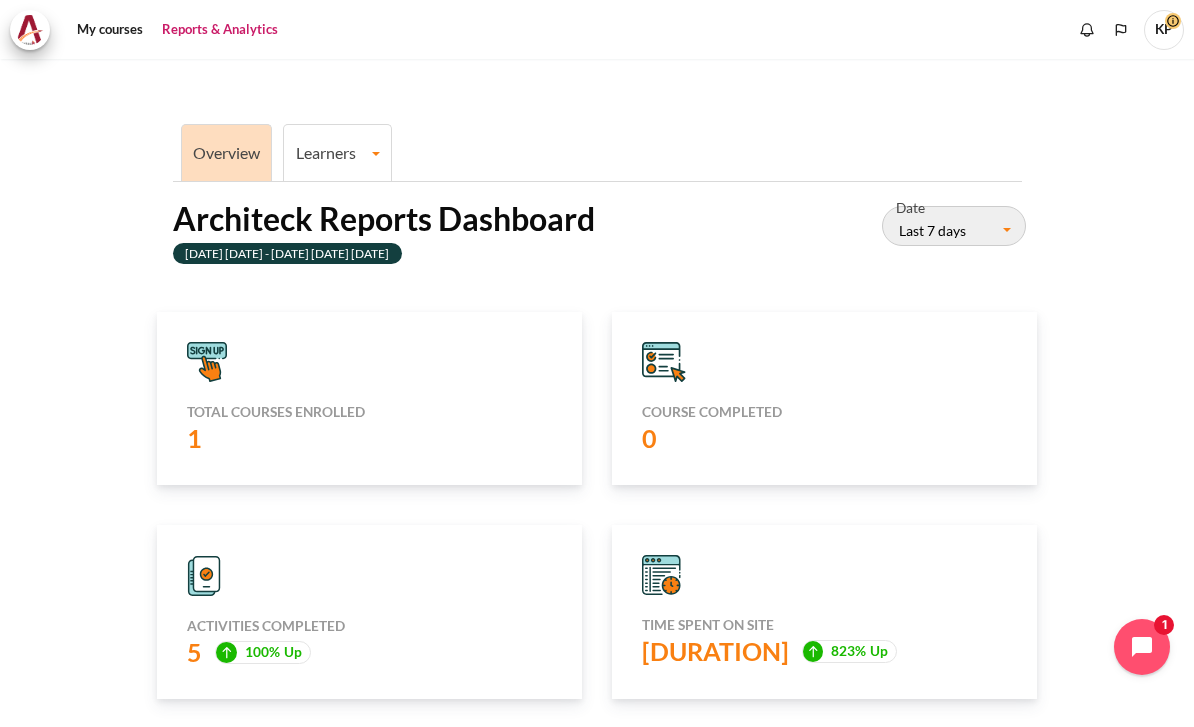 click on "My courses" at bounding box center (110, 30) 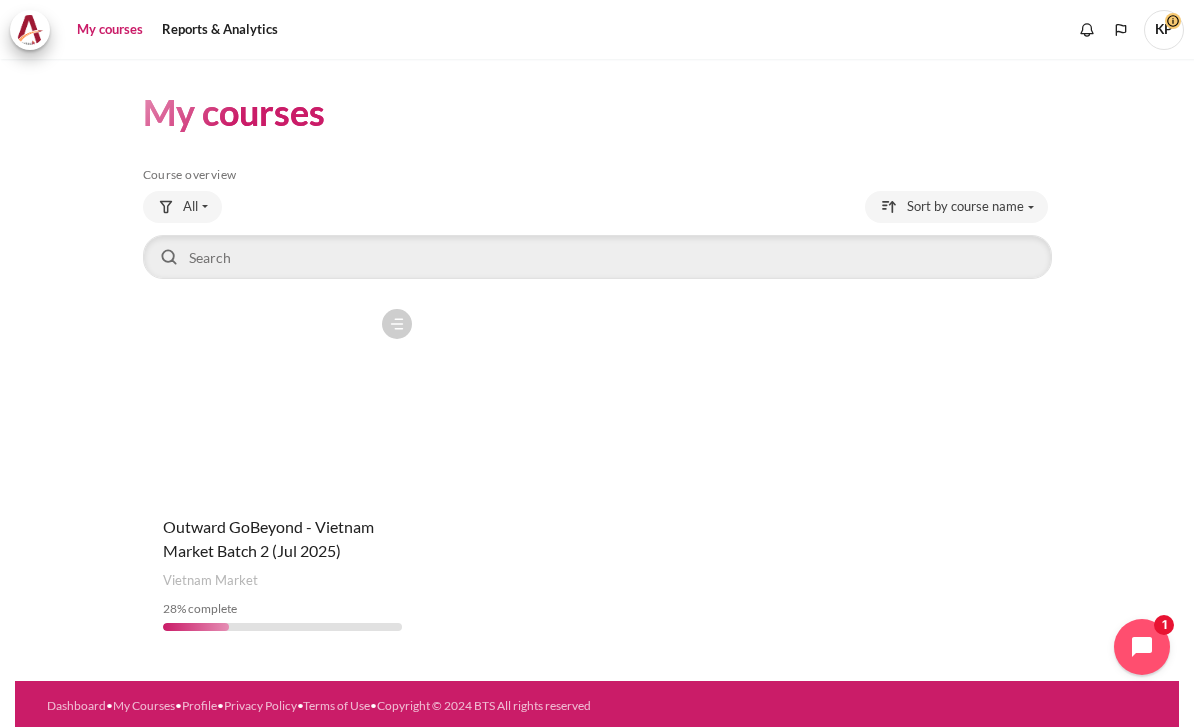 scroll, scrollTop: 44, scrollLeft: 0, axis: vertical 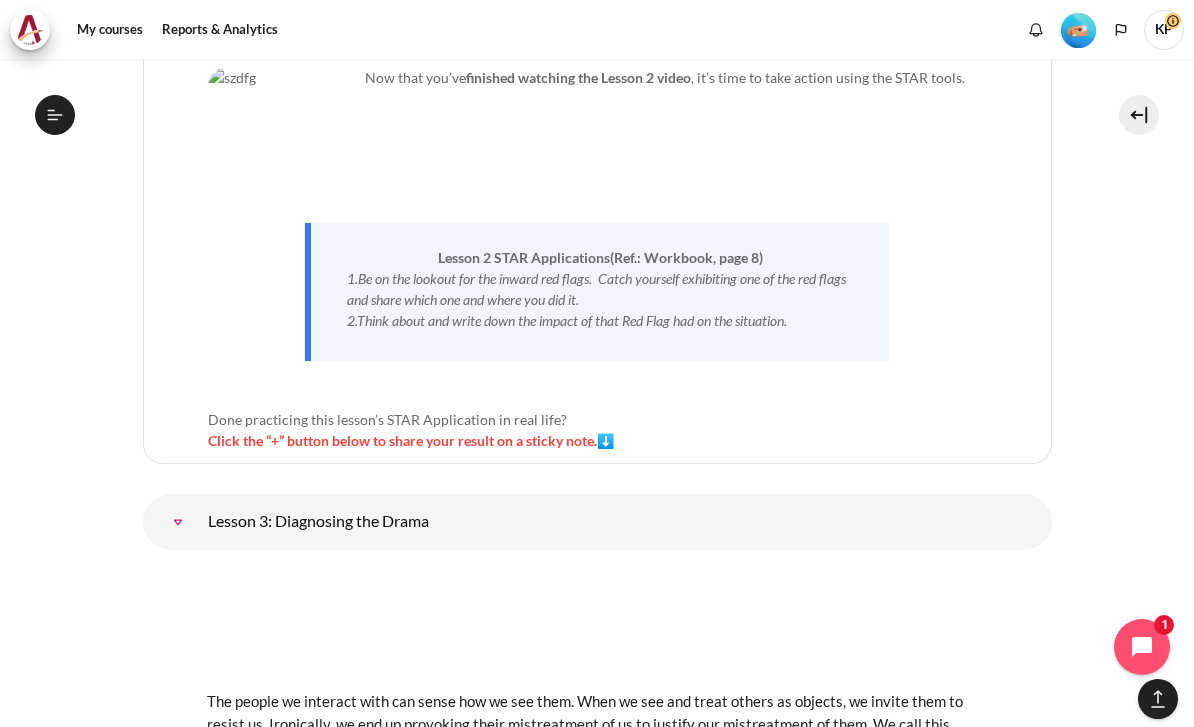 click on "Click the “+” button below to share your result on a sticky note.⬇️" at bounding box center (411, 440) 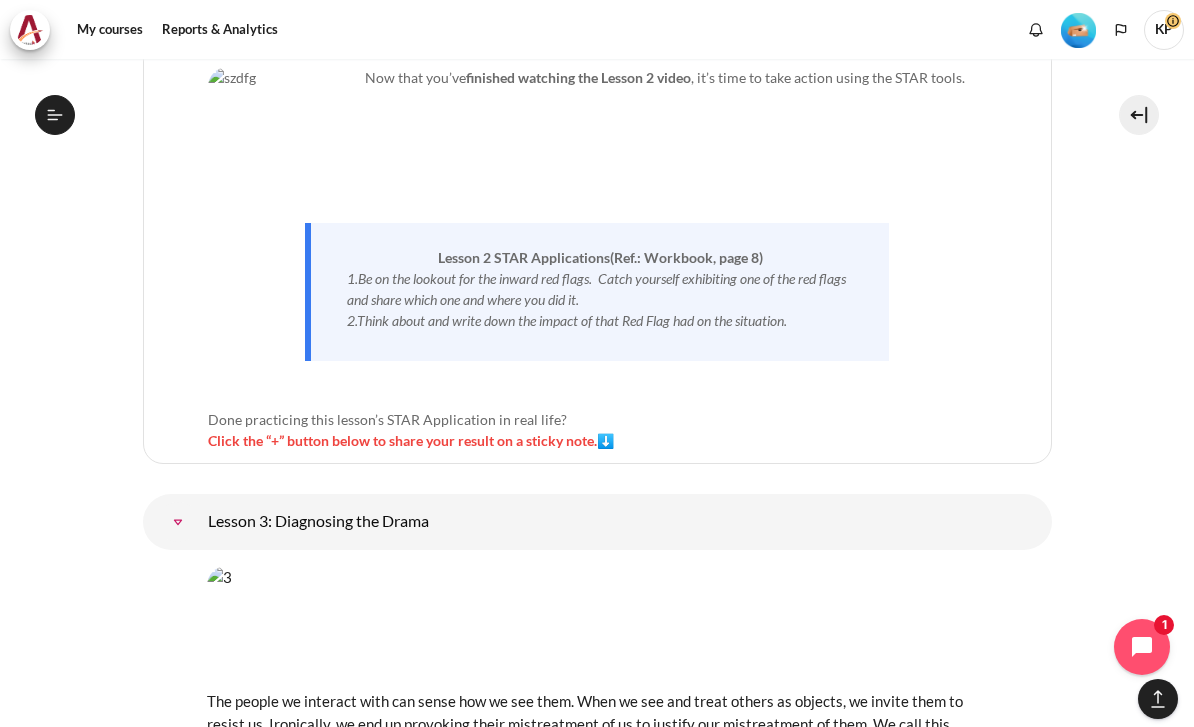 click on "Click the “+” button below to share your result on a sticky note.⬇️" at bounding box center [411, 440] 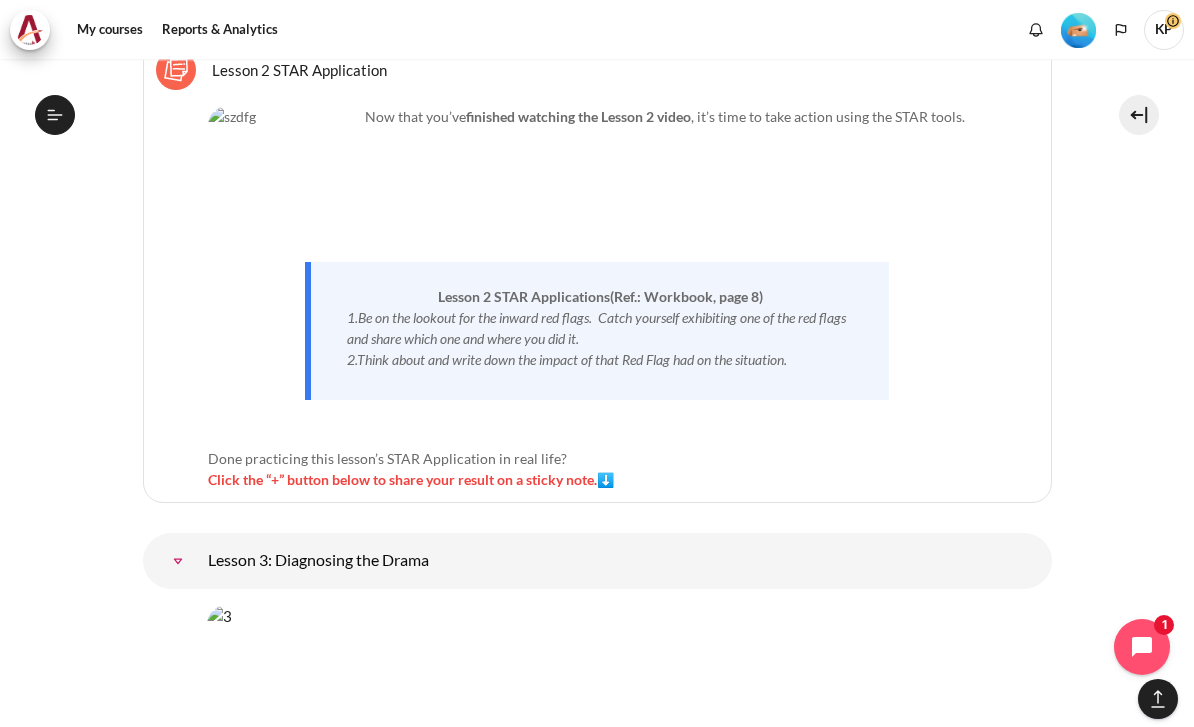 click on "Click the “+” button below to share your result on a sticky note.⬇️" at bounding box center [411, 479] 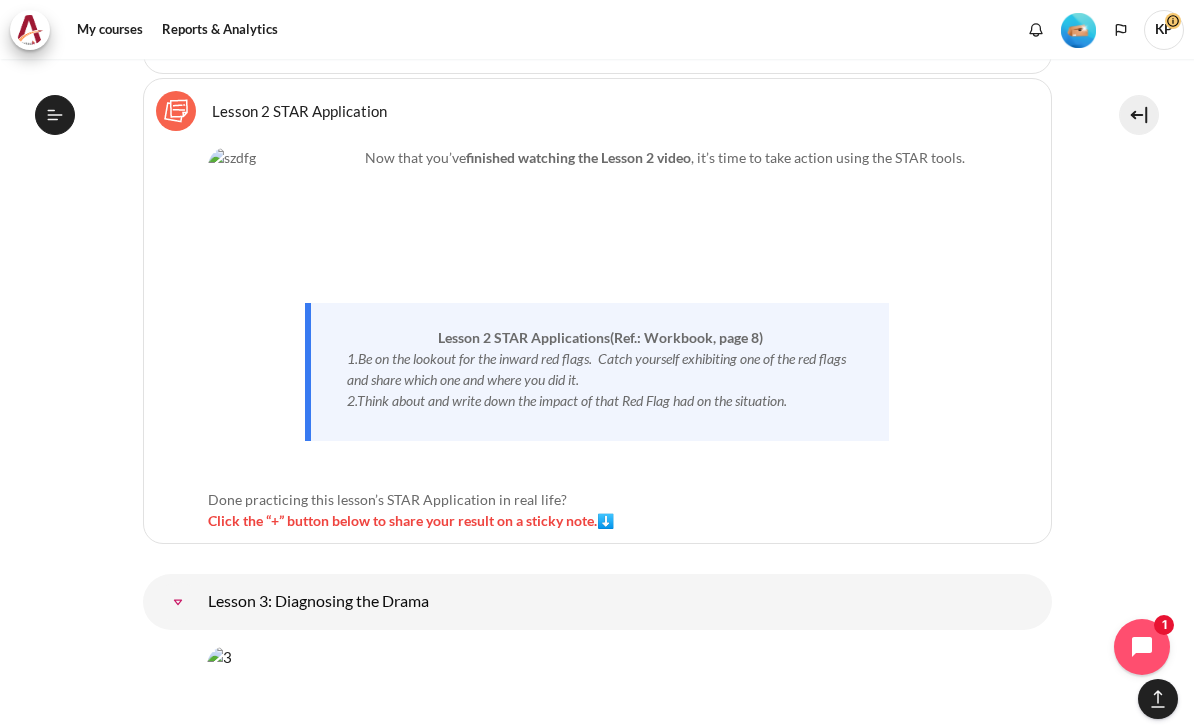 scroll, scrollTop: 4338, scrollLeft: 0, axis: vertical 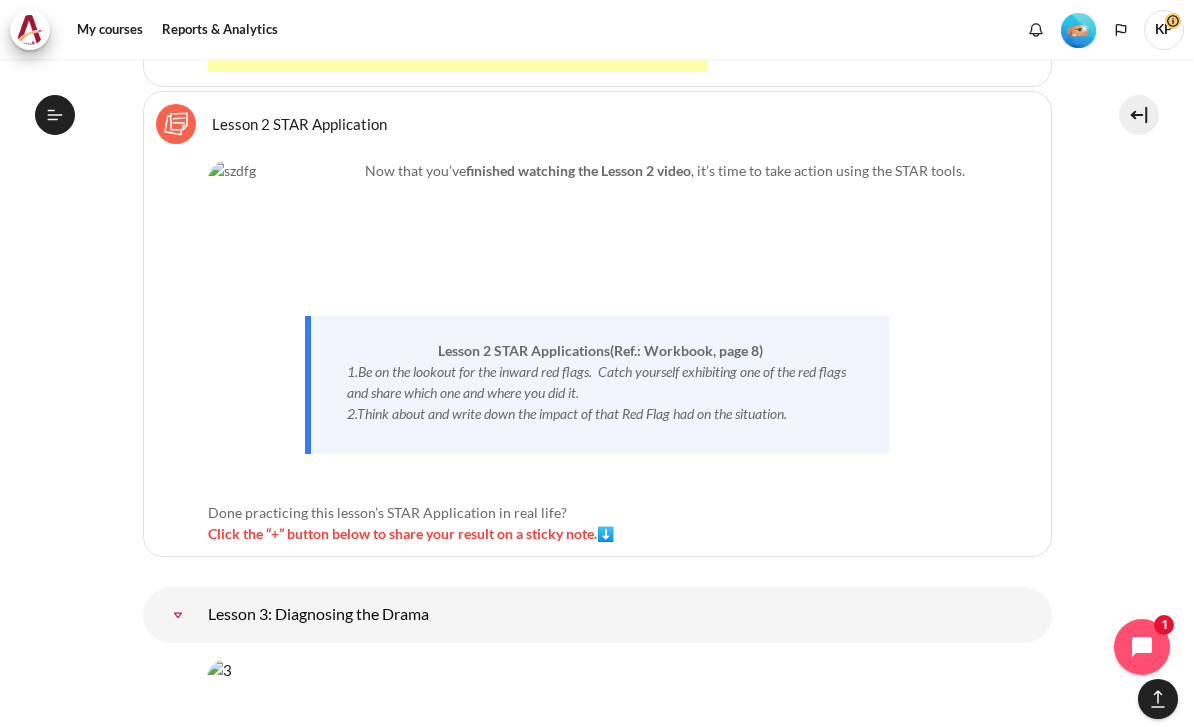 click on "Click the “+” button below to share your result on a sticky note.⬇️" at bounding box center (411, 533) 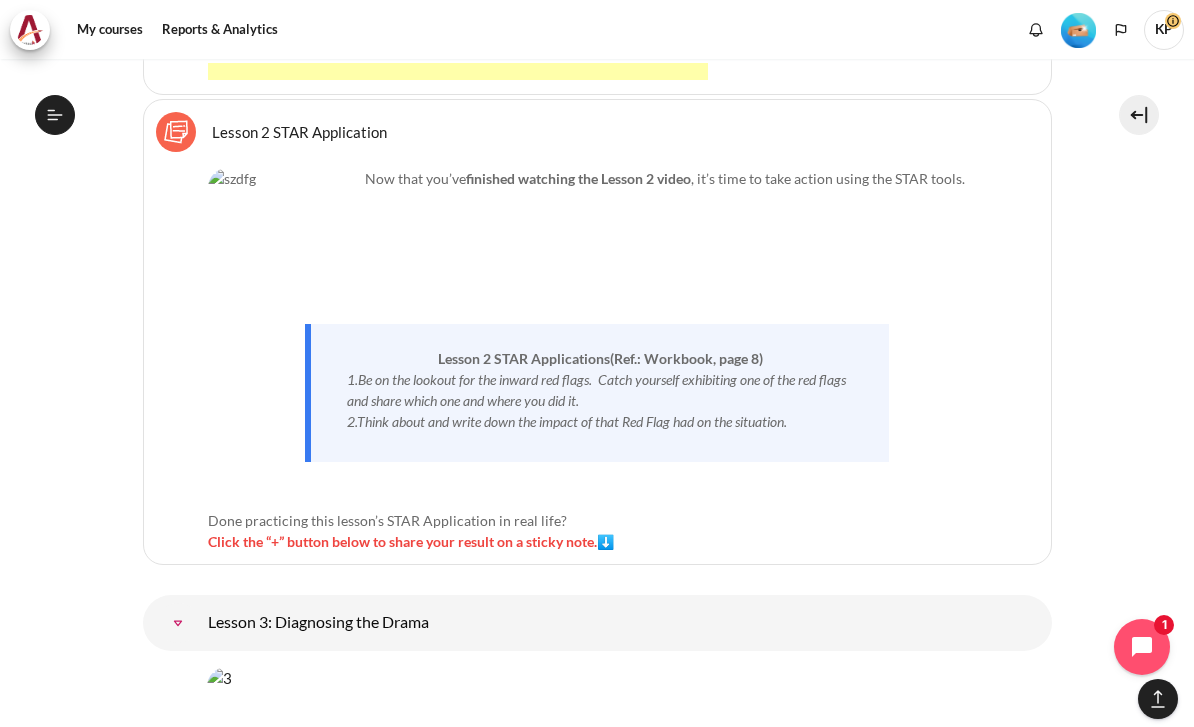 scroll, scrollTop: 4335, scrollLeft: 0, axis: vertical 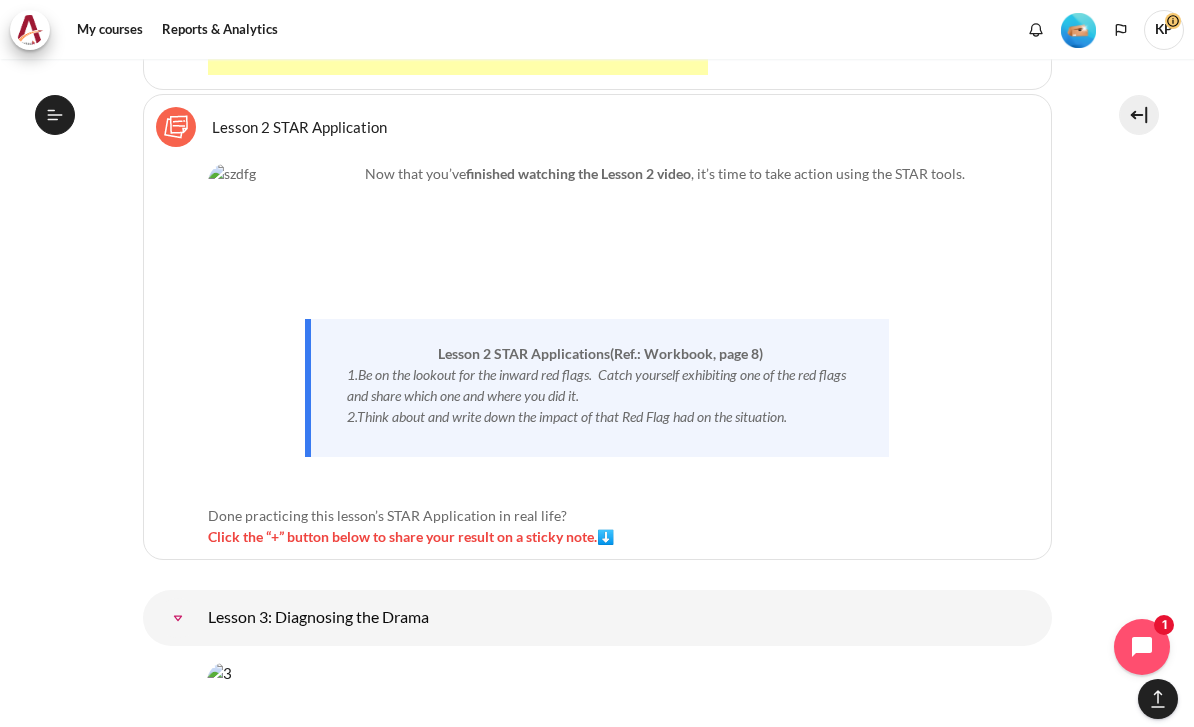 click on "Click the “+” button below to share your result on a sticky note.⬇️" at bounding box center (411, 536) 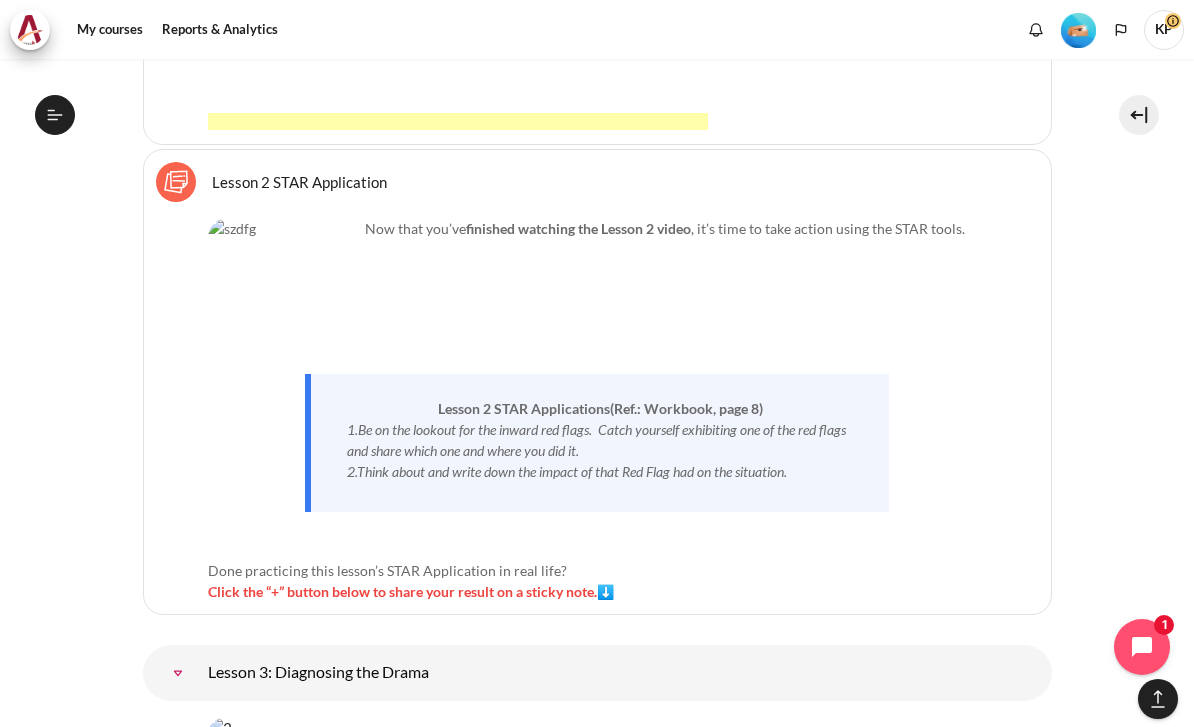 scroll, scrollTop: 4274, scrollLeft: 0, axis: vertical 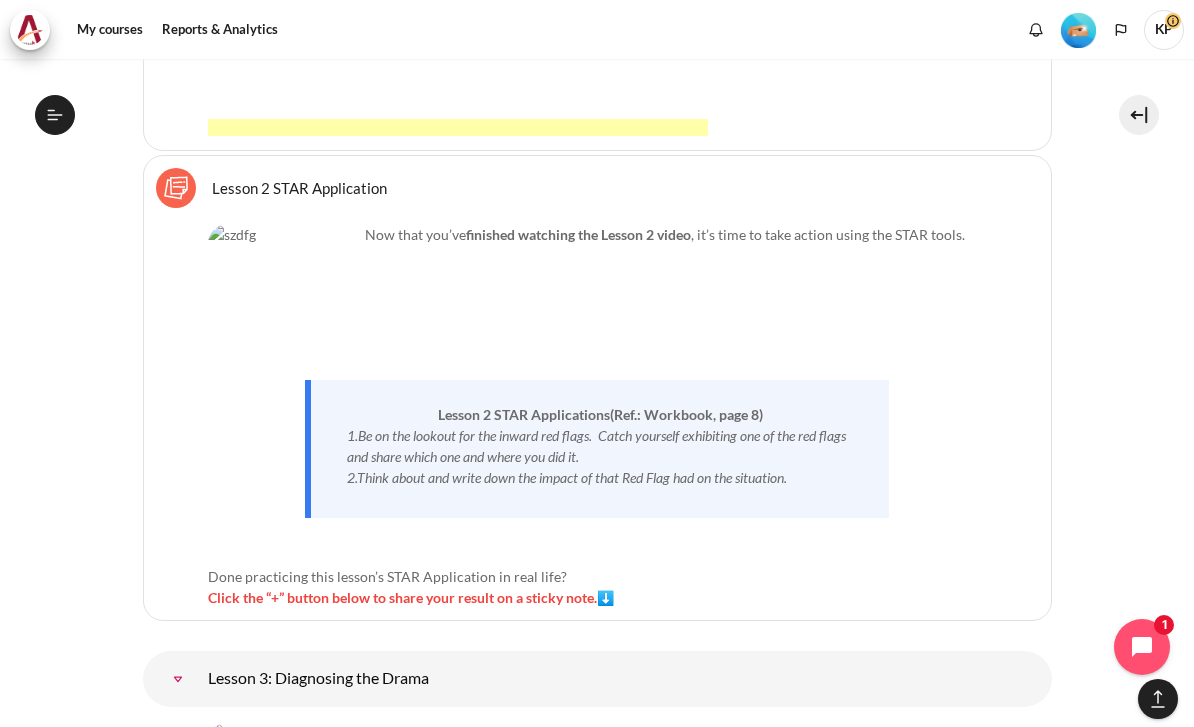 click on "Lesson 2 STAR Application   Sticky Notes" at bounding box center (299, 187) 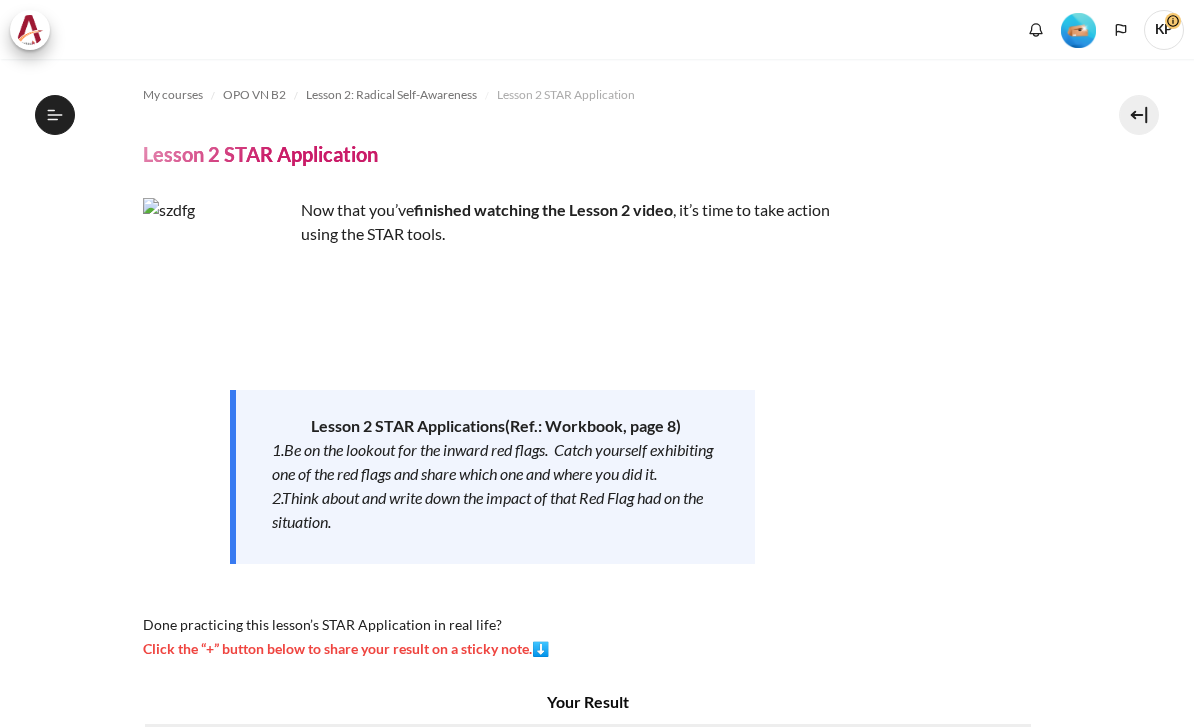 scroll, scrollTop: 0, scrollLeft: 0, axis: both 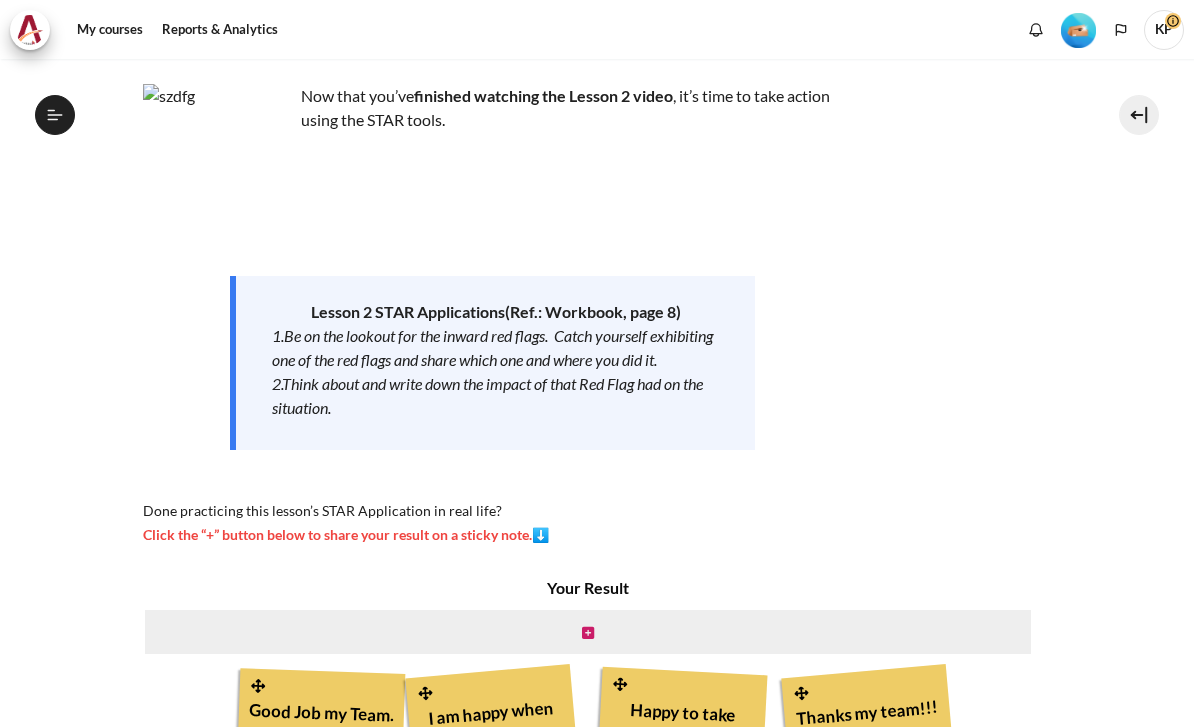 click at bounding box center (588, 633) 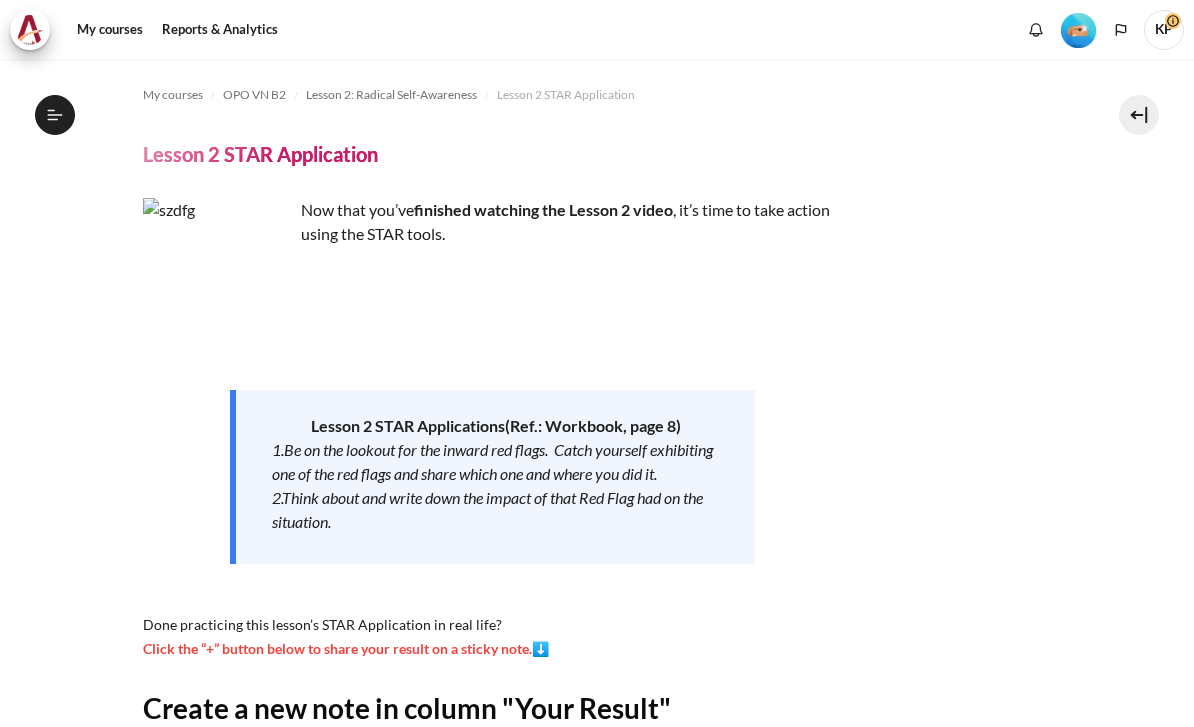 scroll, scrollTop: 0, scrollLeft: 0, axis: both 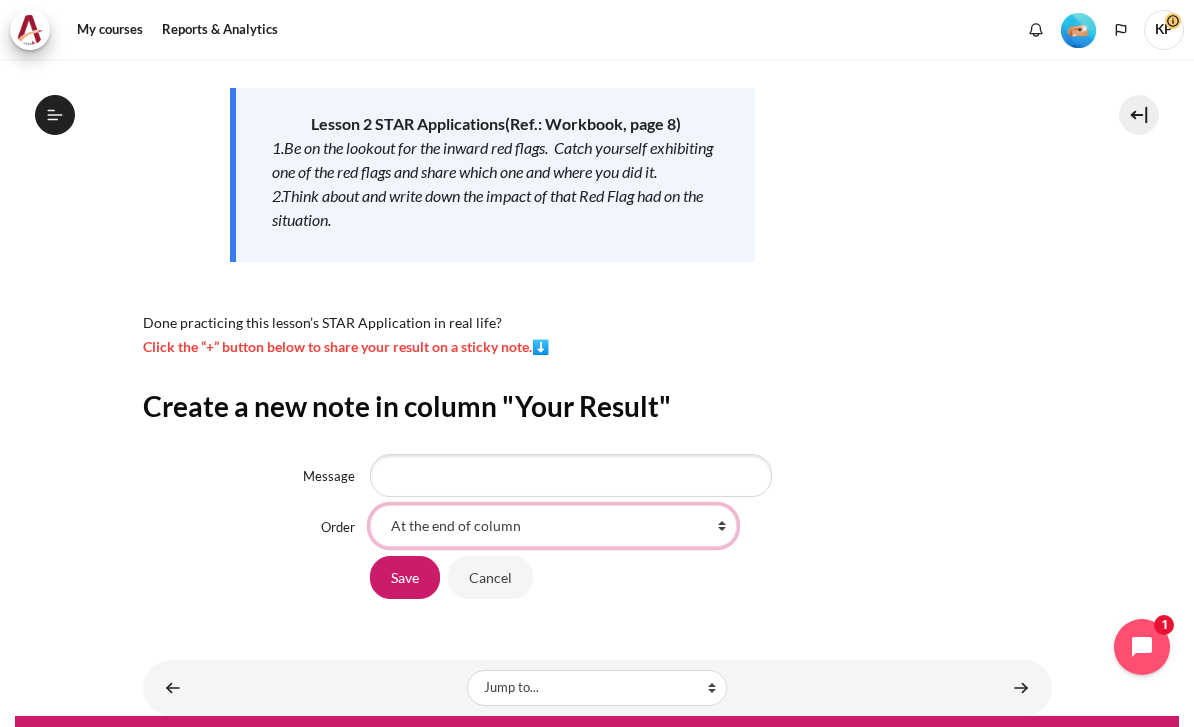 click on "At the end of column
First place in column
After 'Good Job my Team.'
After 'I am happy when my colleague supports me'
After 'Happy to take challenges (WHITE MOUSE)'
After 'Thanks my team!!!'
After '2.2 teammates fighting'
After 'Thank you for sharing information'
After 'Don't feeling victimized'" at bounding box center [553, 526] 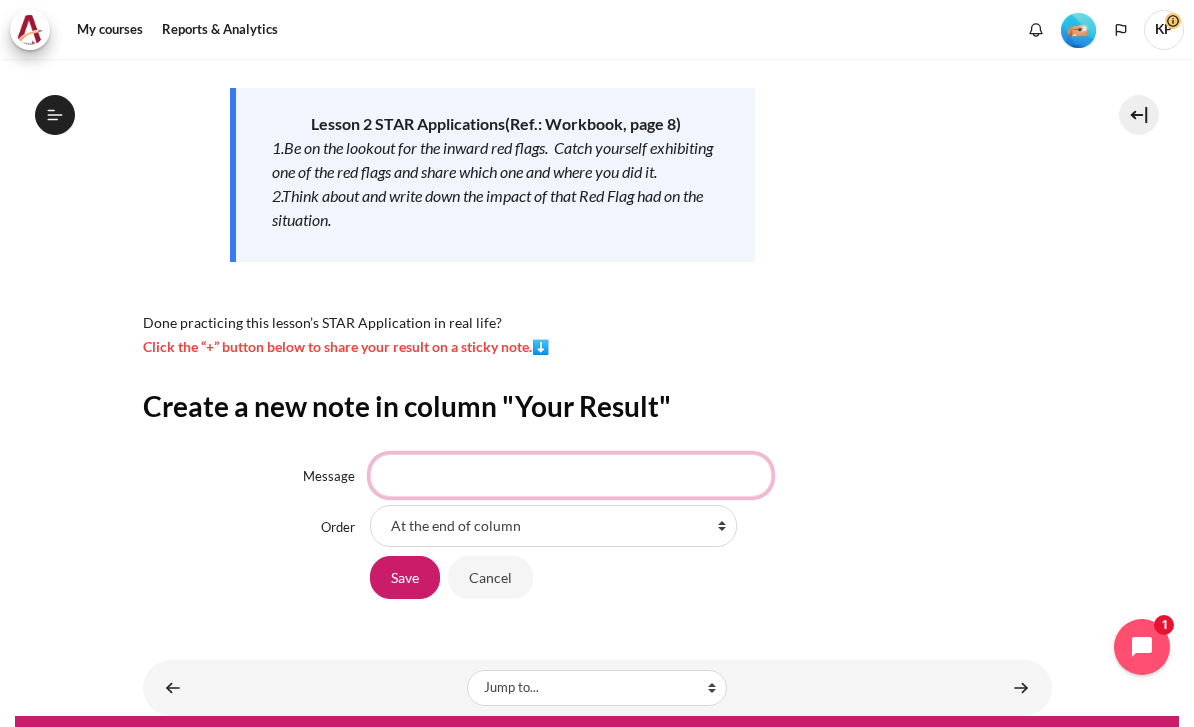 click on "Message" at bounding box center [571, 475] 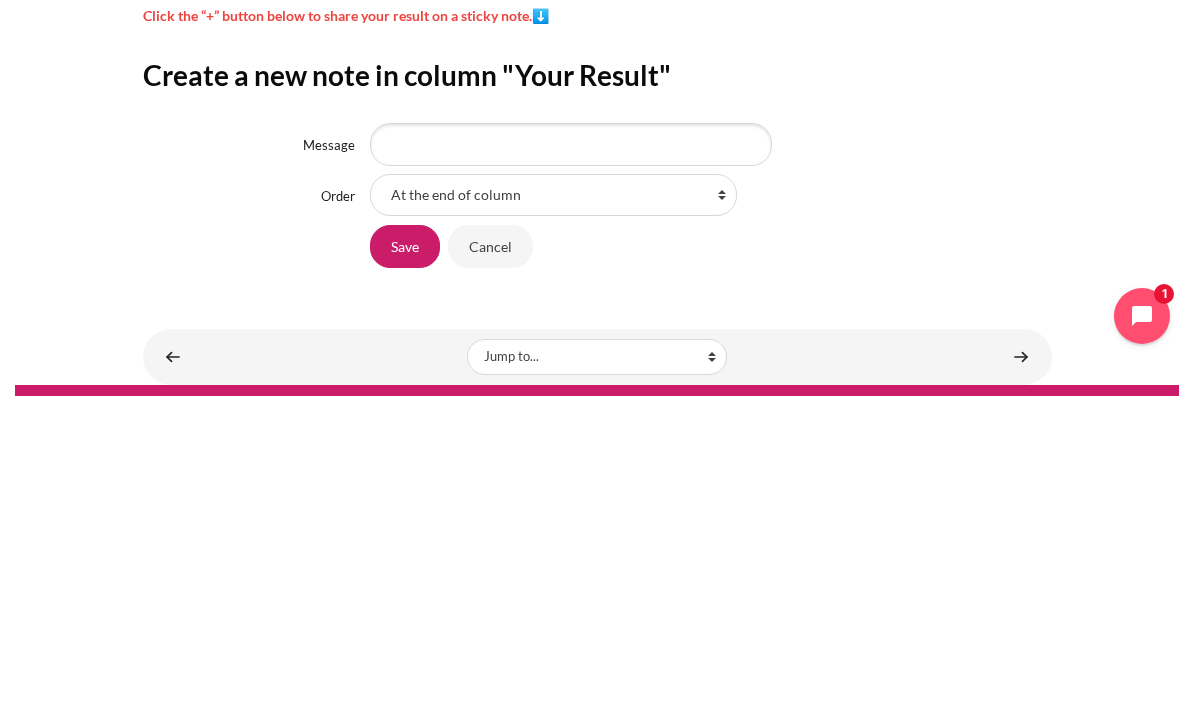 scroll, scrollTop: 44, scrollLeft: 0, axis: vertical 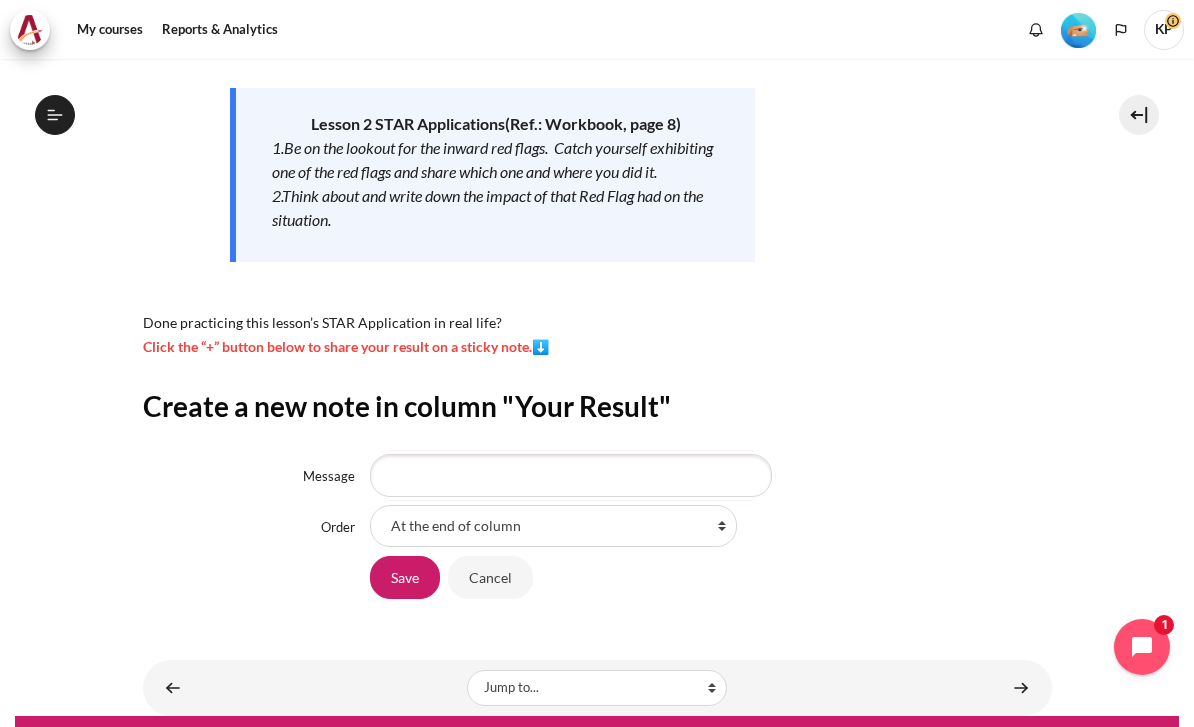 click on "Save" at bounding box center (405, 577) 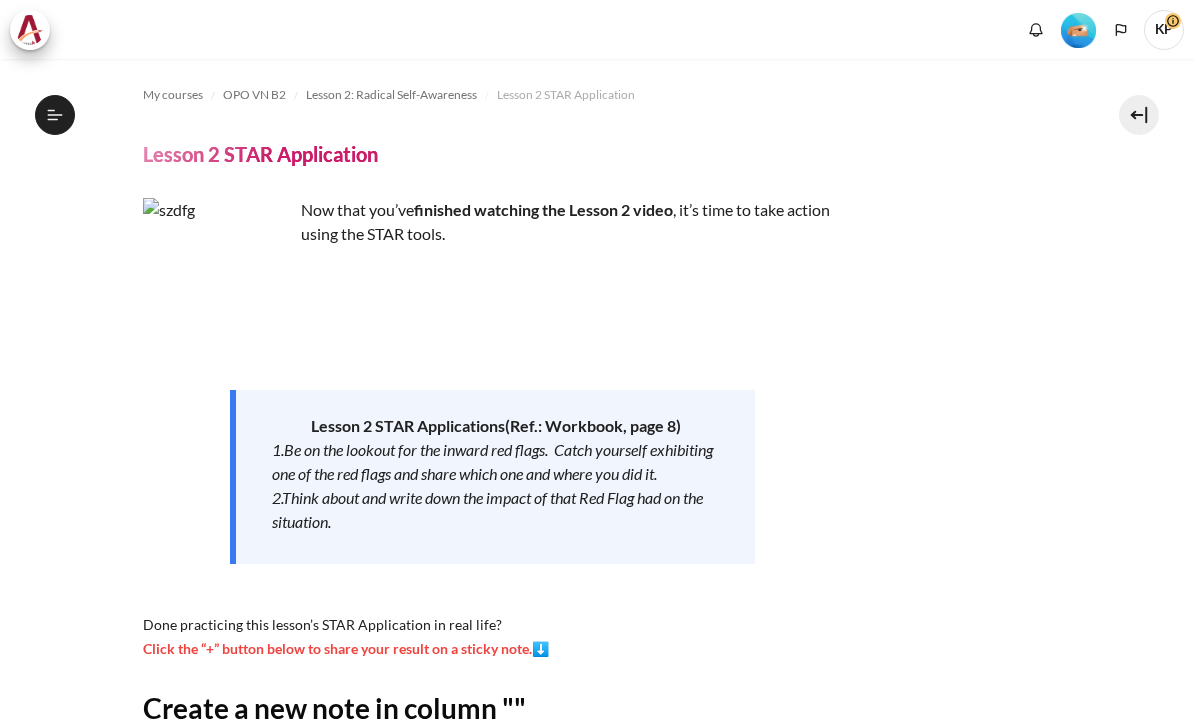 scroll, scrollTop: 0, scrollLeft: 0, axis: both 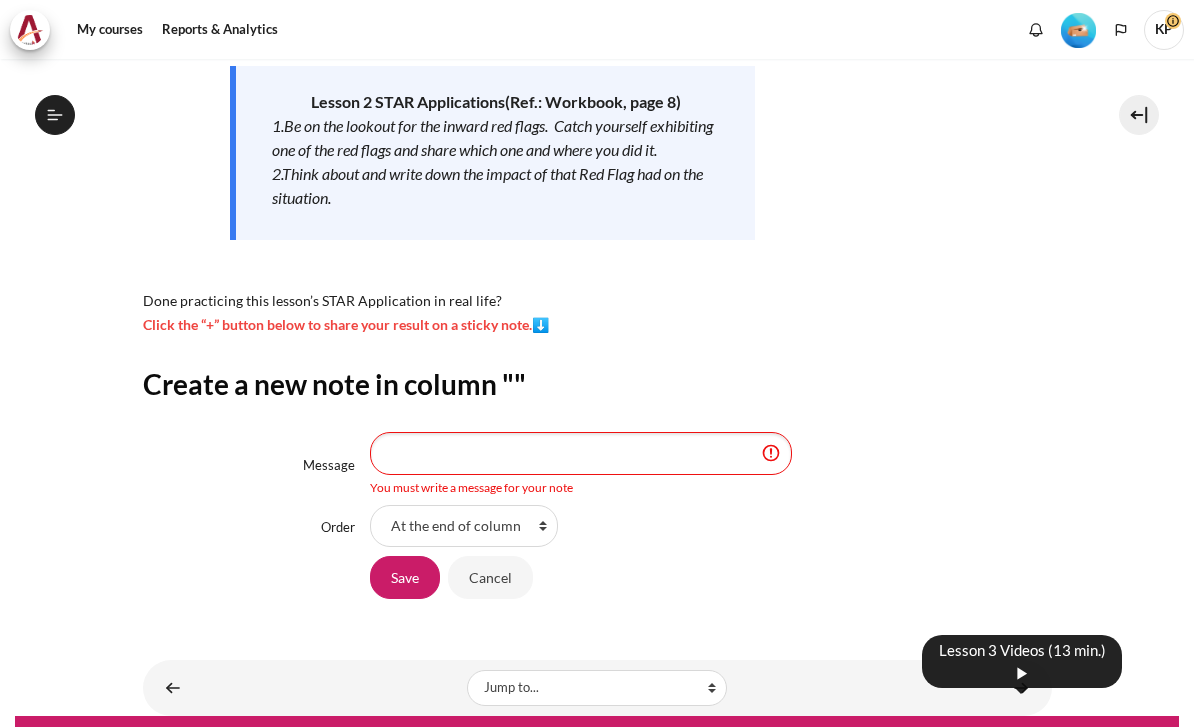 click at bounding box center (1021, 687) 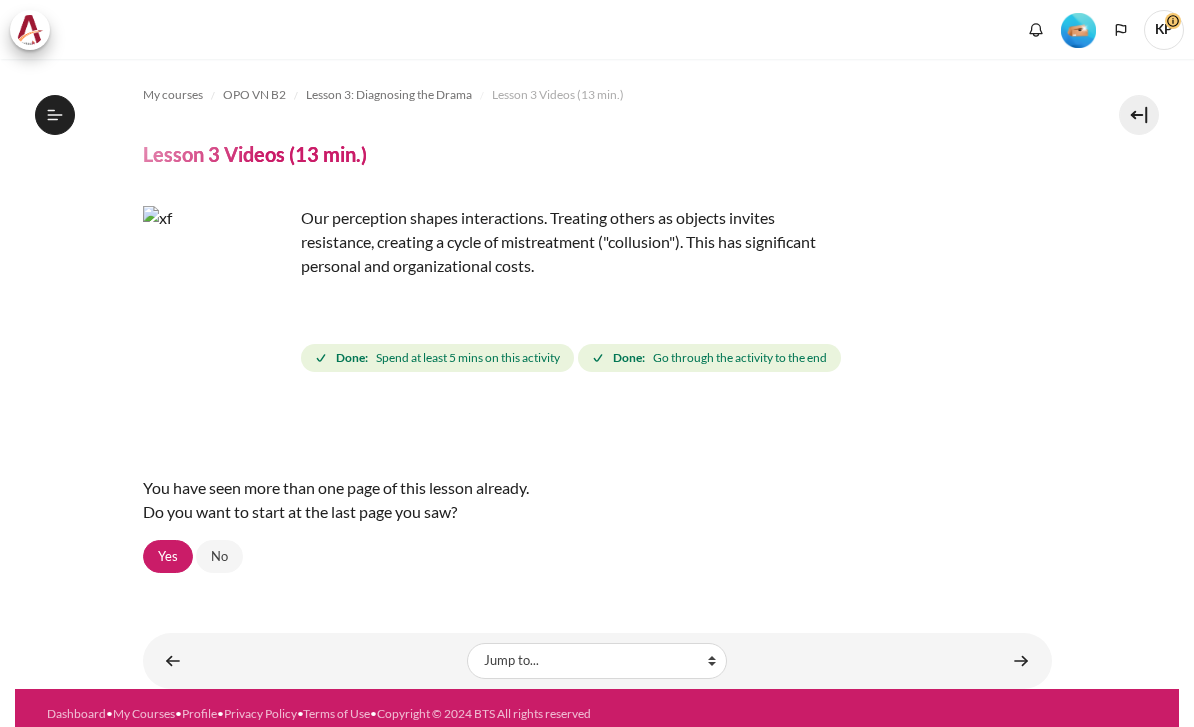 scroll, scrollTop: 0, scrollLeft: 0, axis: both 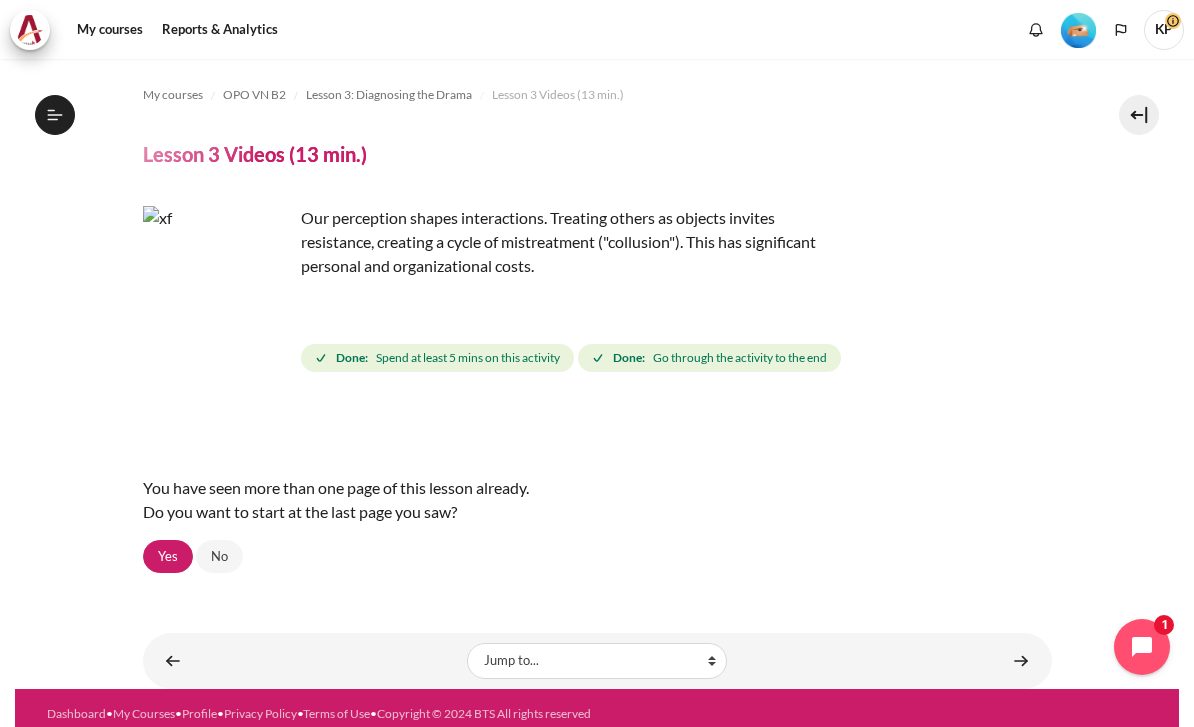 click on "Yes" at bounding box center [168, 557] 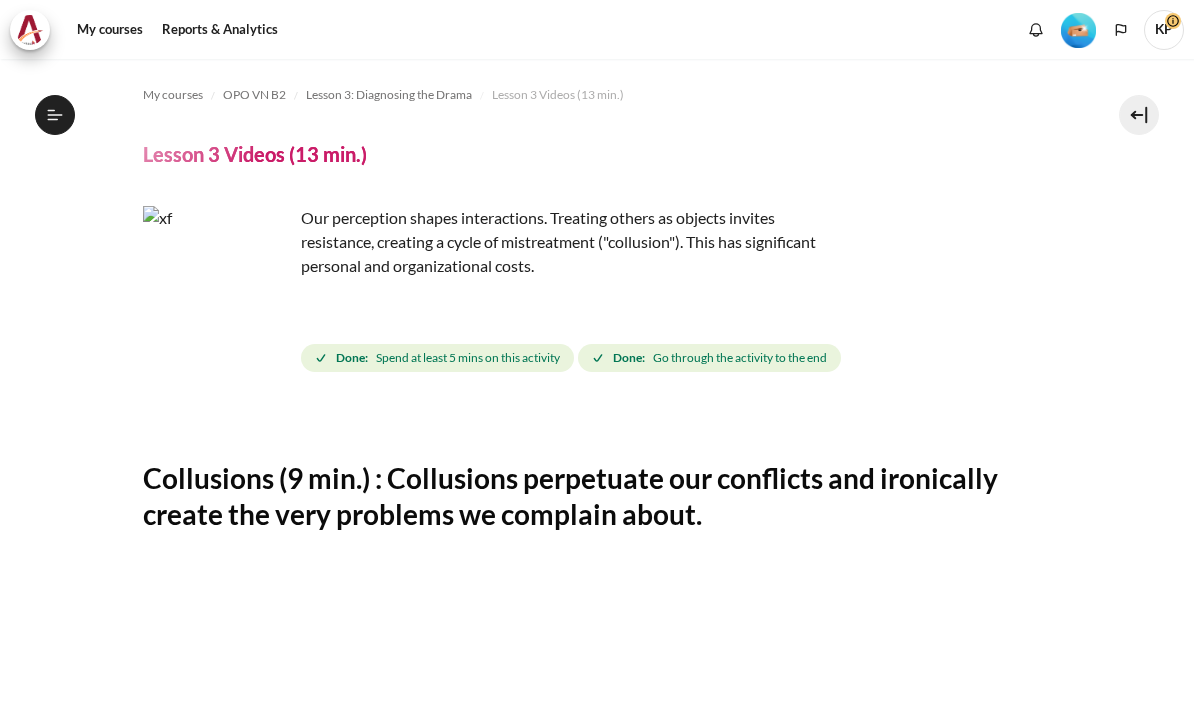 scroll, scrollTop: 0, scrollLeft: 0, axis: both 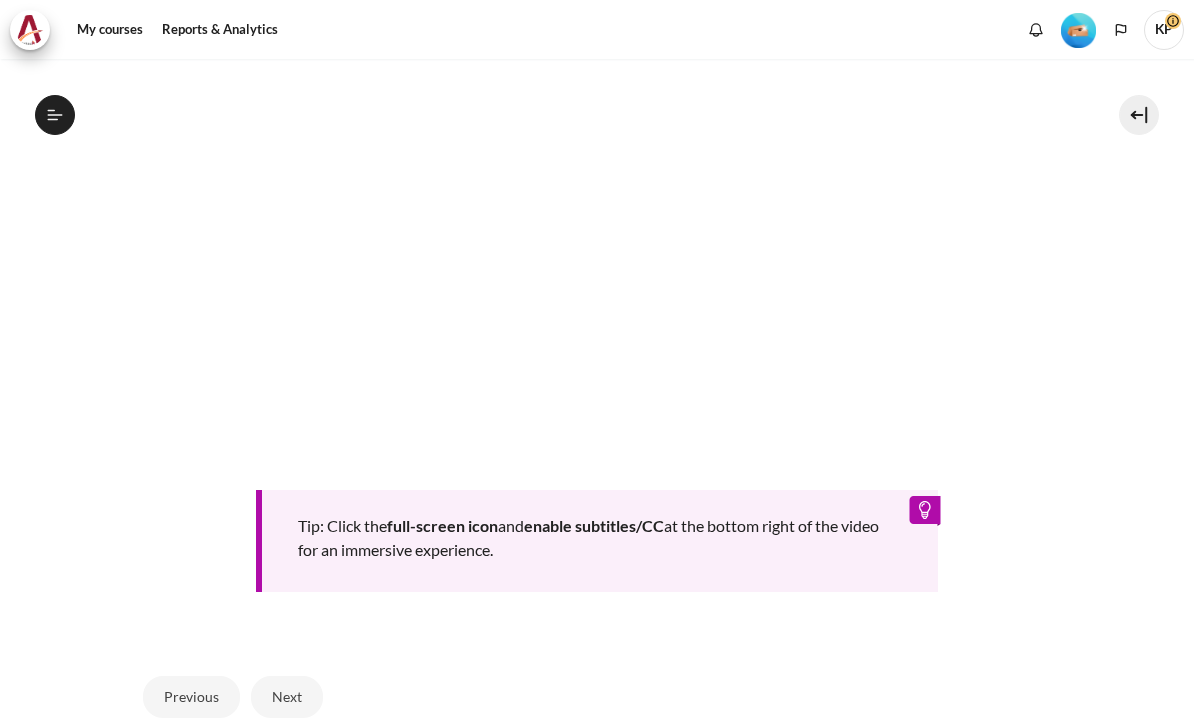 click on "My courses
OPO VN B2
Lesson 3: Diagnosing the Drama
Lesson 3 Videos (13 min.)
Lesson 3 Videos (13 min.)
Completion requirements" at bounding box center (597, 137) 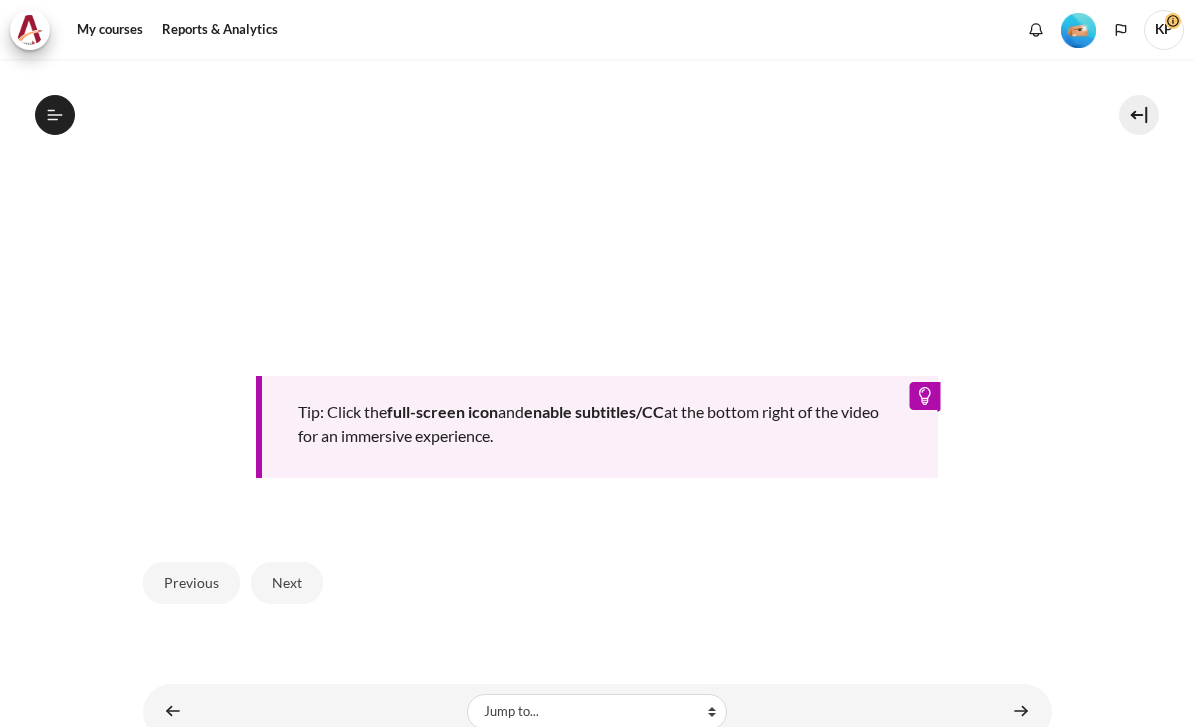 scroll, scrollTop: 751, scrollLeft: 0, axis: vertical 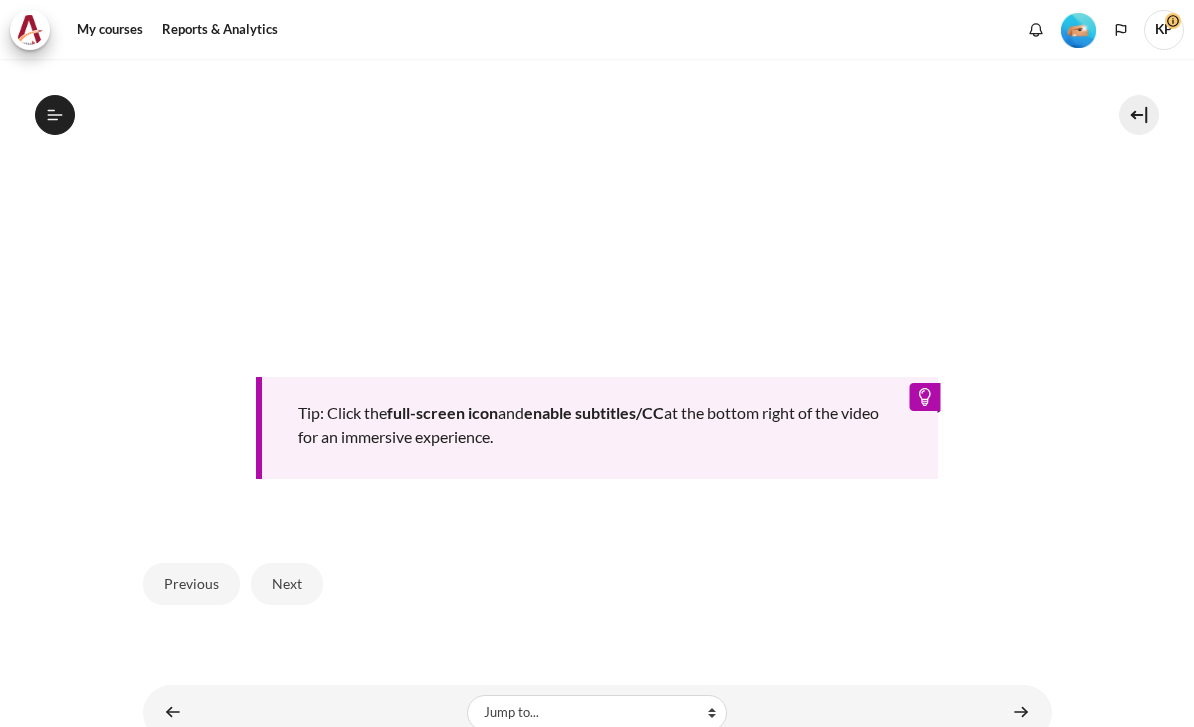 click on "Next" at bounding box center (287, 584) 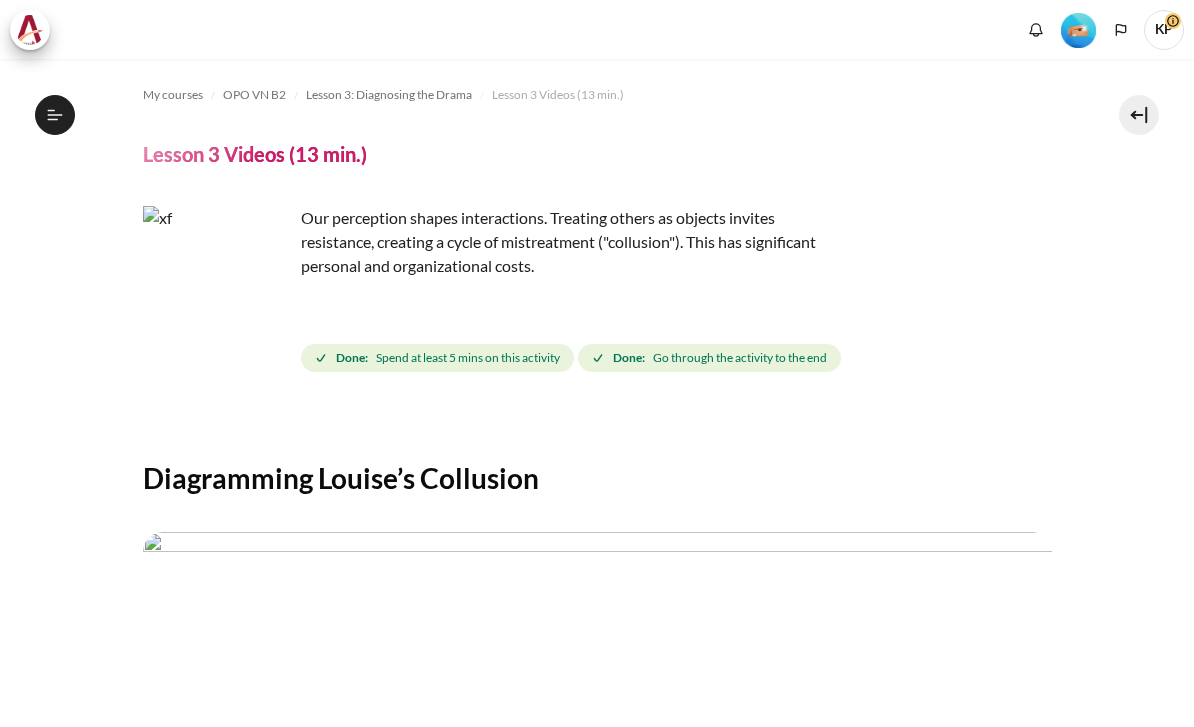 scroll, scrollTop: 0, scrollLeft: 0, axis: both 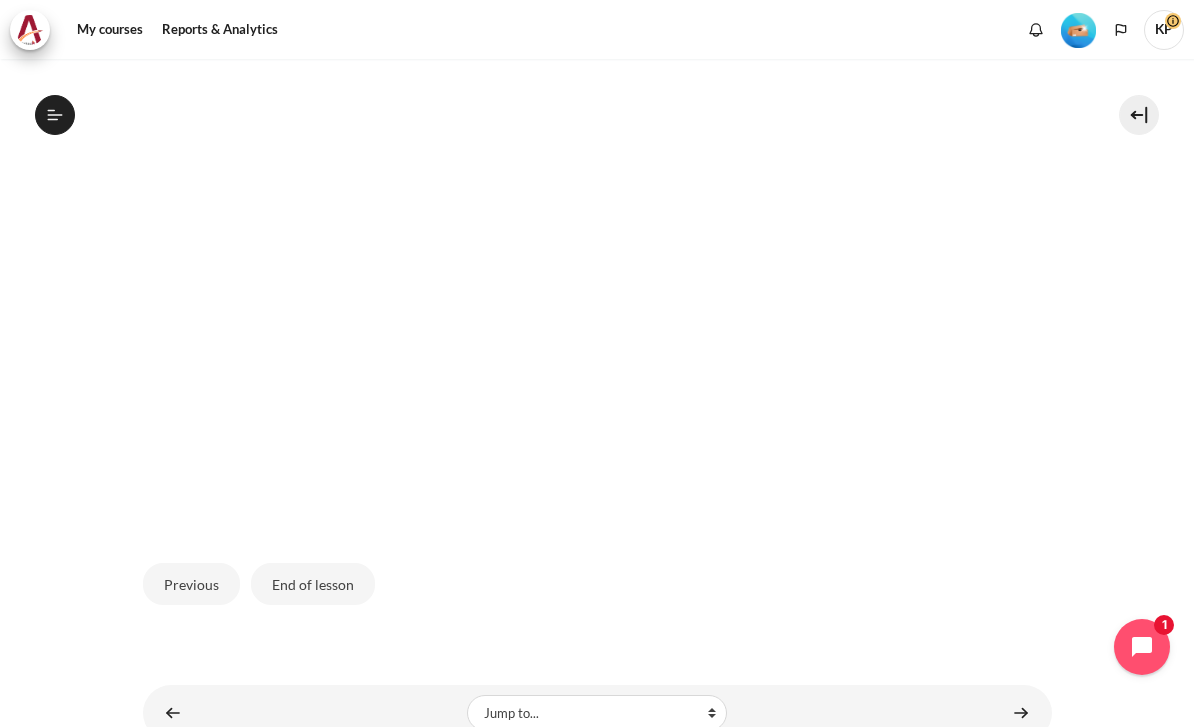 click on "End of lesson" at bounding box center (313, 584) 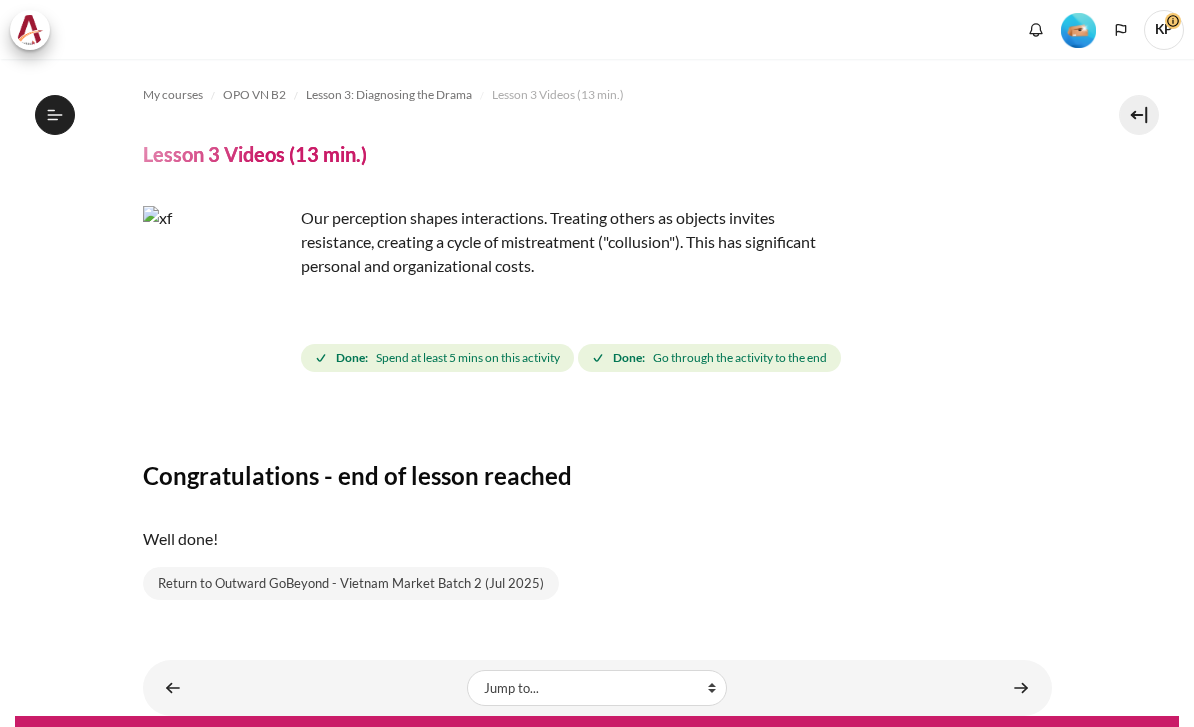 scroll, scrollTop: 44, scrollLeft: 0, axis: vertical 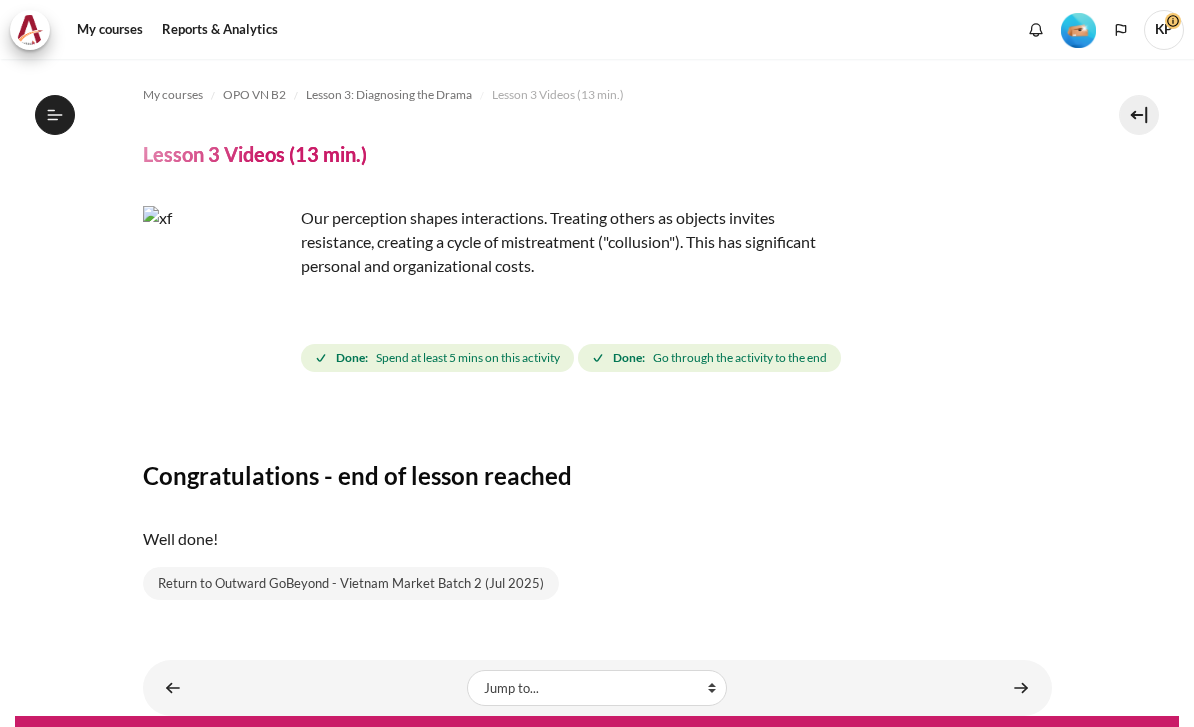 click on "Return to Outward GoBeyond - Vietnam Market Batch 2 (Jul 2025)" at bounding box center [351, 584] 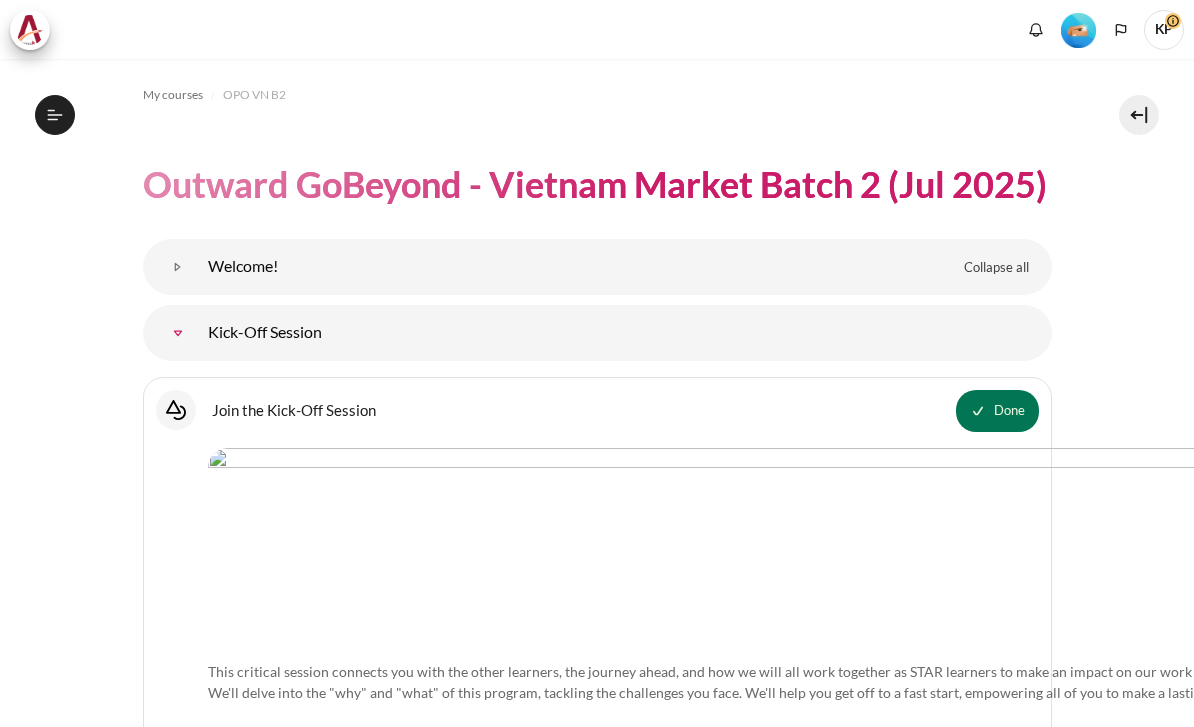 scroll, scrollTop: 0, scrollLeft: 0, axis: both 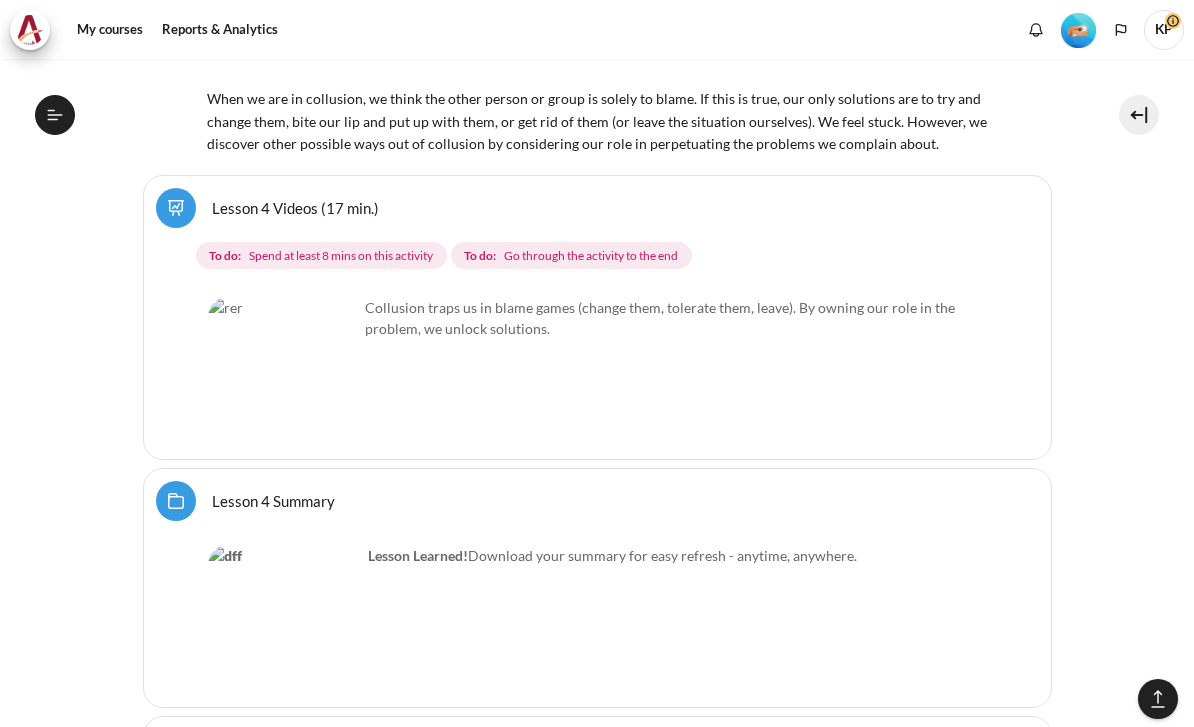 click on "Lesson 4 Videos (17 min.)" at bounding box center [295, 207] 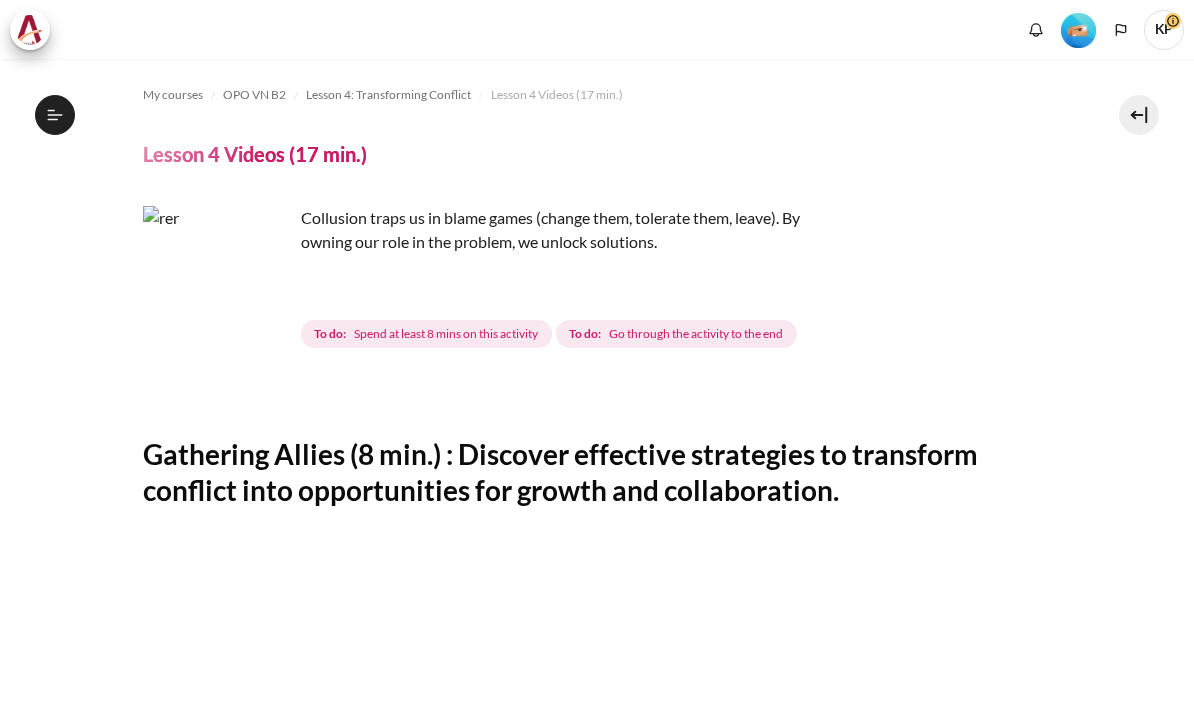 scroll, scrollTop: 0, scrollLeft: 0, axis: both 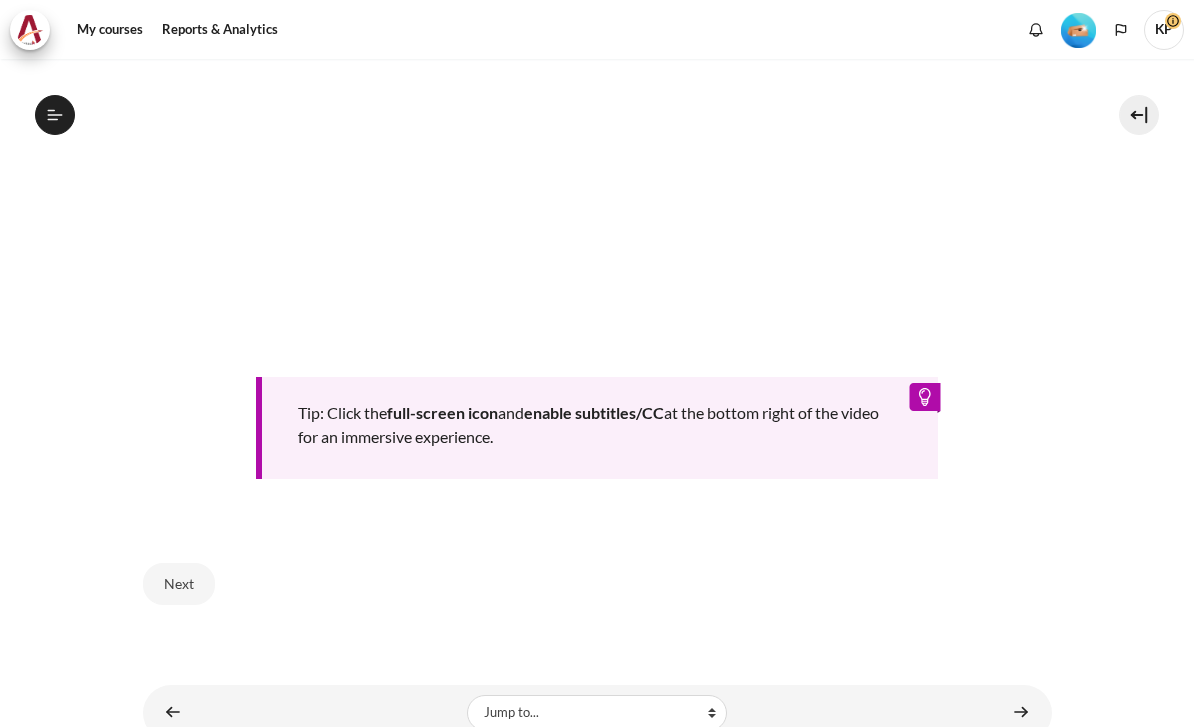 click on "My courses
OPO VN B2
Lesson 4: Transforming Conflict
Lesson 4 Videos (17 min.)
Lesson 4 Videos (17 min.)
Completion requirements" at bounding box center (597, 36) 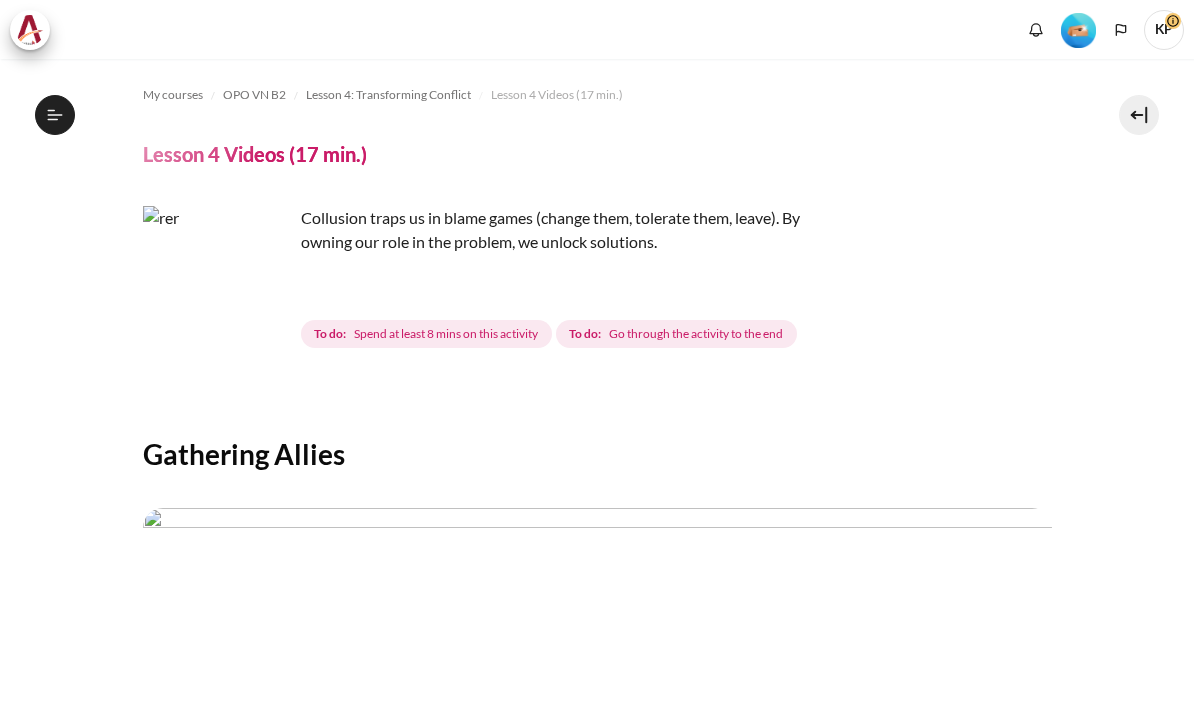 scroll, scrollTop: 0, scrollLeft: 0, axis: both 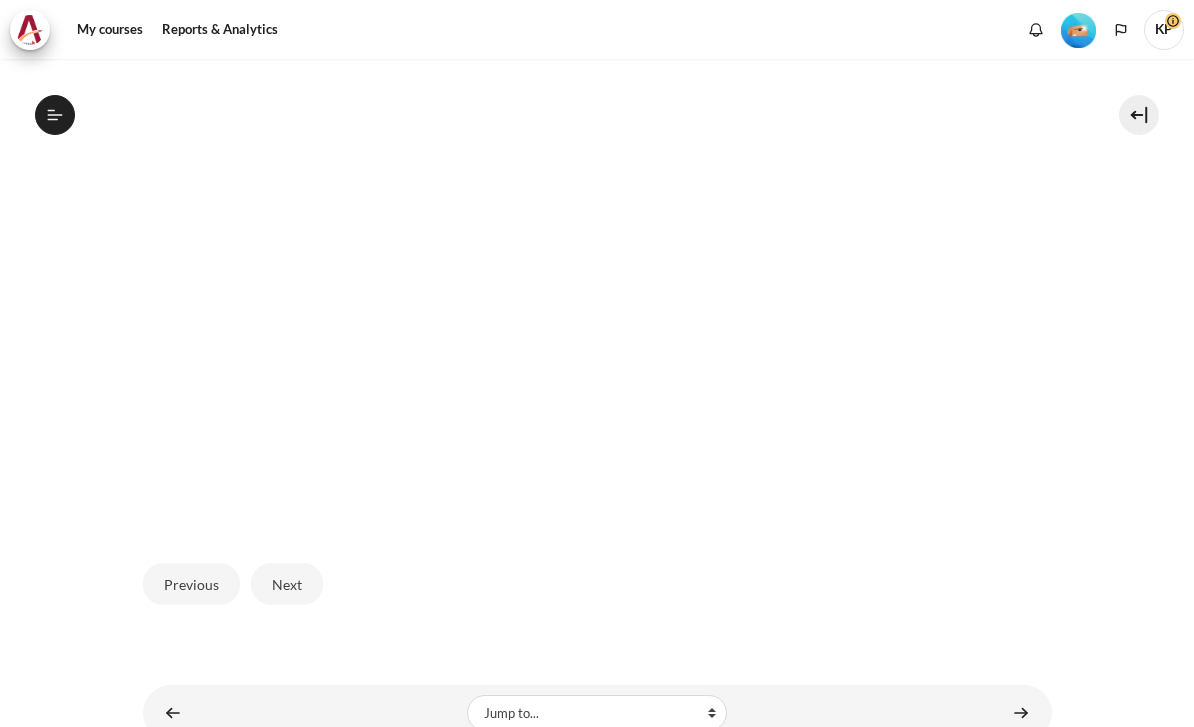 click on "Next" at bounding box center (287, 584) 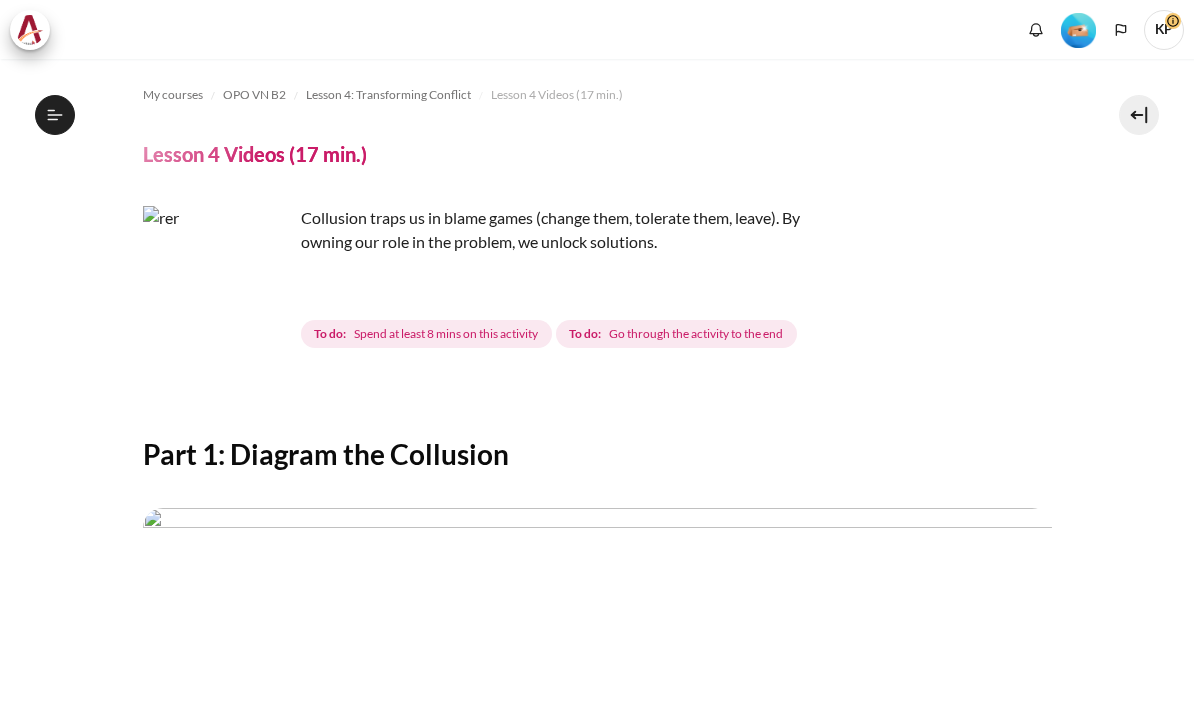 scroll, scrollTop: 0, scrollLeft: 0, axis: both 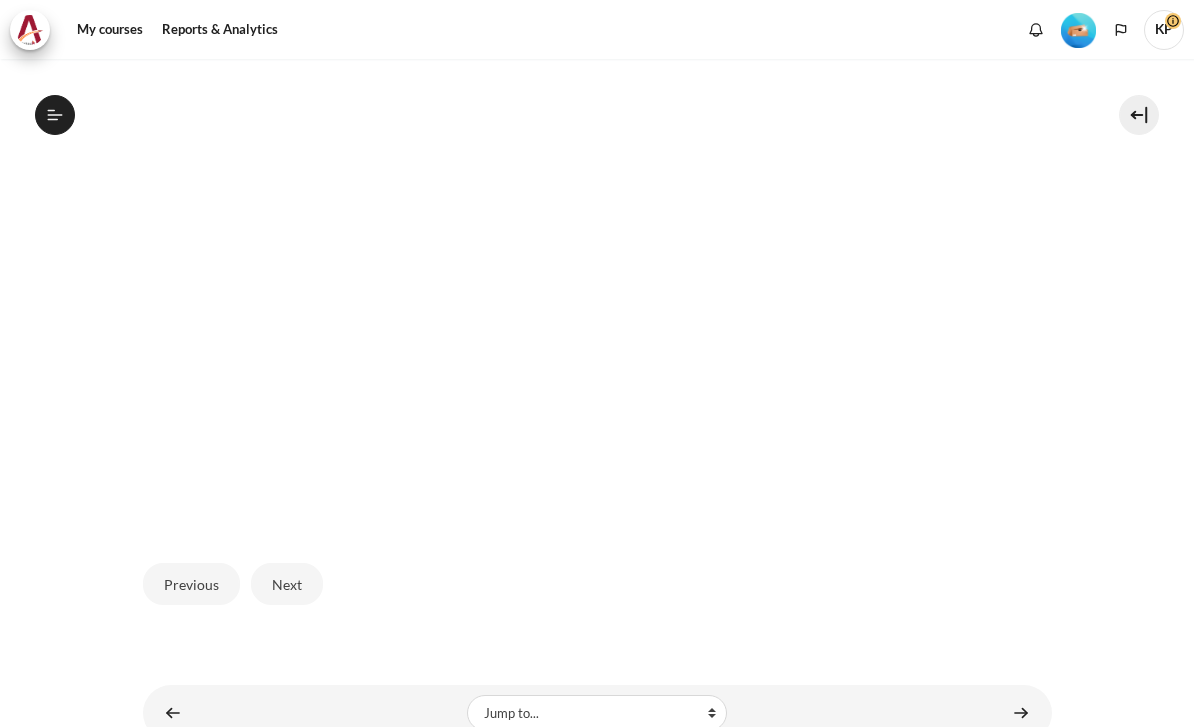 click on "Next" at bounding box center (287, 584) 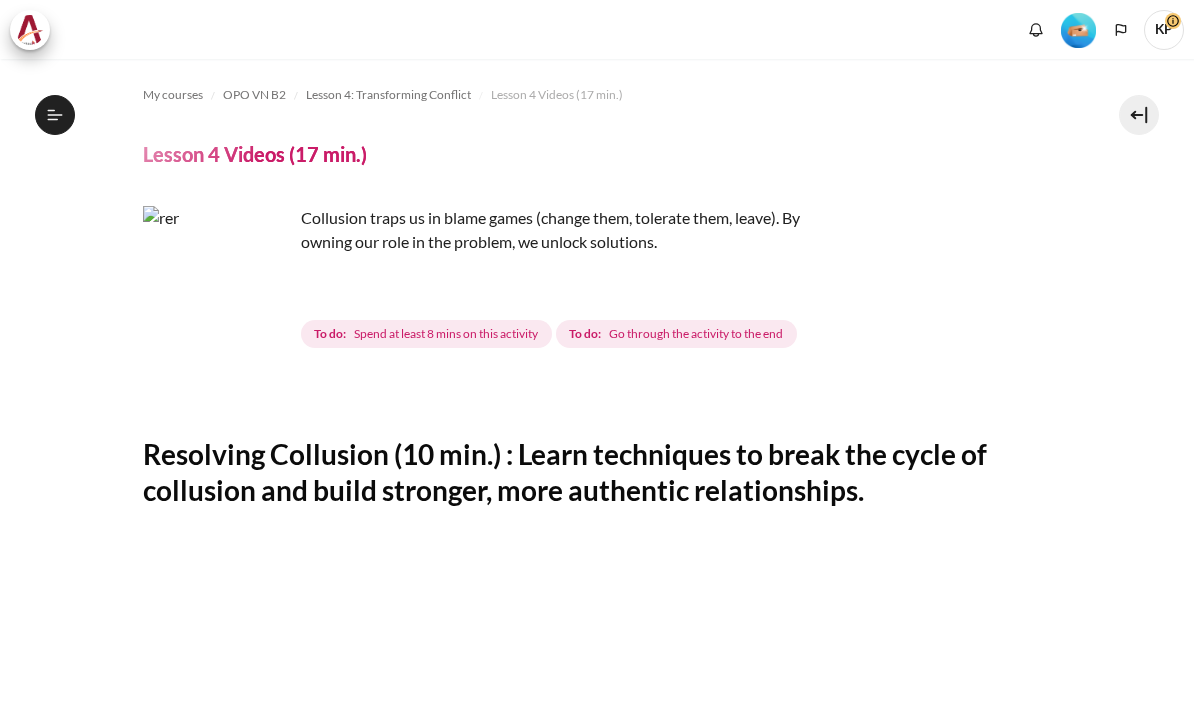 scroll, scrollTop: 0, scrollLeft: 0, axis: both 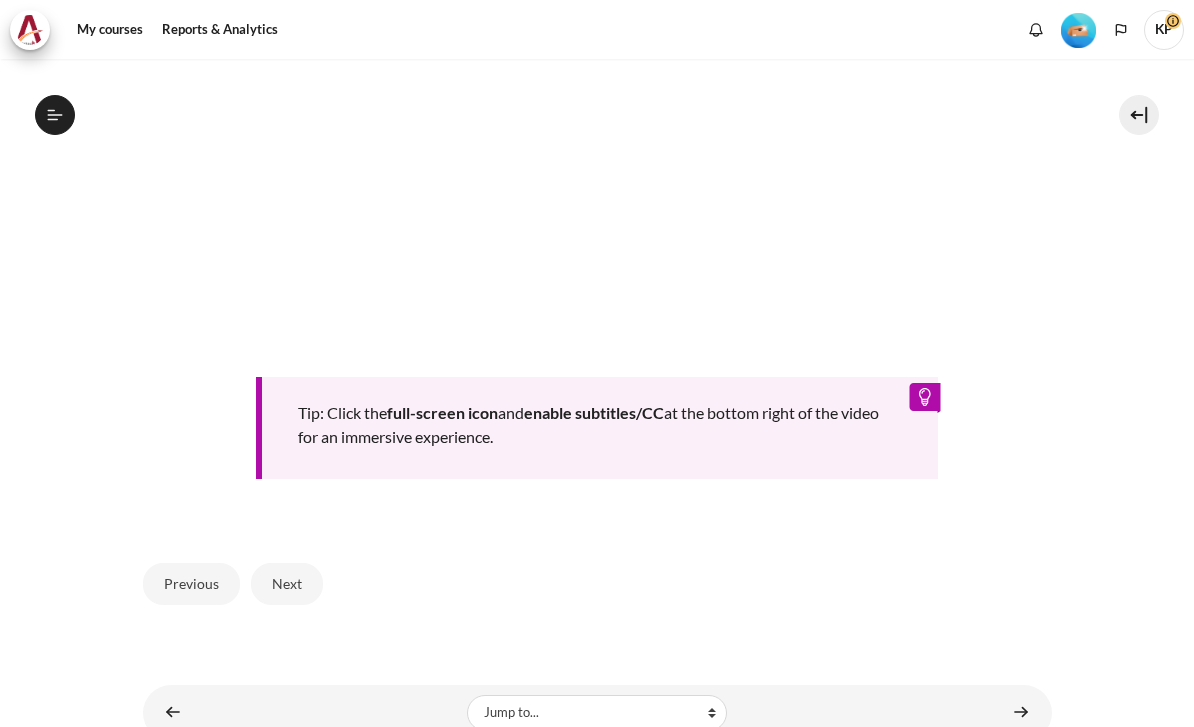 click on "Next" at bounding box center [287, 584] 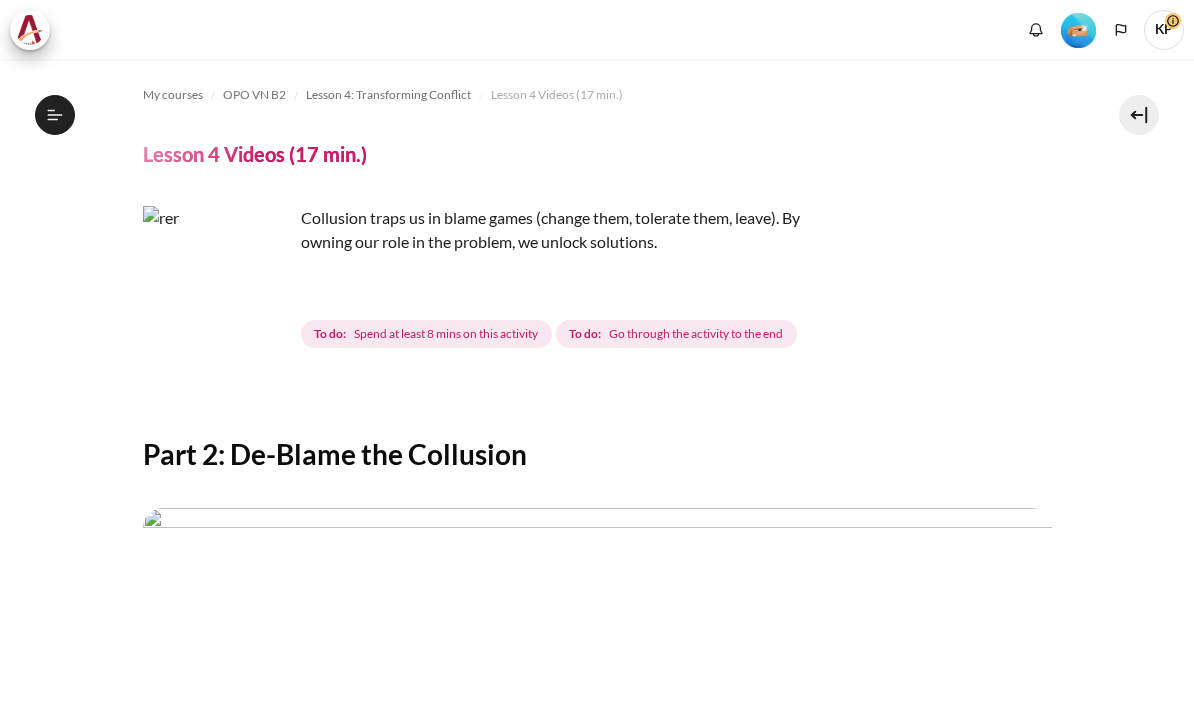 scroll, scrollTop: 0, scrollLeft: 0, axis: both 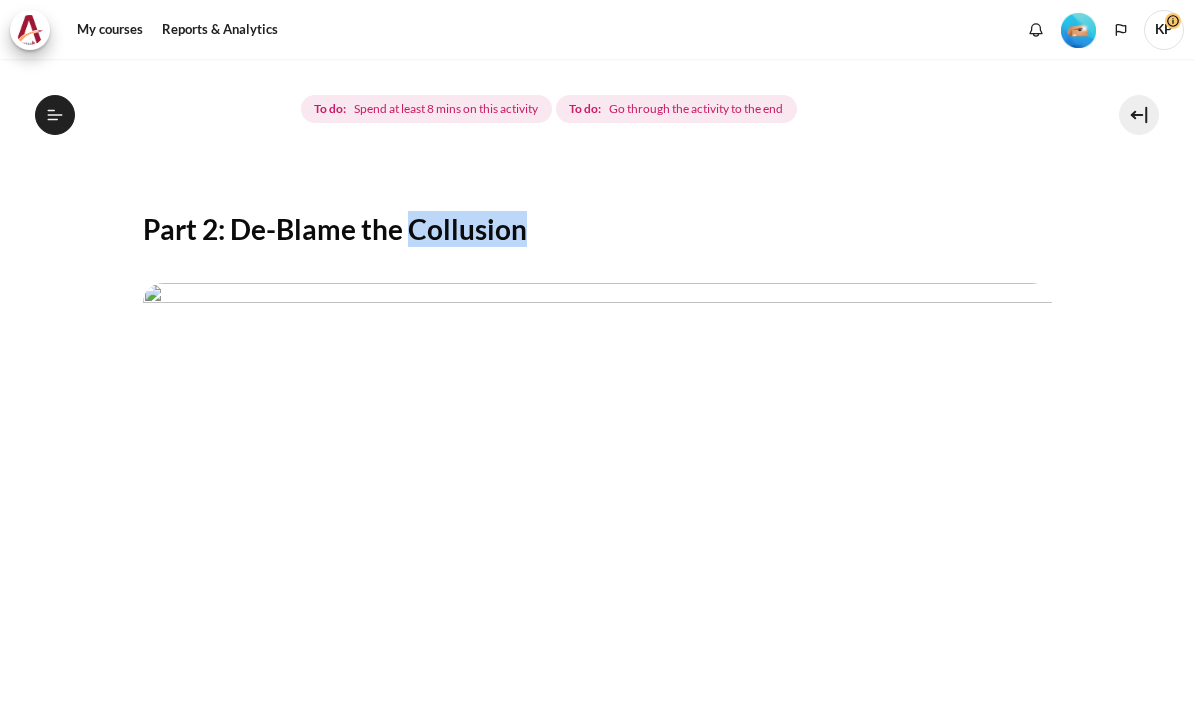 click at bounding box center (597, 540) 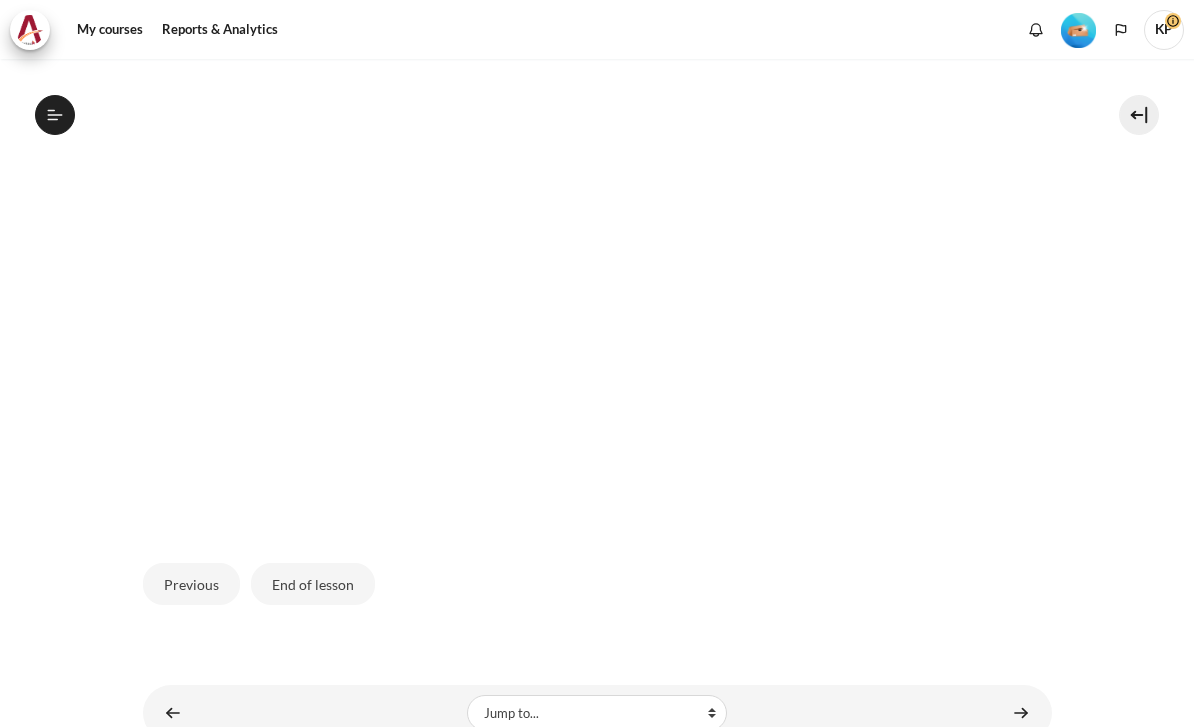 scroll, scrollTop: 495, scrollLeft: 0, axis: vertical 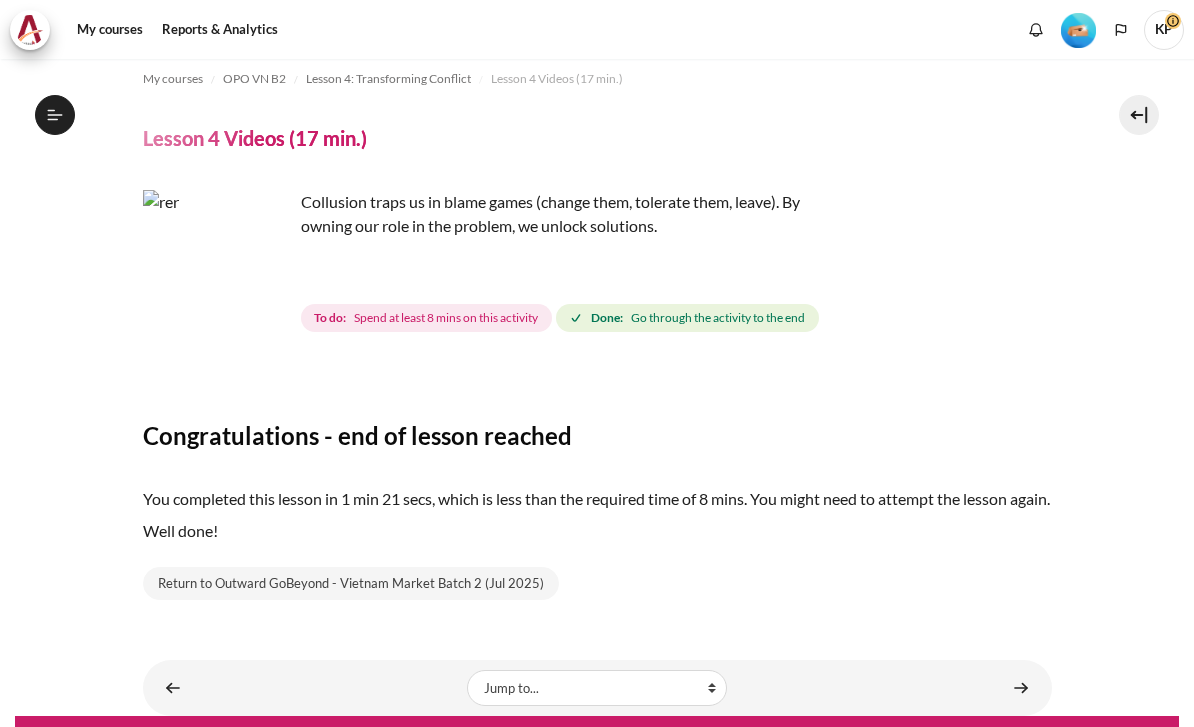 click on "Spend at least 8 mins on this activity" at bounding box center [446, 318] 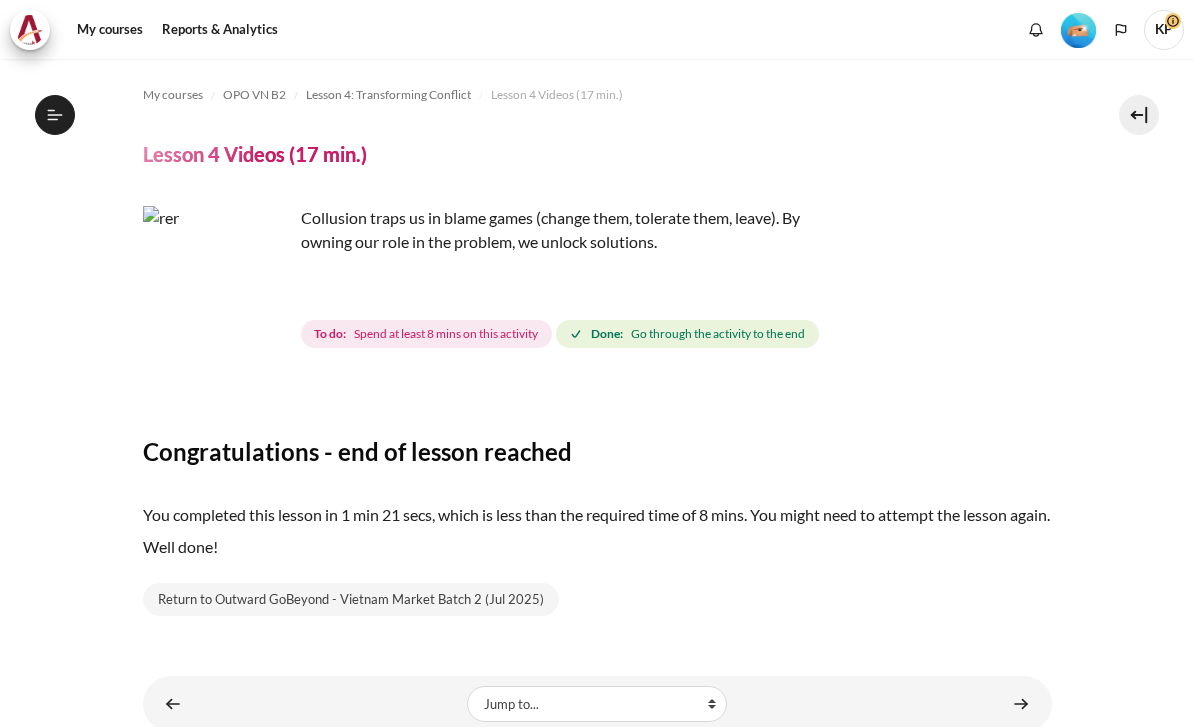 scroll, scrollTop: 0, scrollLeft: 0, axis: both 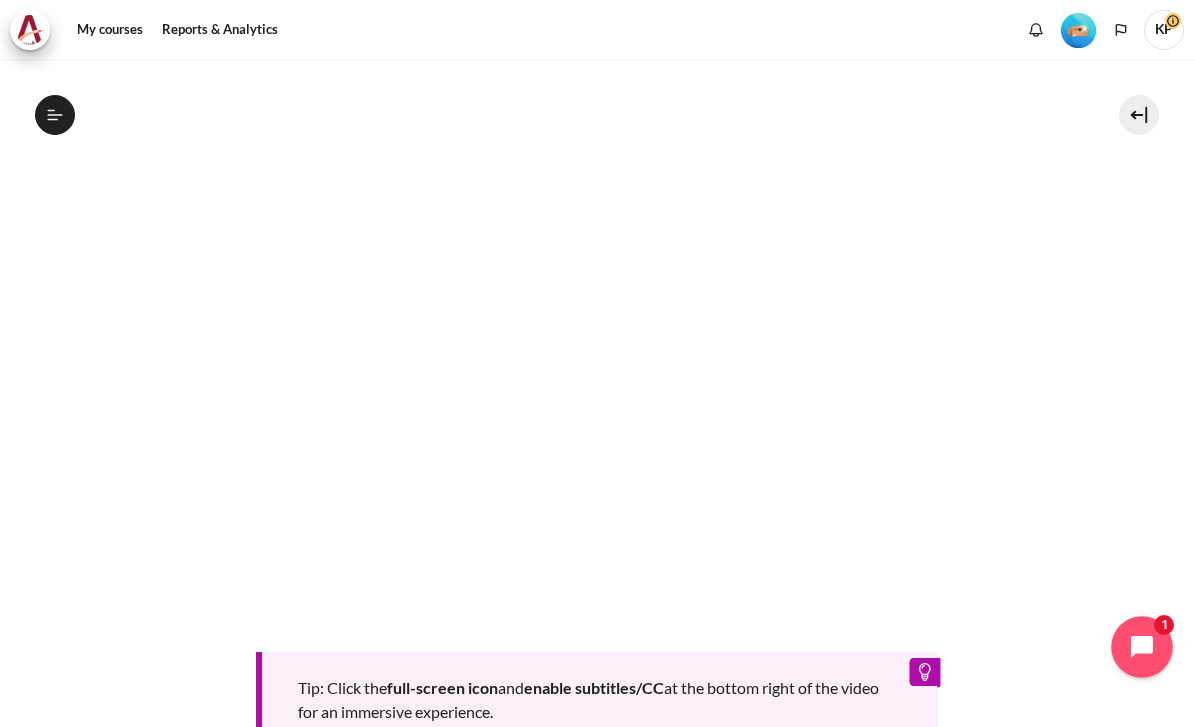 click 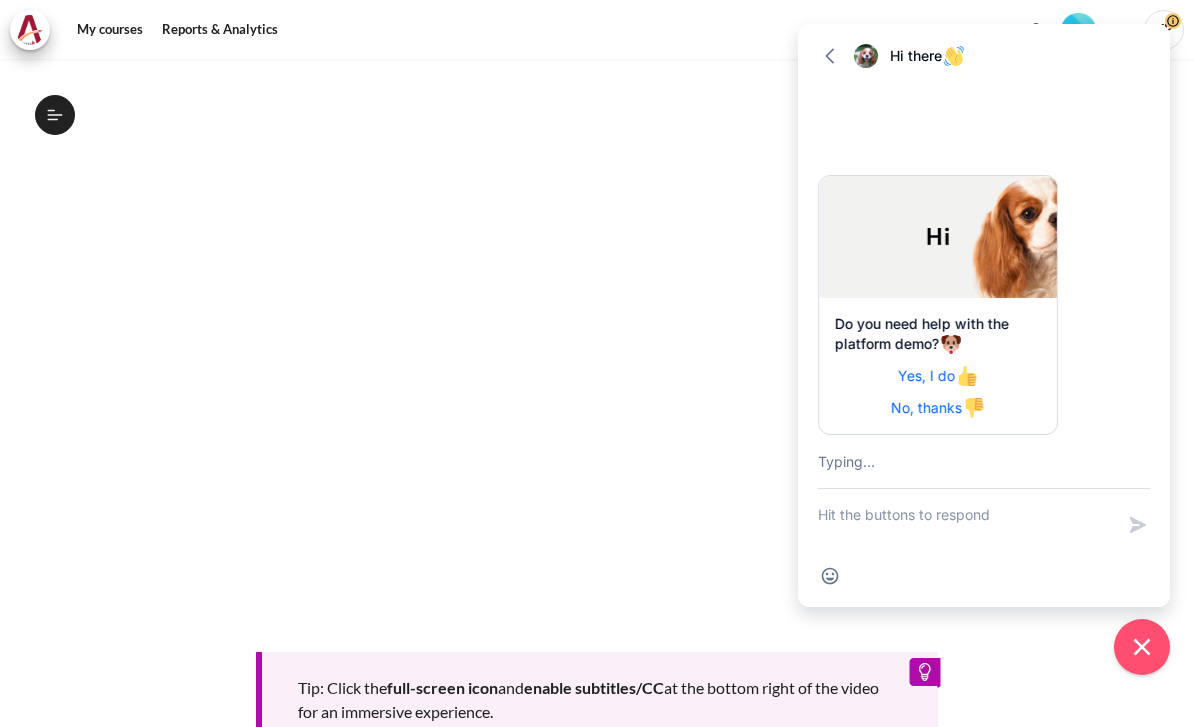 click on "Go back" at bounding box center (830, 56) 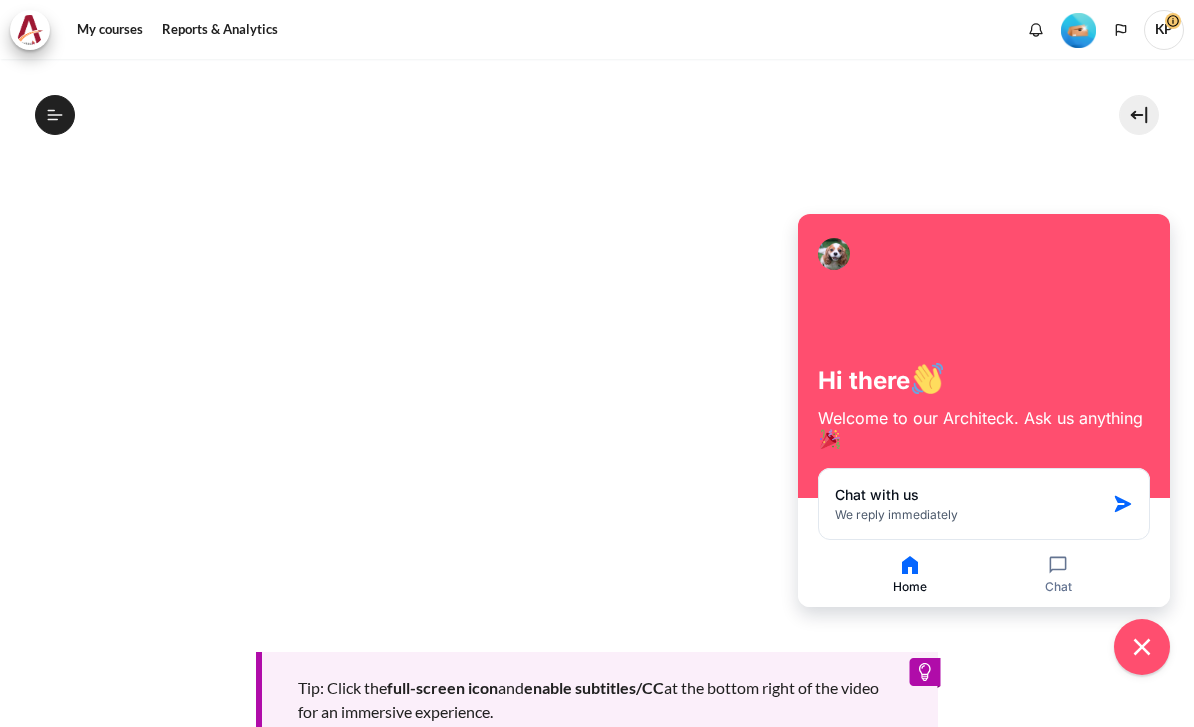 click on "My courses
OPO VN B2
Lesson 4: Transforming Conflict
Lesson 4 Videos (17 min.)
Lesson 4 Videos (17 min.)
Completion requirements" at bounding box center [597, 311] 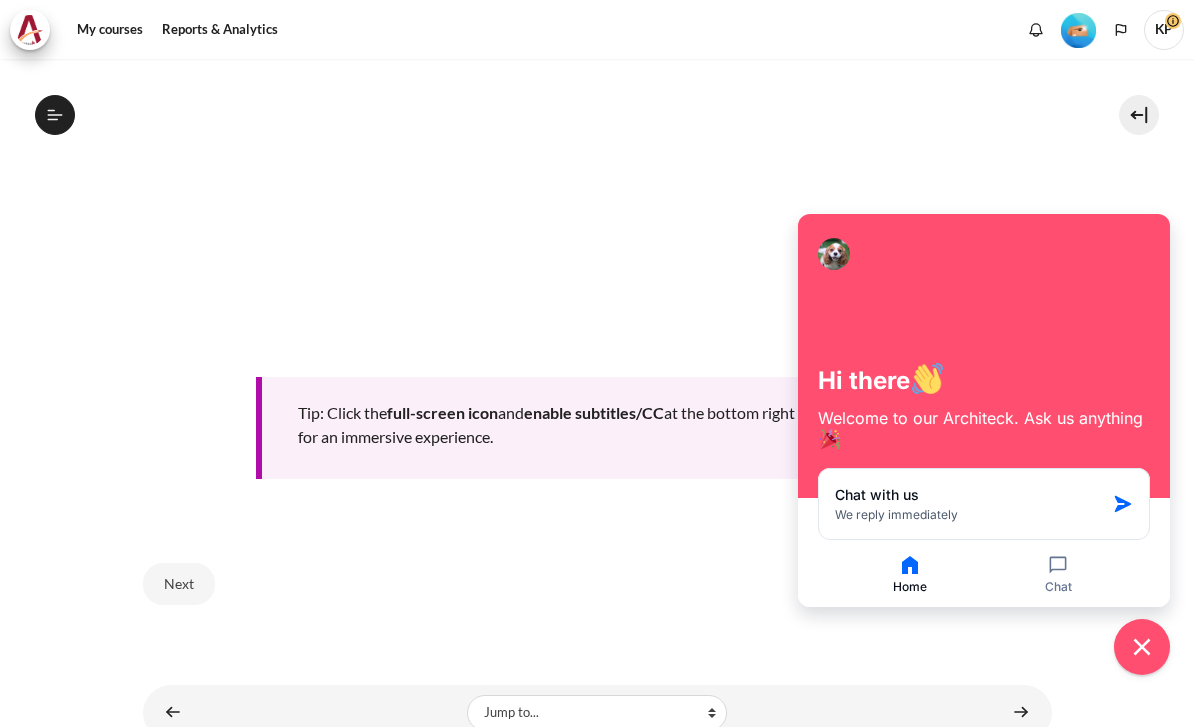scroll, scrollTop: 727, scrollLeft: 0, axis: vertical 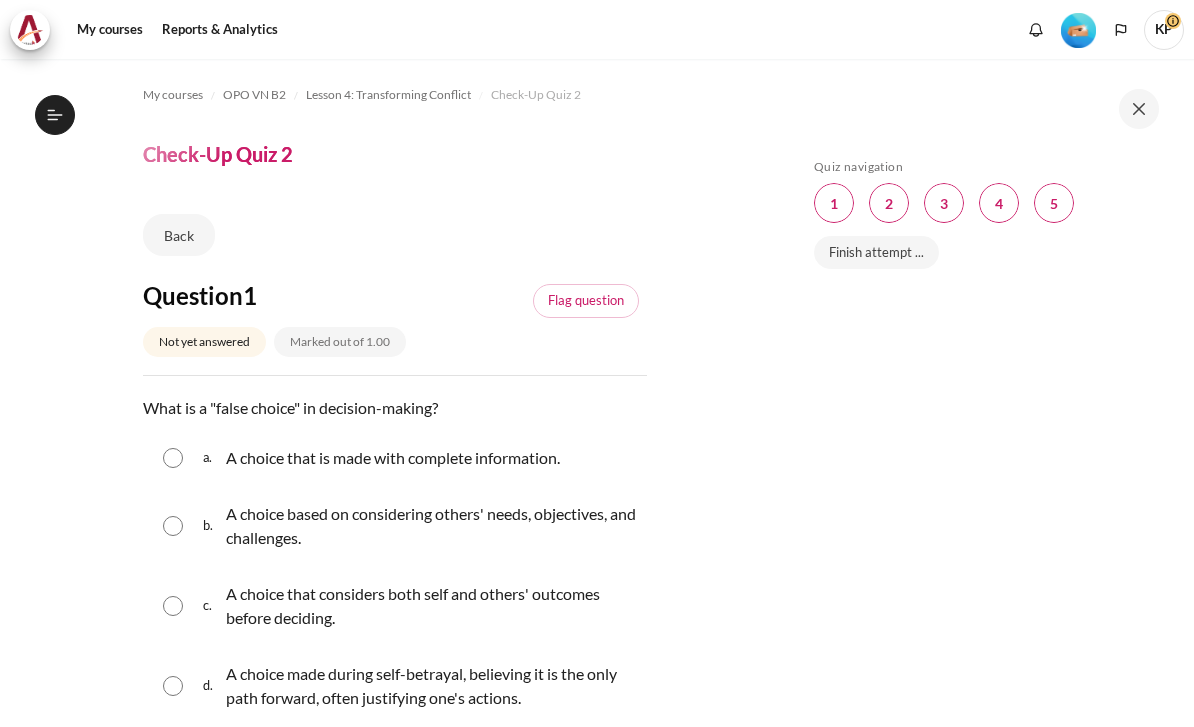 click on "A choice that is made with complete information." at bounding box center (393, 458) 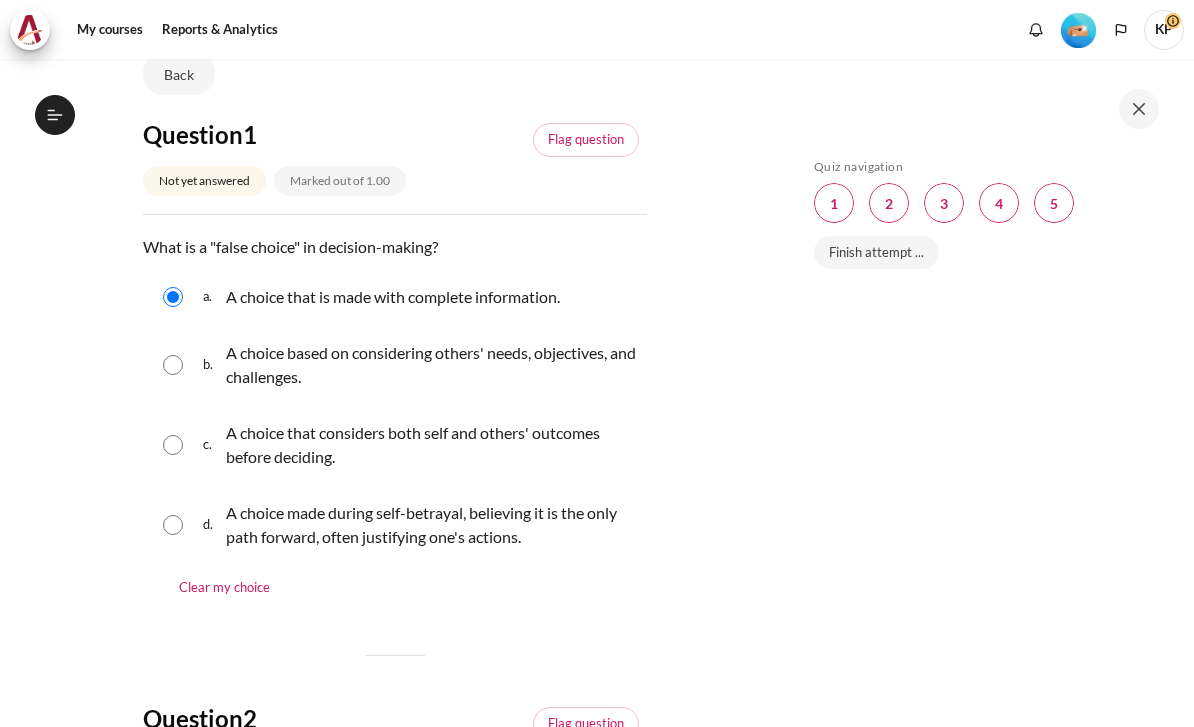 scroll, scrollTop: 164, scrollLeft: 0, axis: vertical 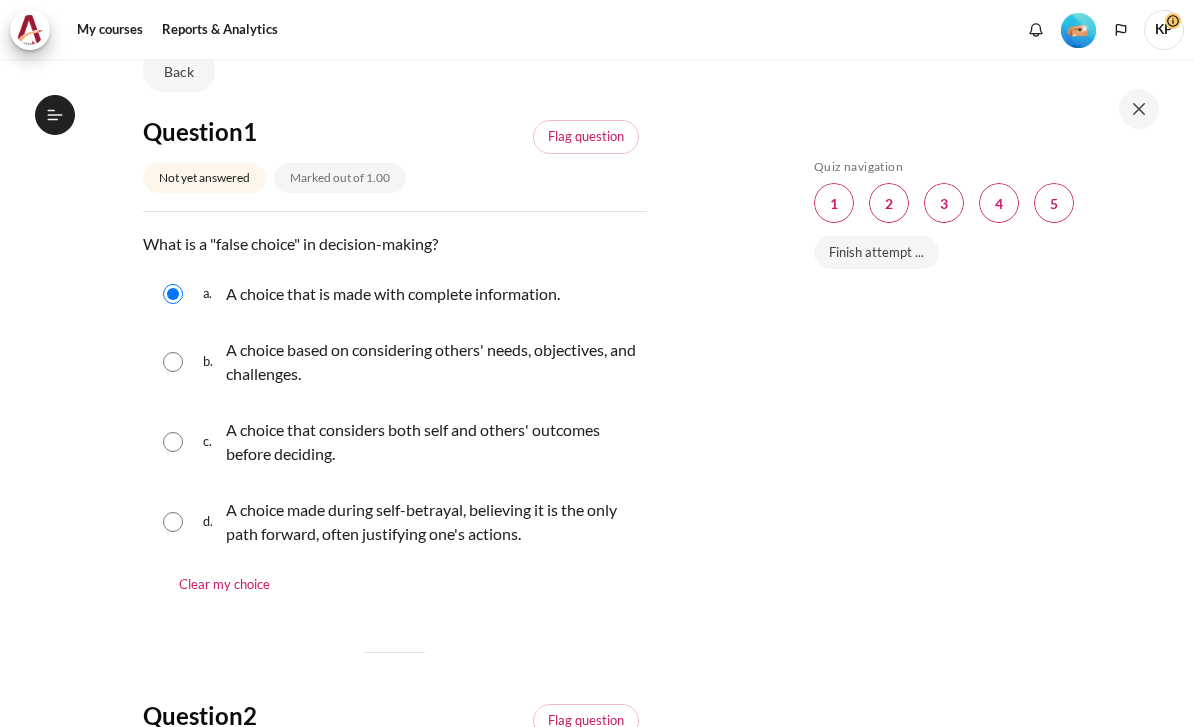 click on "A choice based on considering others' needs, objectives, and challenges." at bounding box center (431, 362) 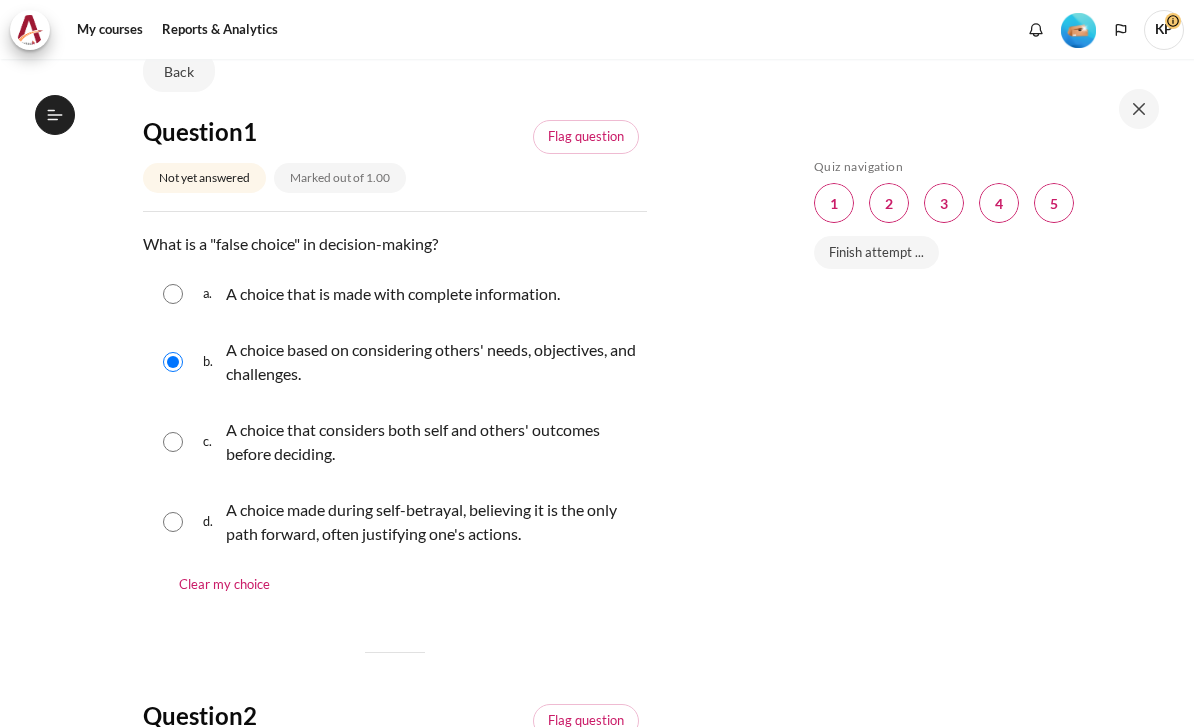 click on "A choice made during self-betrayal, believing it is the only path forward, often justifying one's actions." at bounding box center [431, 522] 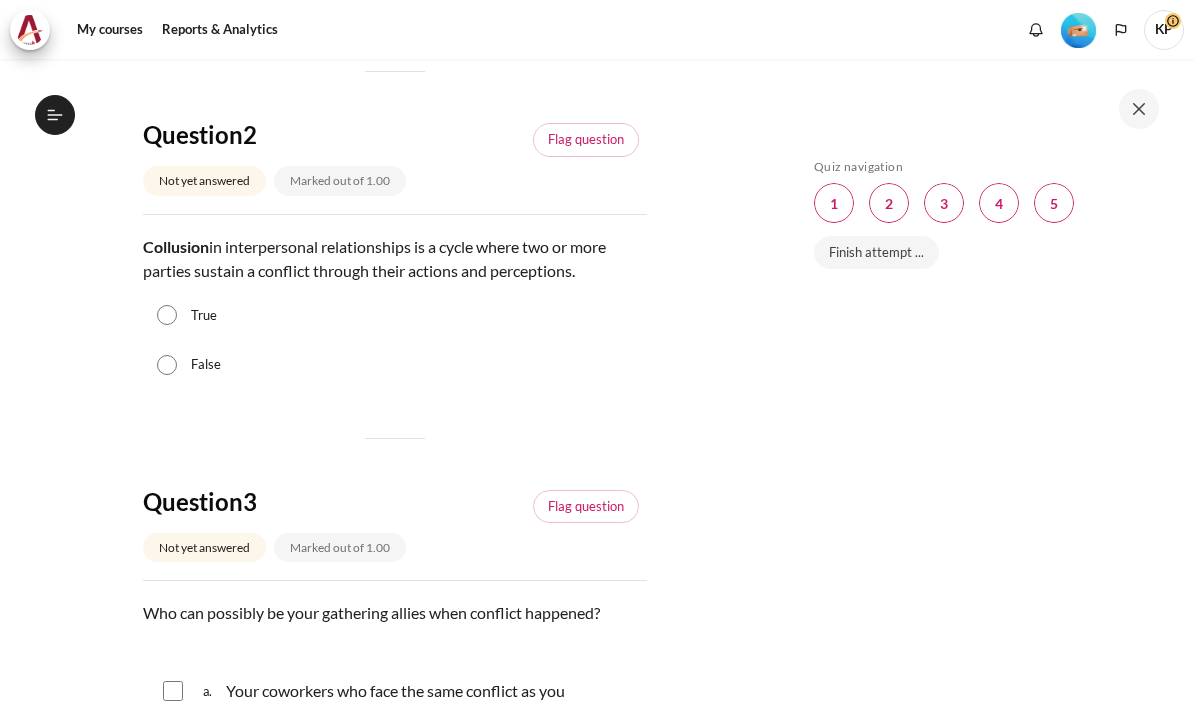 scroll, scrollTop: 729, scrollLeft: 0, axis: vertical 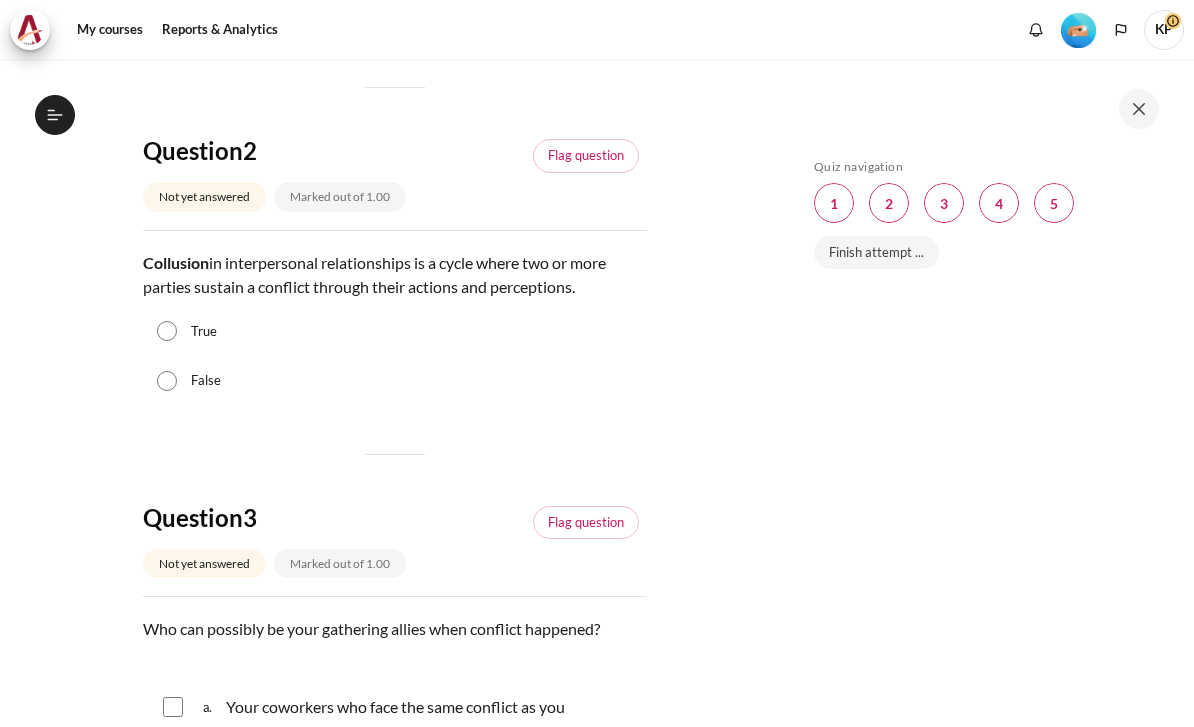 click on "True" at bounding box center (204, 332) 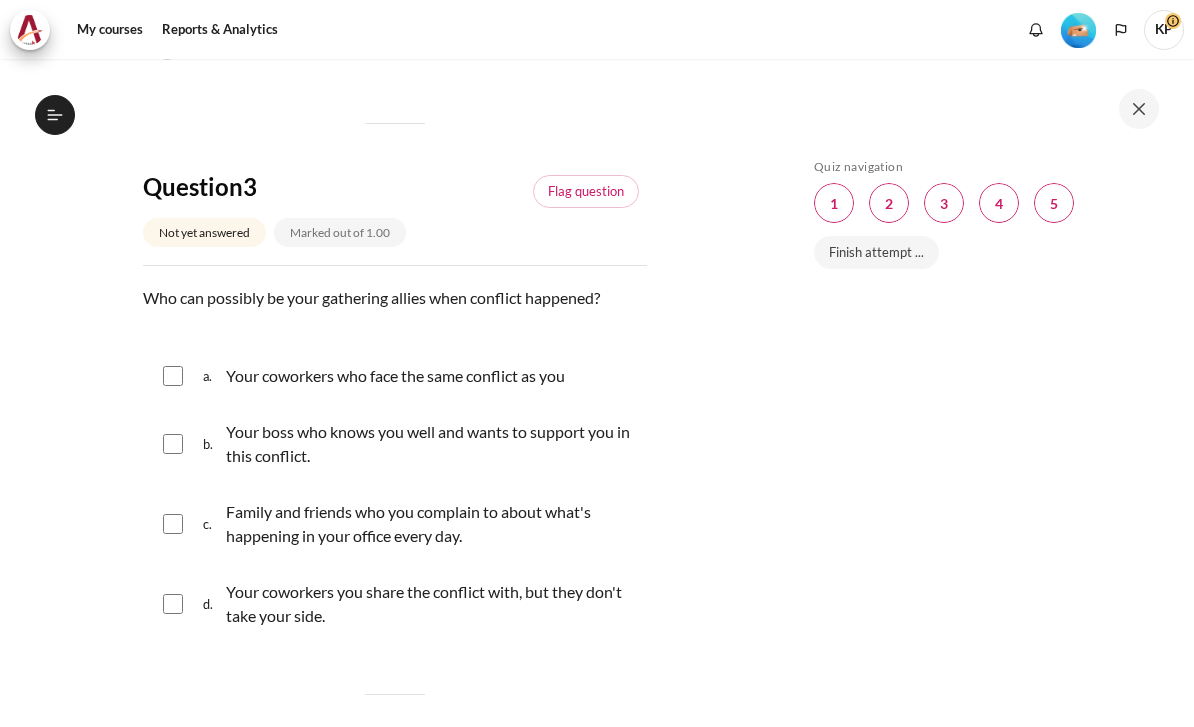 scroll, scrollTop: 1130, scrollLeft: 0, axis: vertical 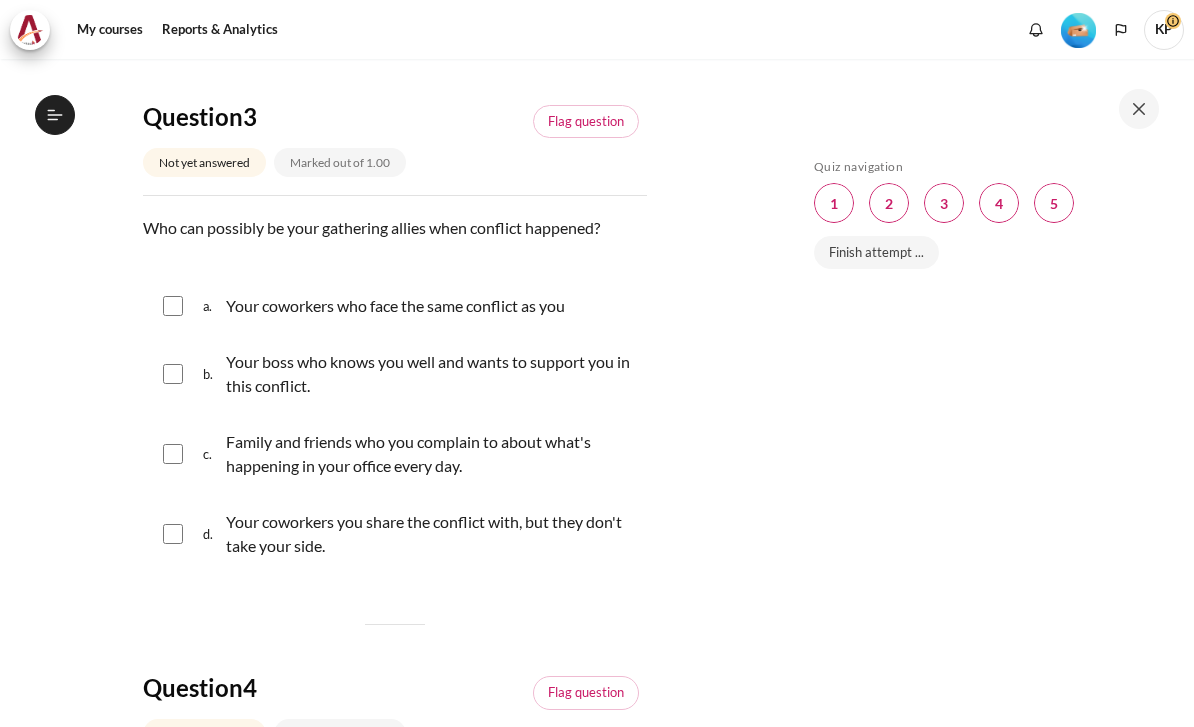 click on "Your coworkers who face the same conflict as you" at bounding box center [395, 306] 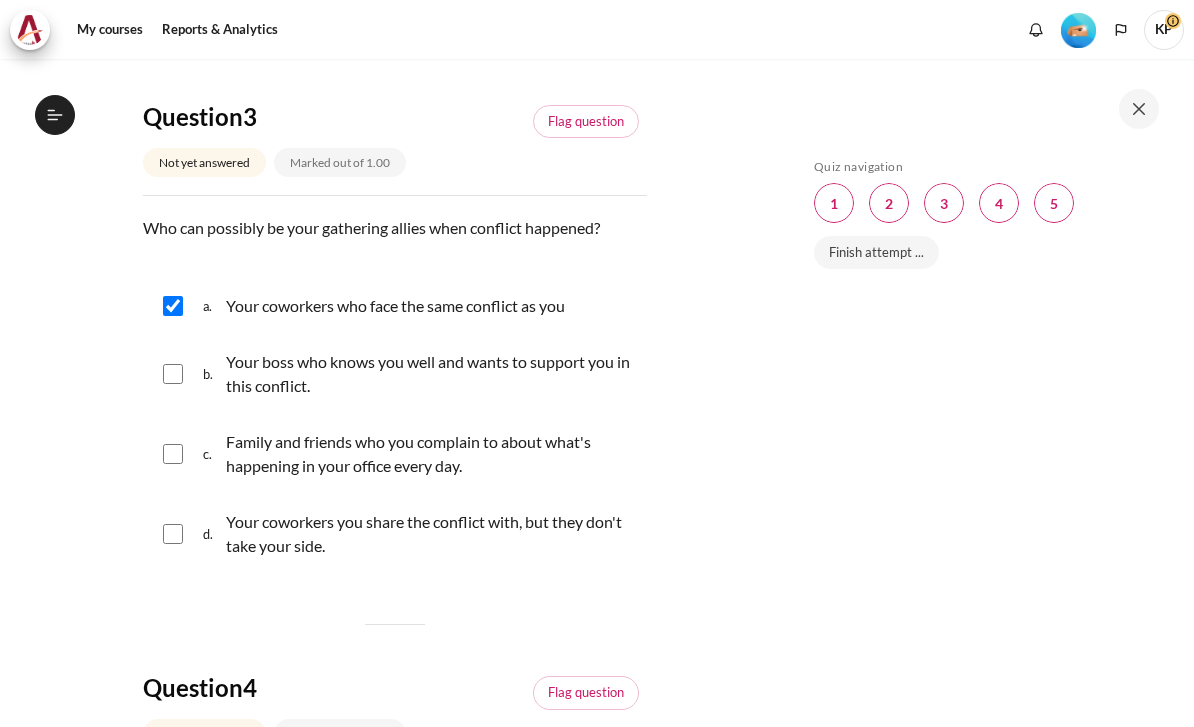 click on "Your boss who knows you well and wants to support you in this conflict." at bounding box center (431, 374) 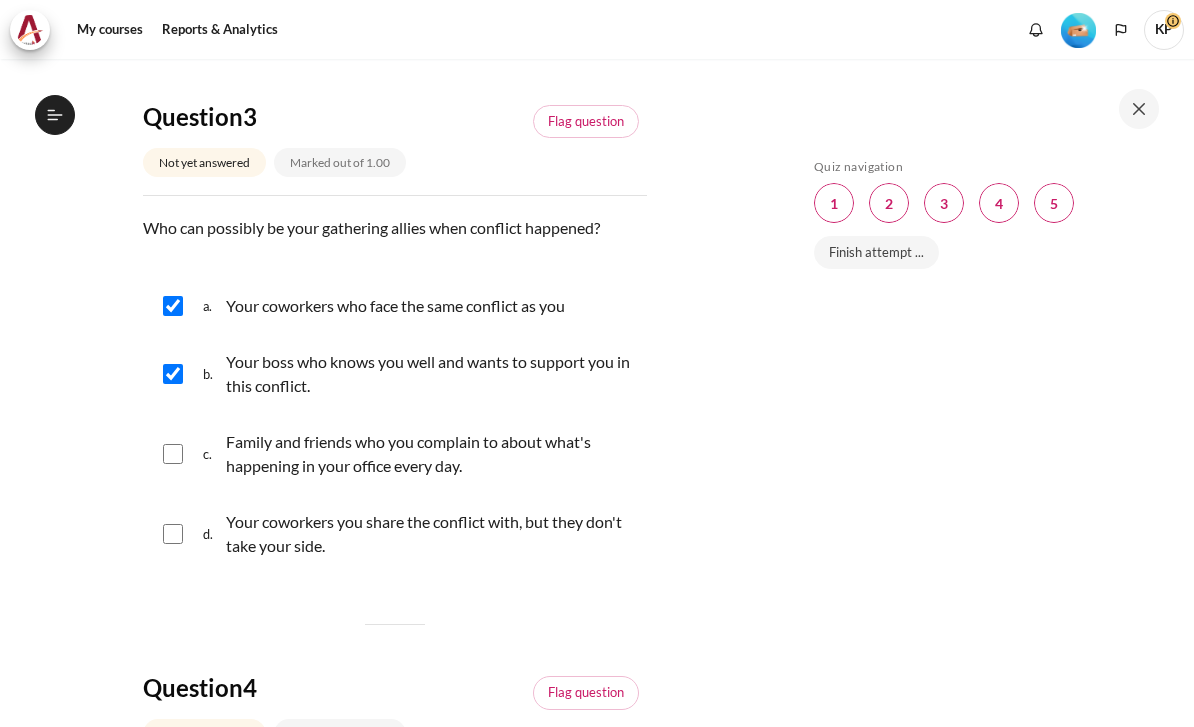 click on "Family and friends who you complain to about what's happening in your office every day." at bounding box center (431, 454) 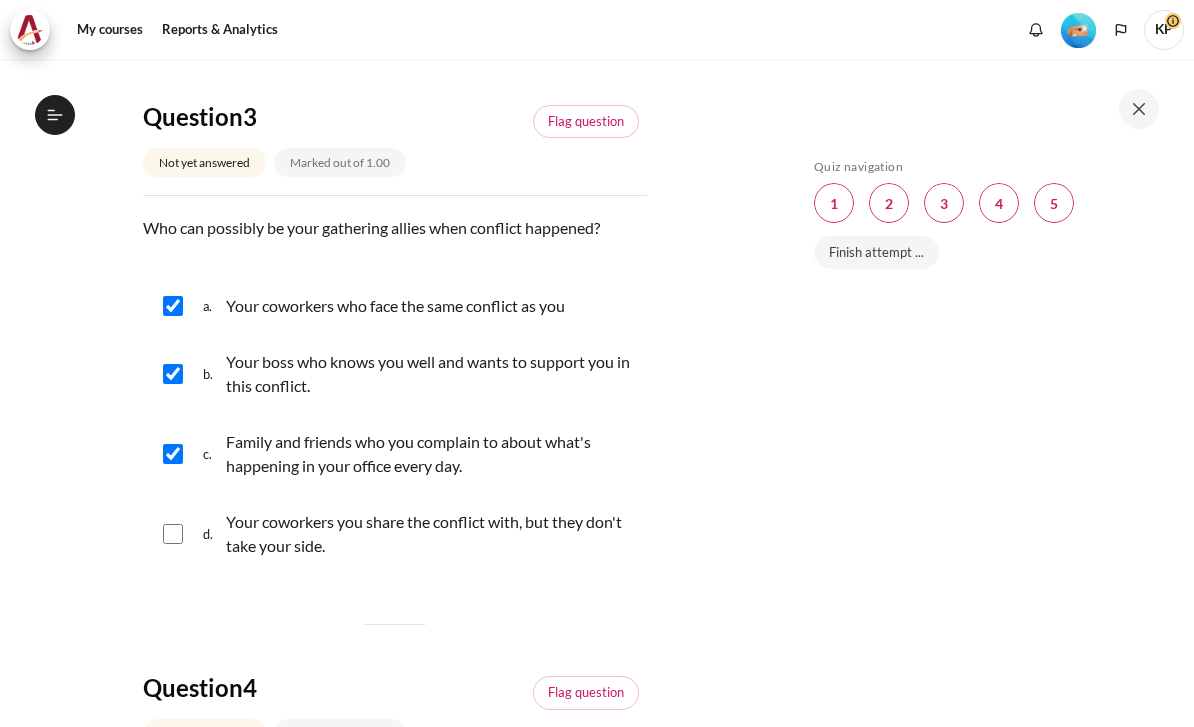 click on "Your coworkers you share the conflict with, but they don't take your side." at bounding box center (431, 534) 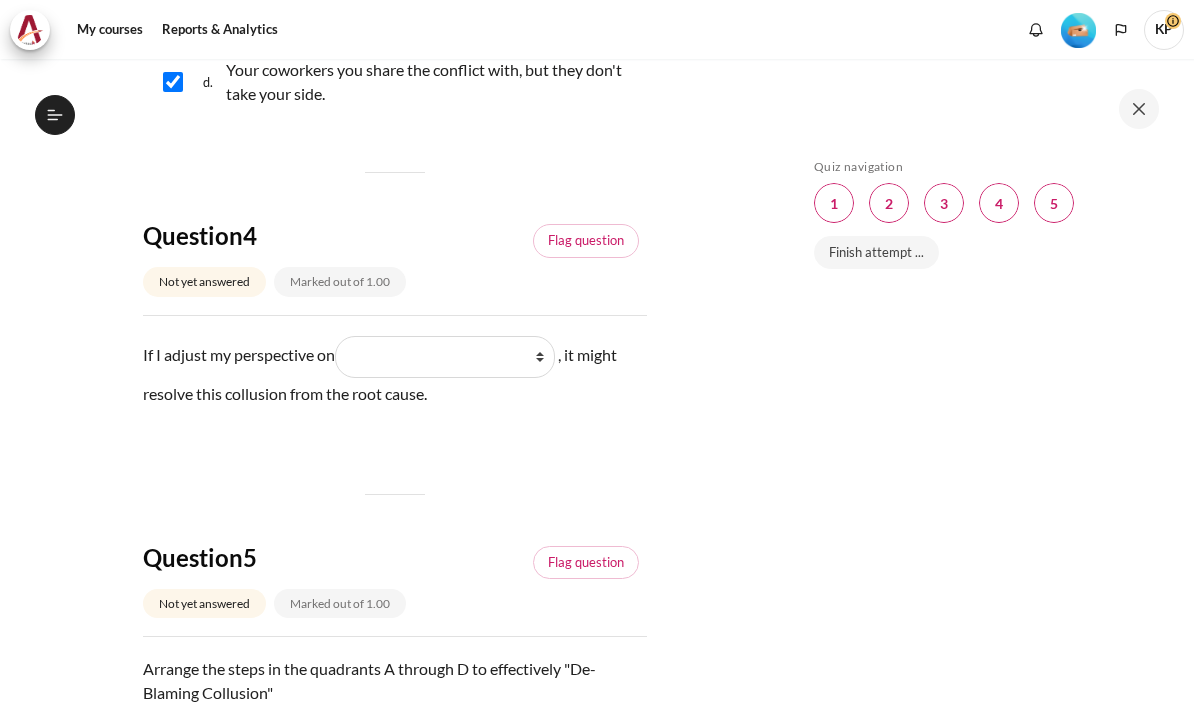 scroll, scrollTop: 1599, scrollLeft: 0, axis: vertical 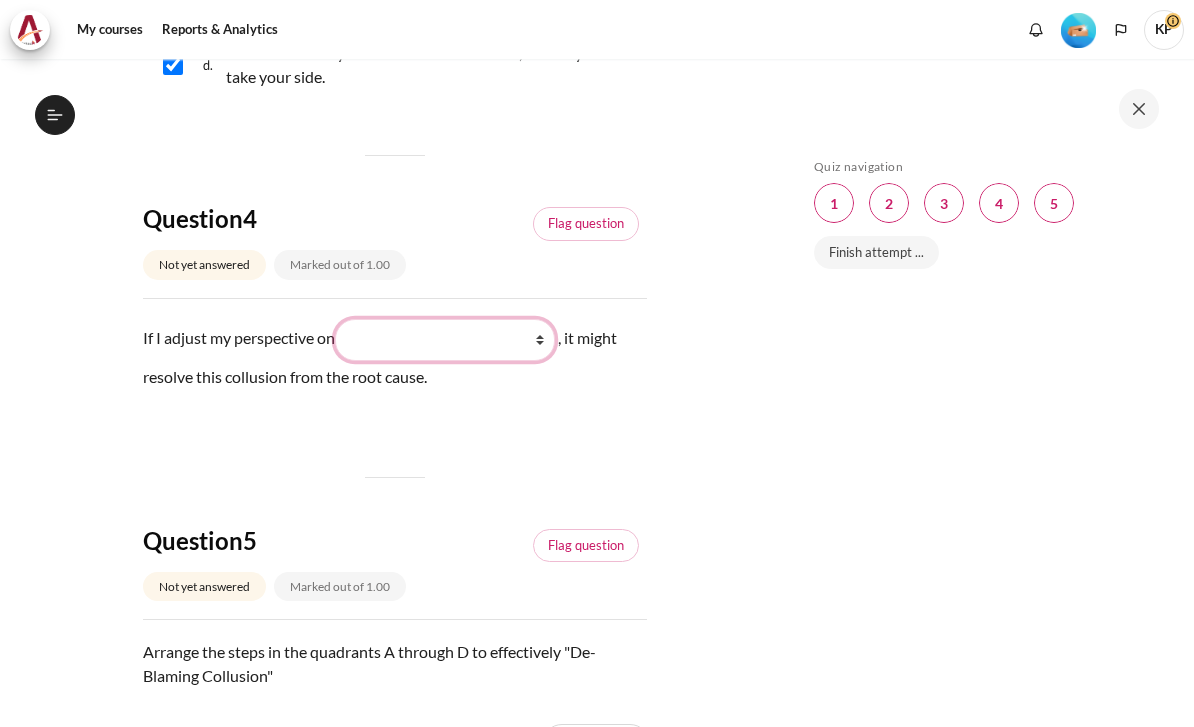 click on "What they do What I see and feel about what they do What I do What they see and feel" at bounding box center [445, 340] 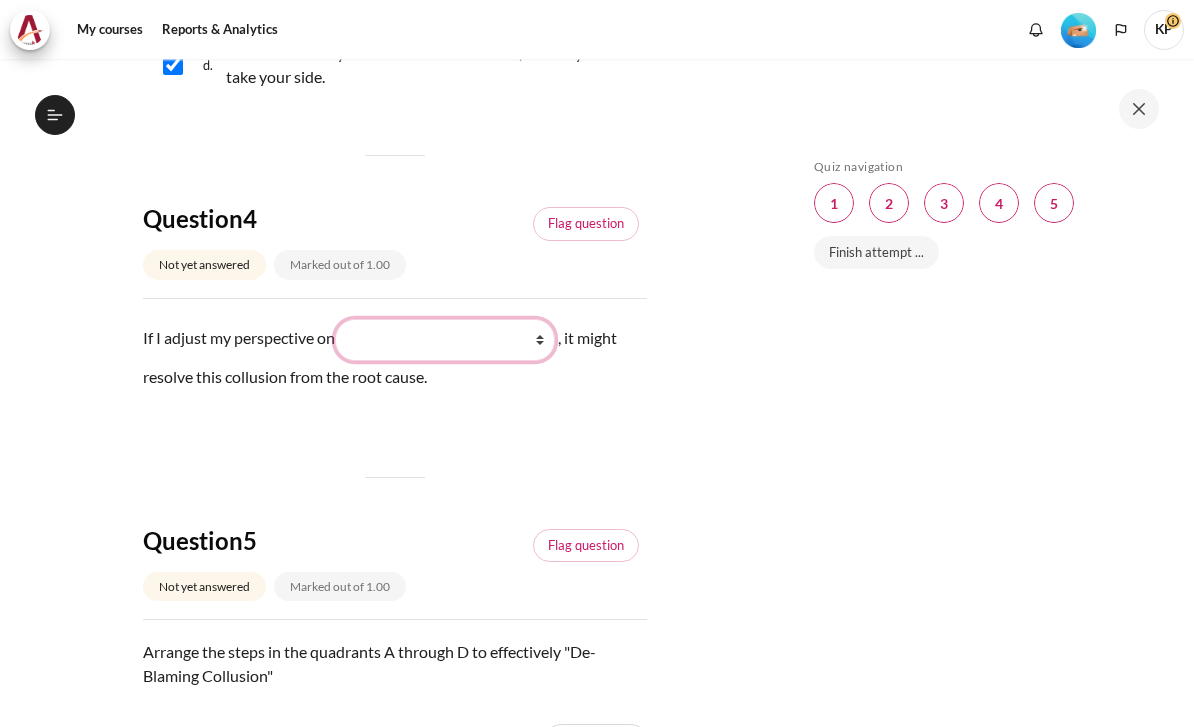 select on "2" 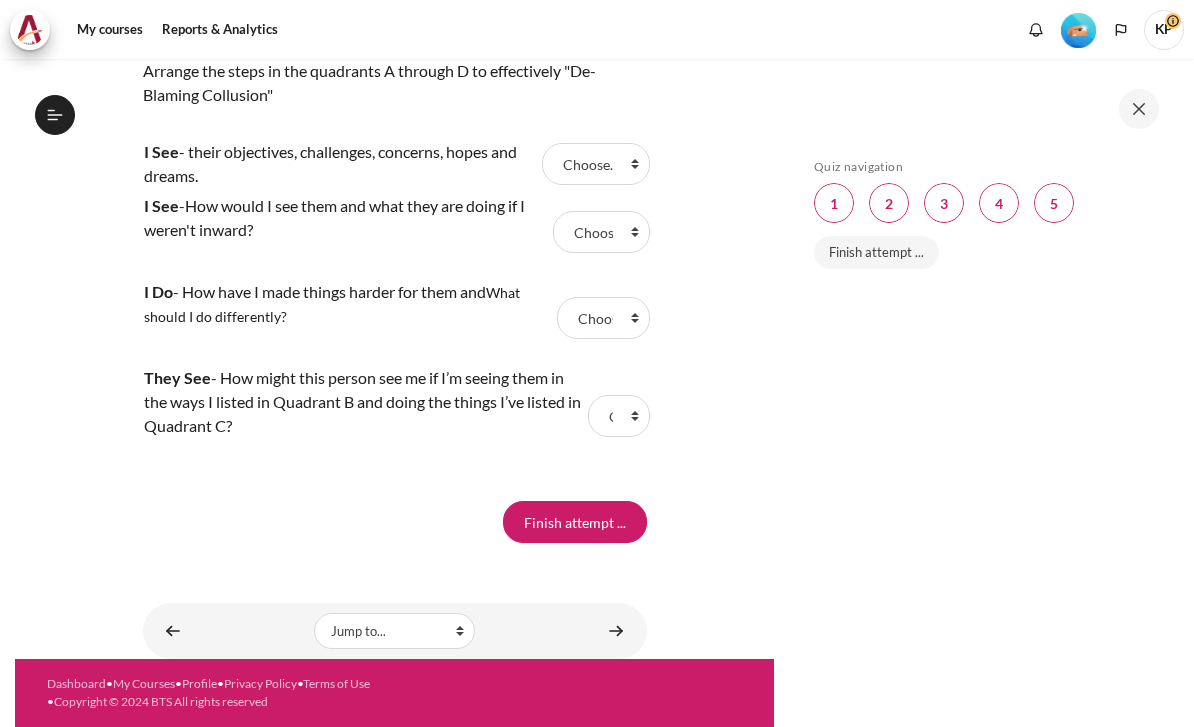 scroll, scrollTop: 2278, scrollLeft: 0, axis: vertical 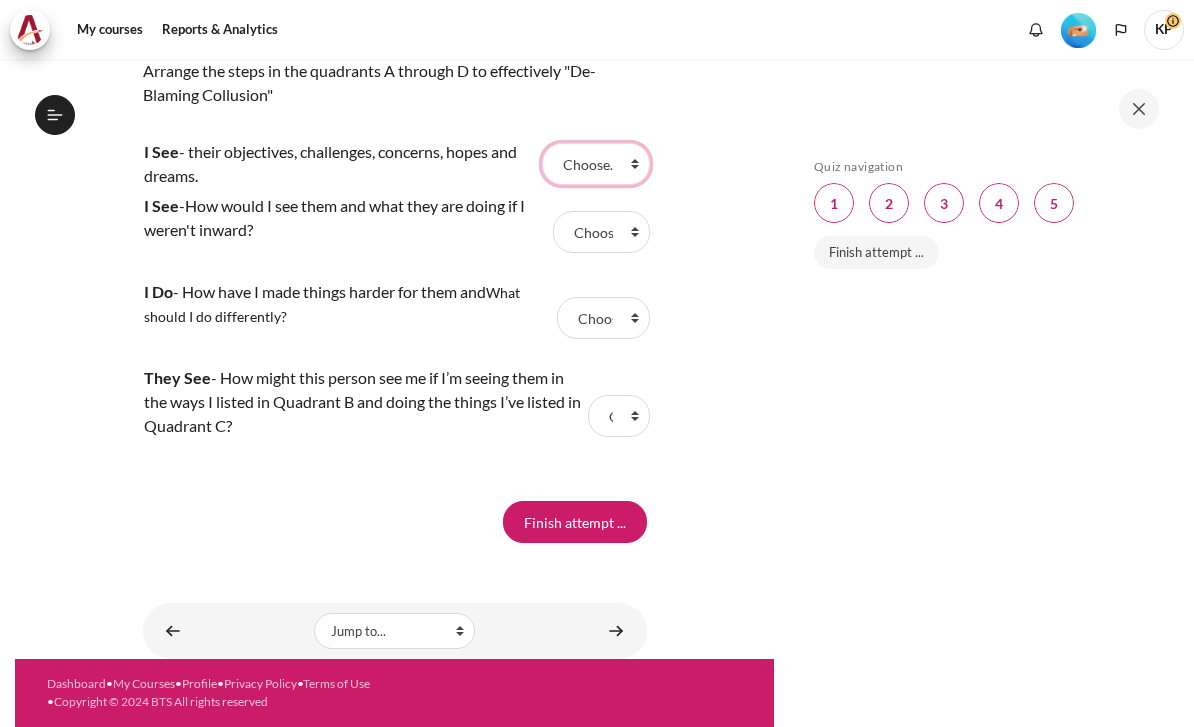 click on "Choose... C D A B" at bounding box center [596, 164] 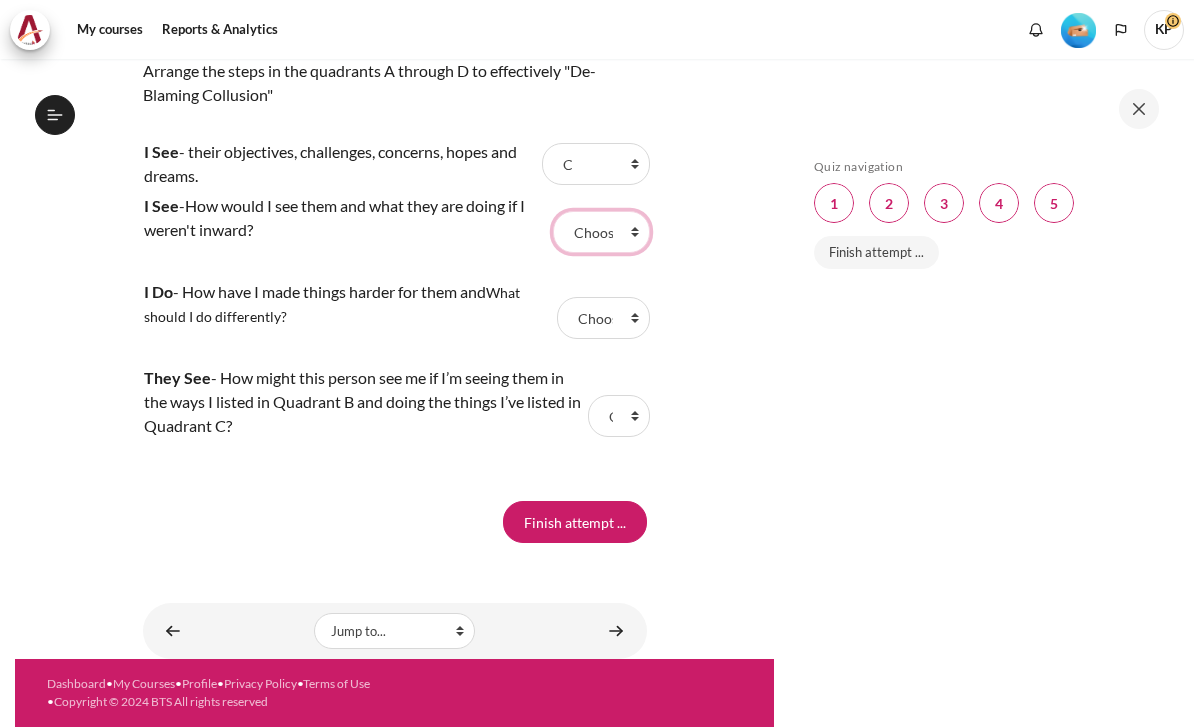click on "Choose... C D A B" at bounding box center (601, 232) 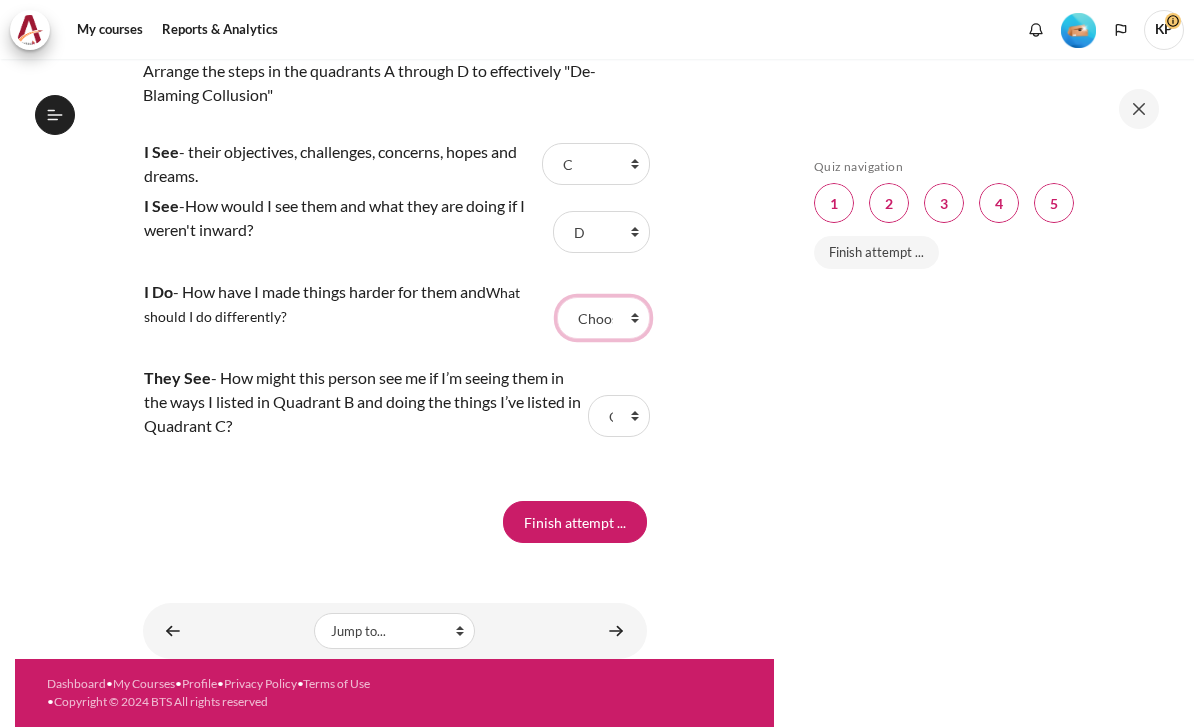 click on "Choose... C D A B" at bounding box center (603, 318) 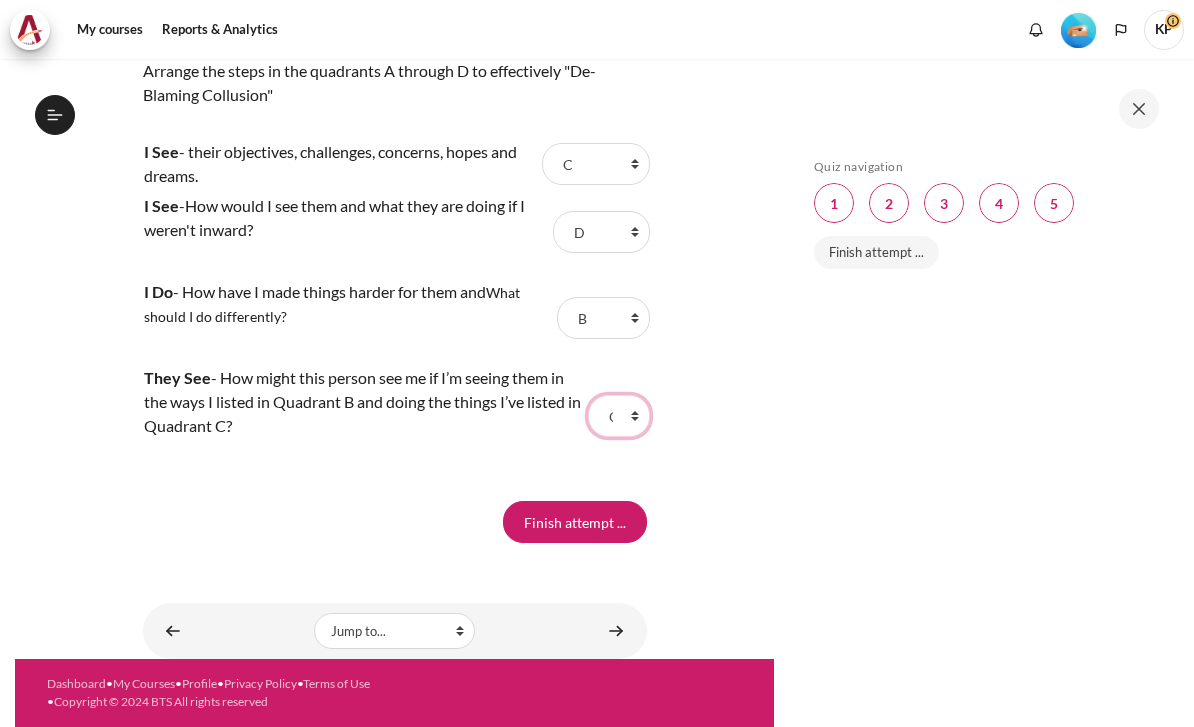 click on "Choose... C D A B" at bounding box center [619, 416] 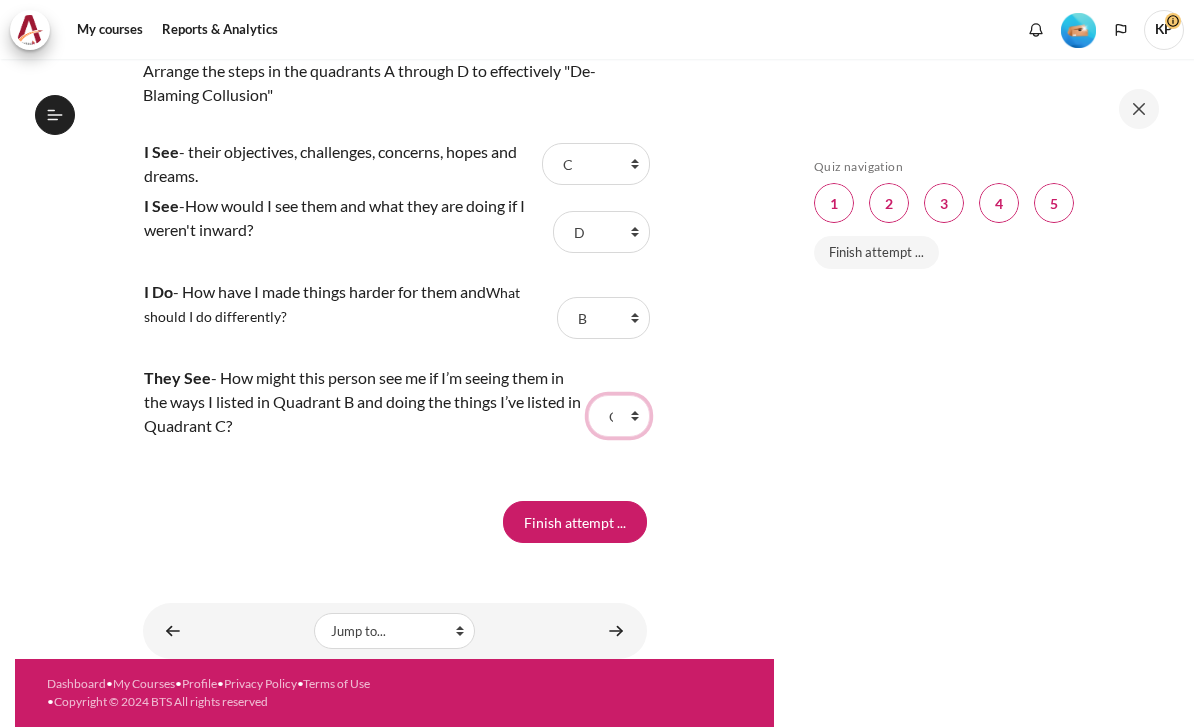 select on "3" 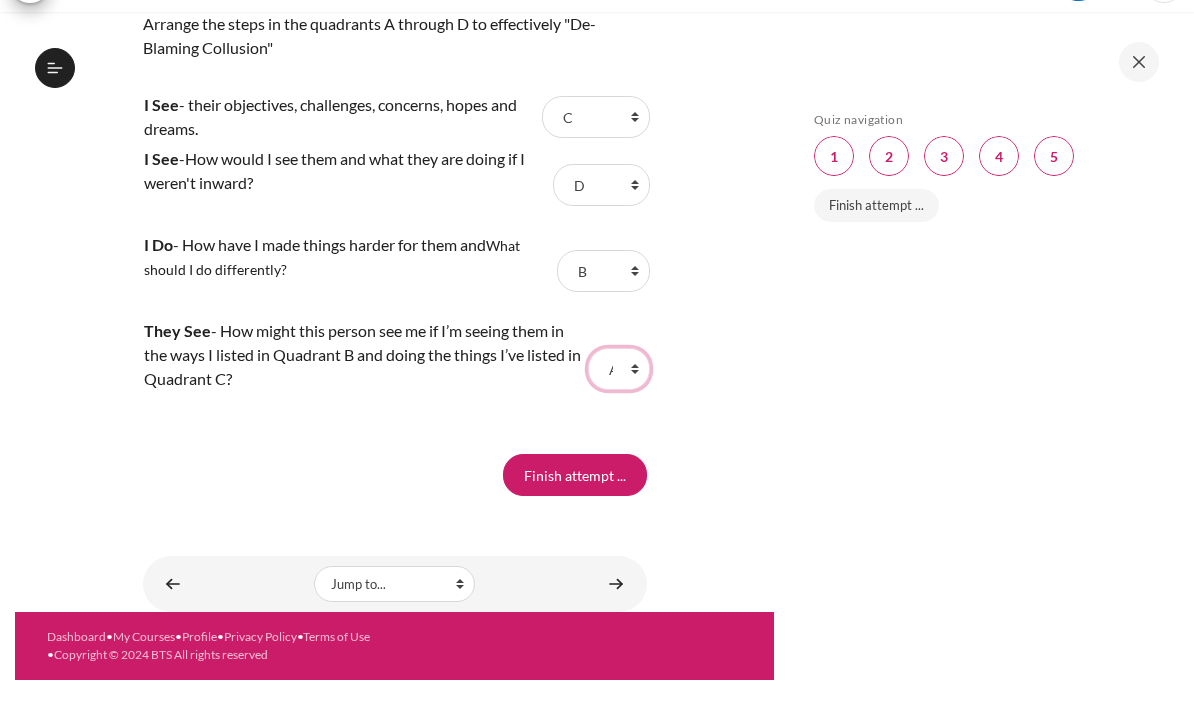 scroll, scrollTop: 0, scrollLeft: 0, axis: both 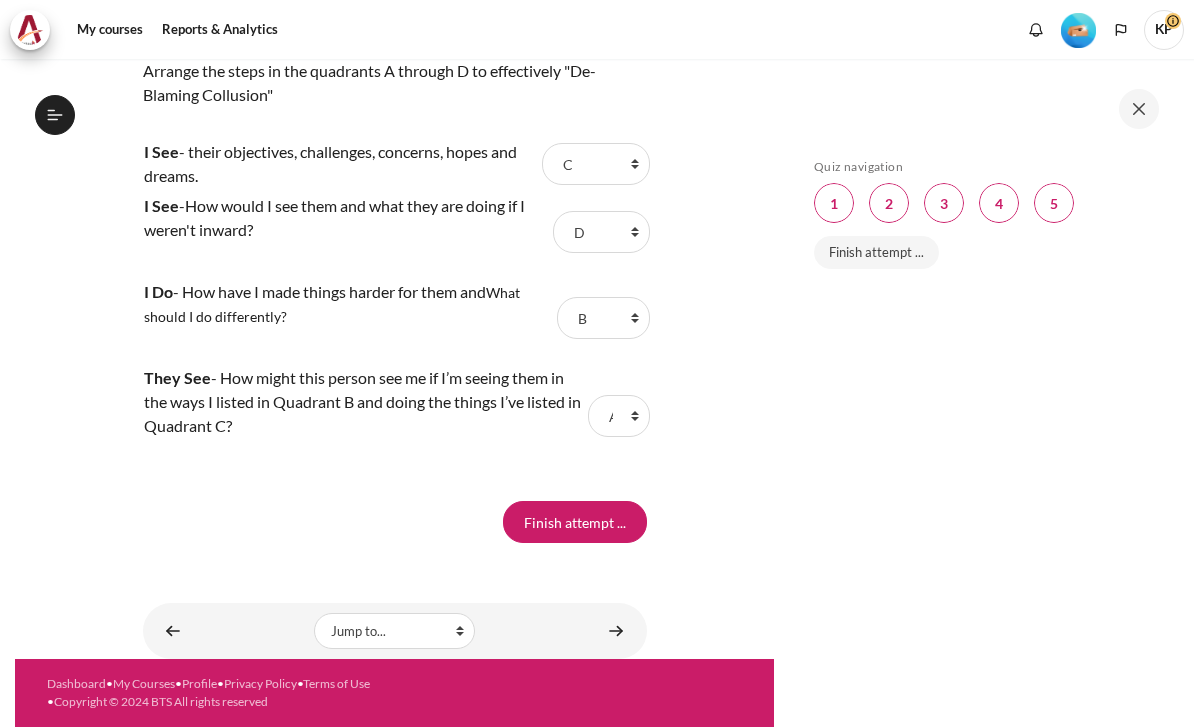 click at bounding box center [1054, 203] 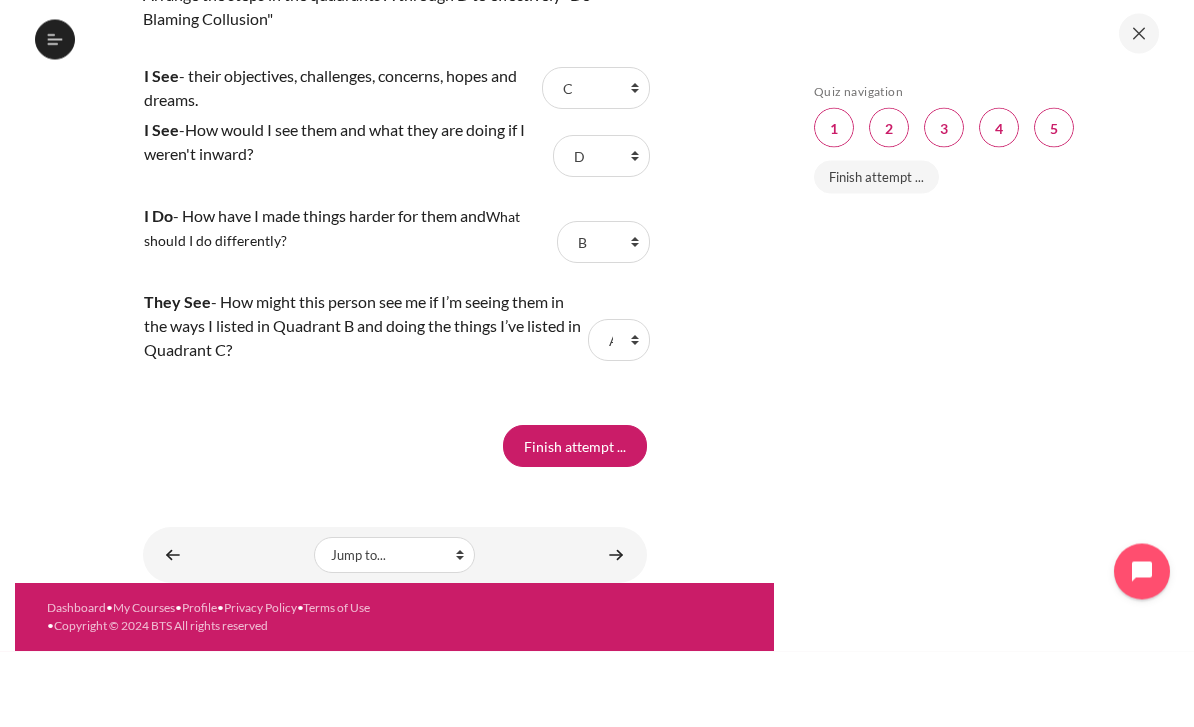 scroll, scrollTop: 44, scrollLeft: 0, axis: vertical 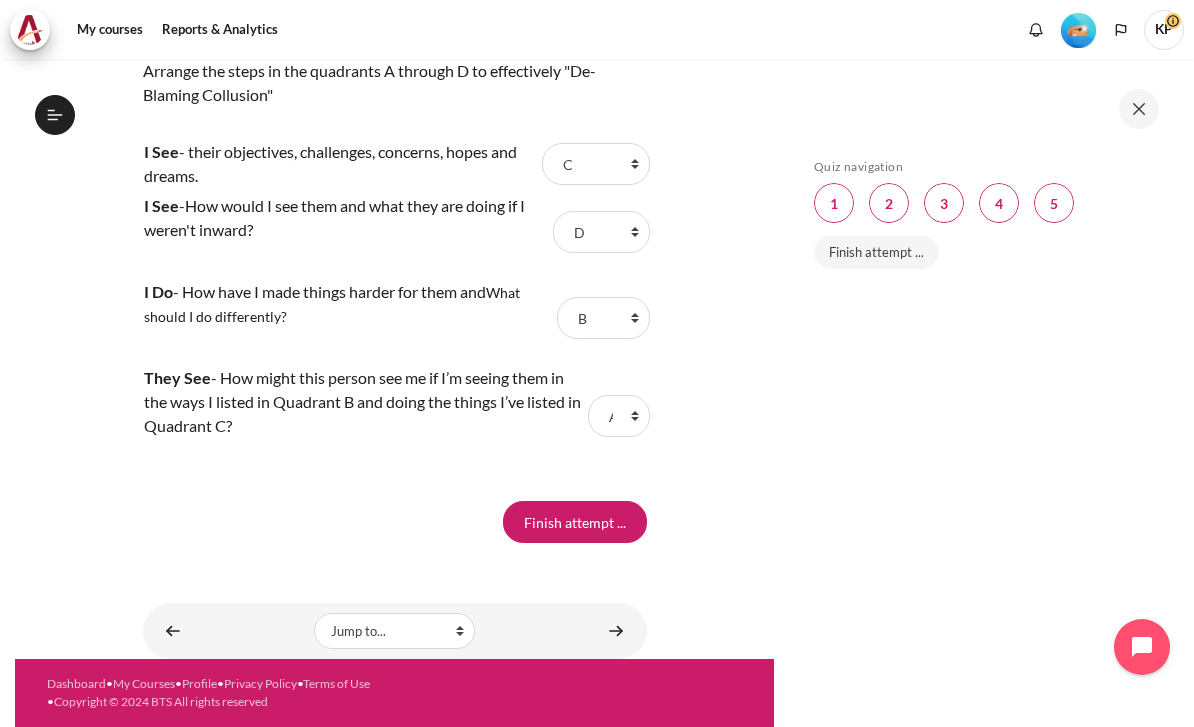 click at bounding box center [834, 203] 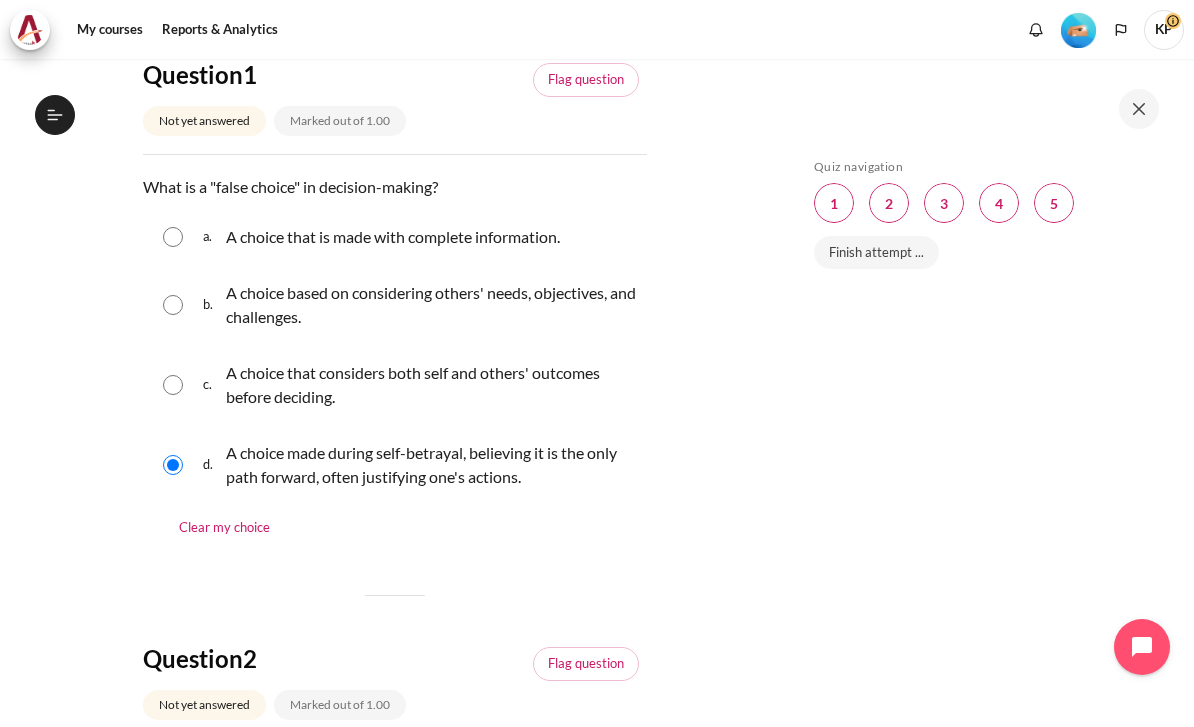 scroll, scrollTop: 44, scrollLeft: 0, axis: vertical 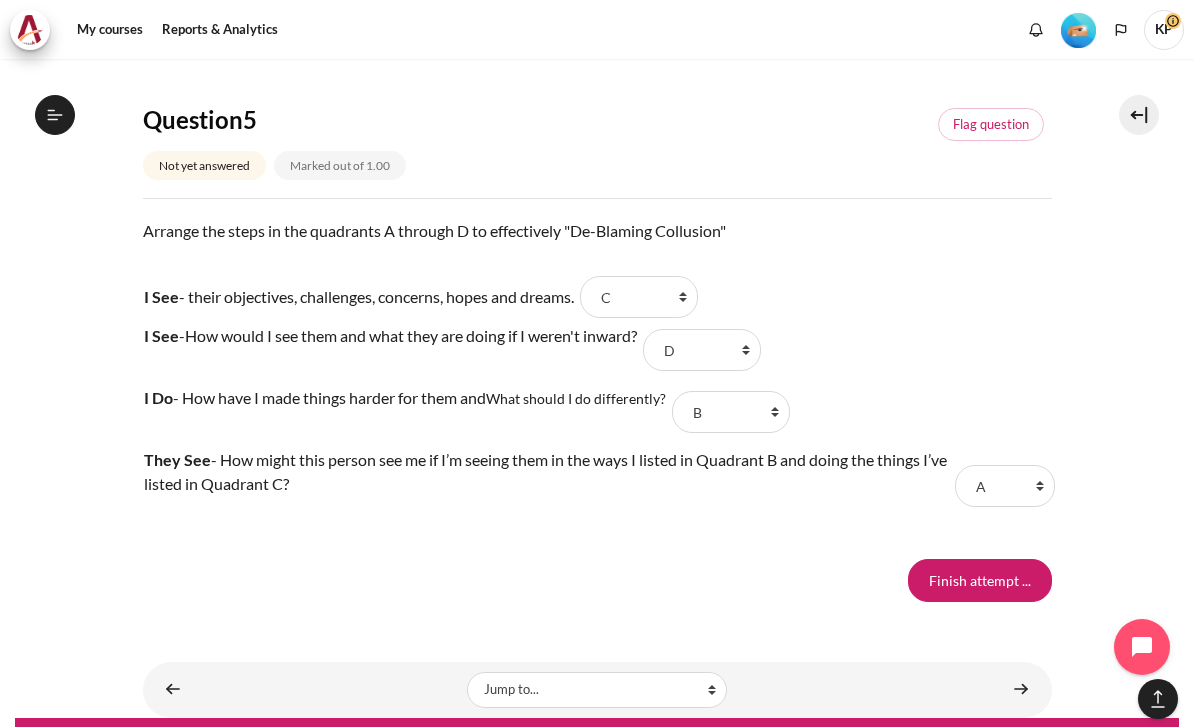 click on "Finish attempt ..." at bounding box center (980, 580) 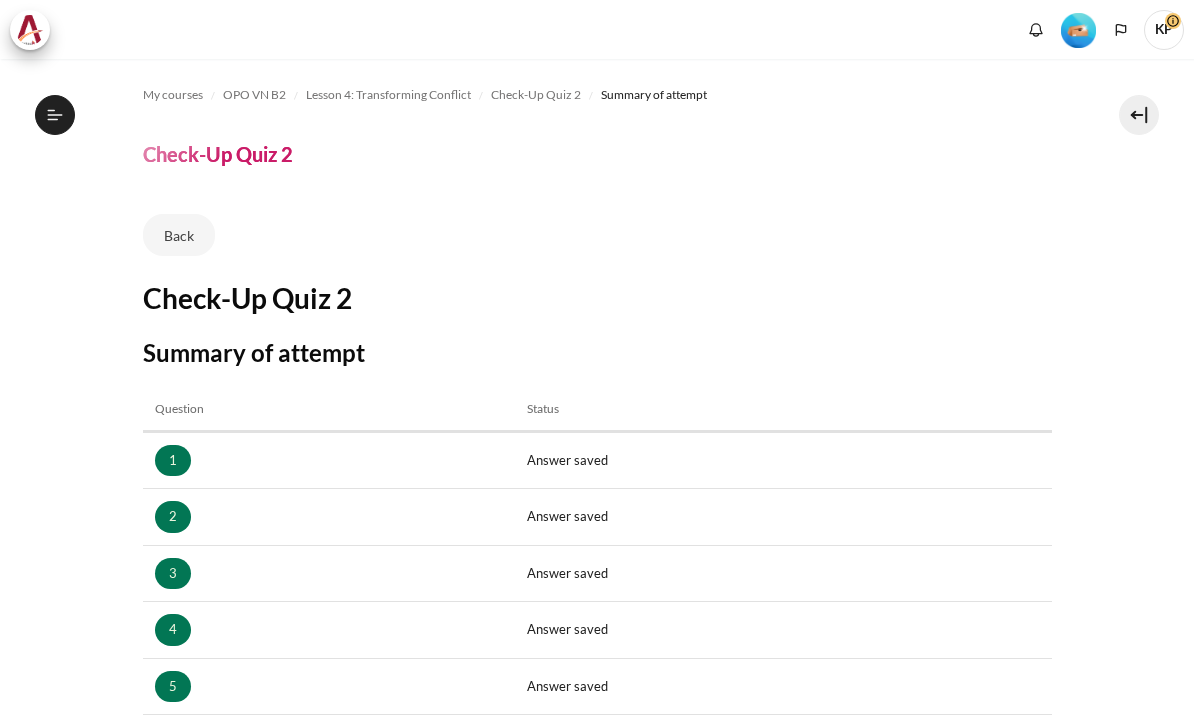 scroll, scrollTop: 0, scrollLeft: 0, axis: both 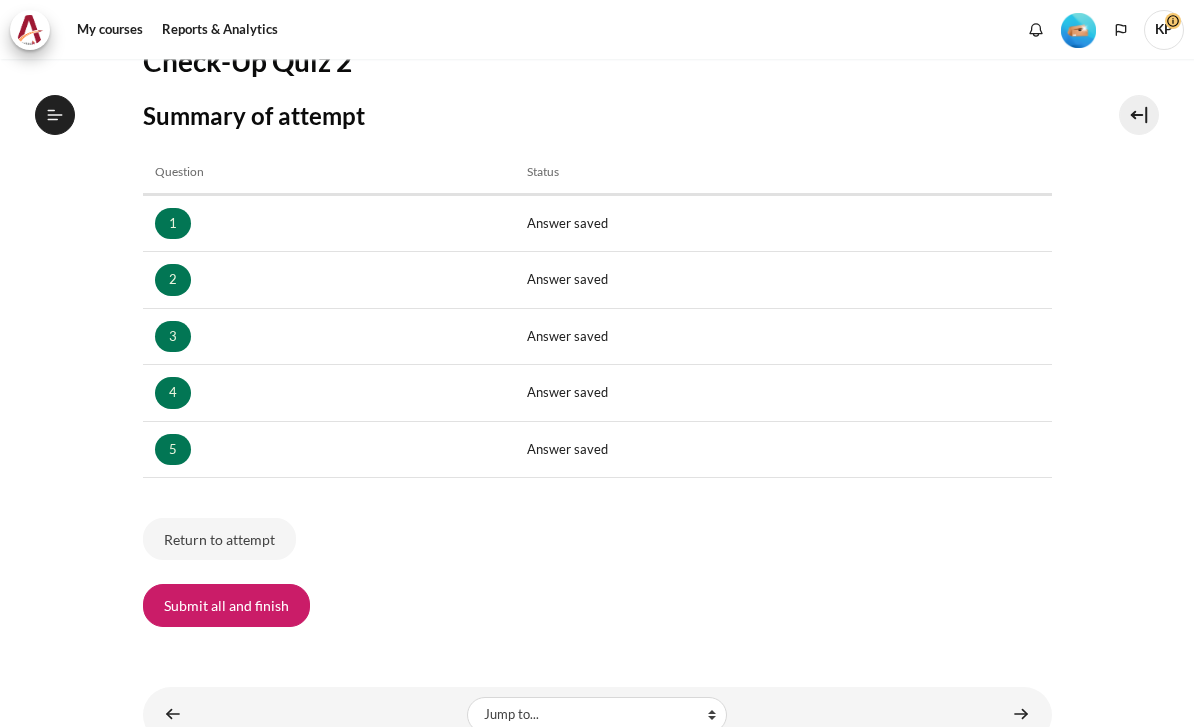 click on "Submit all and finish" at bounding box center (226, 605) 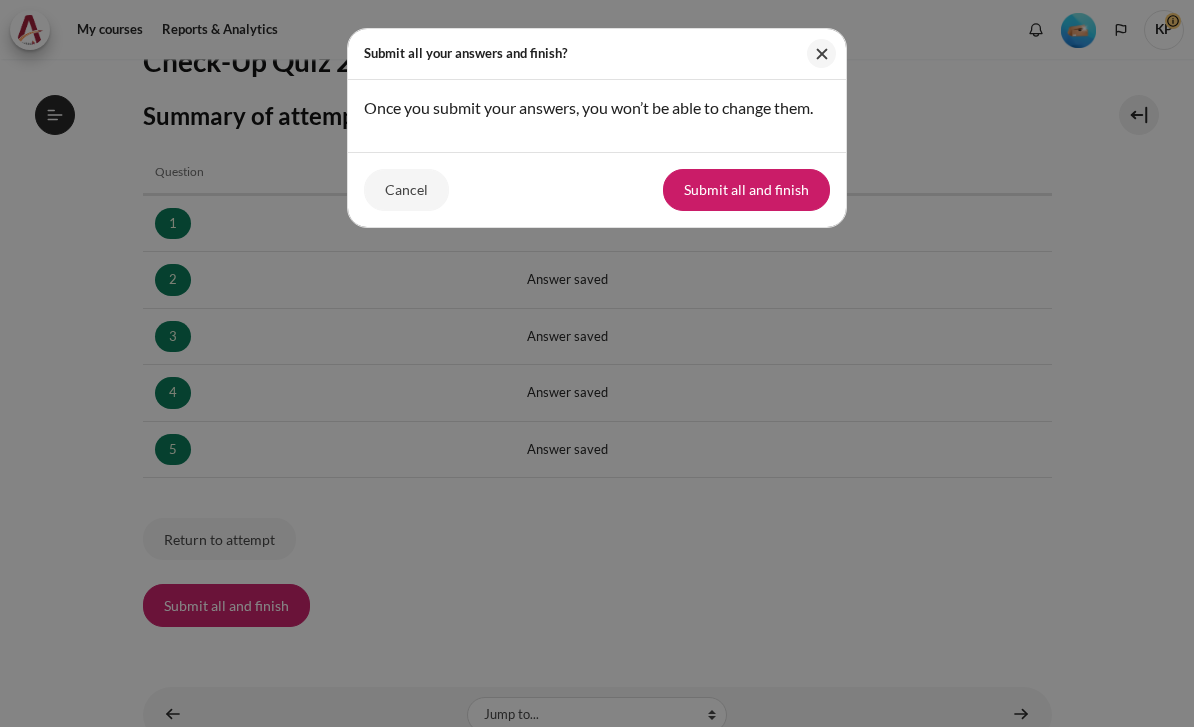 click on "Submit all and finish" at bounding box center (746, 190) 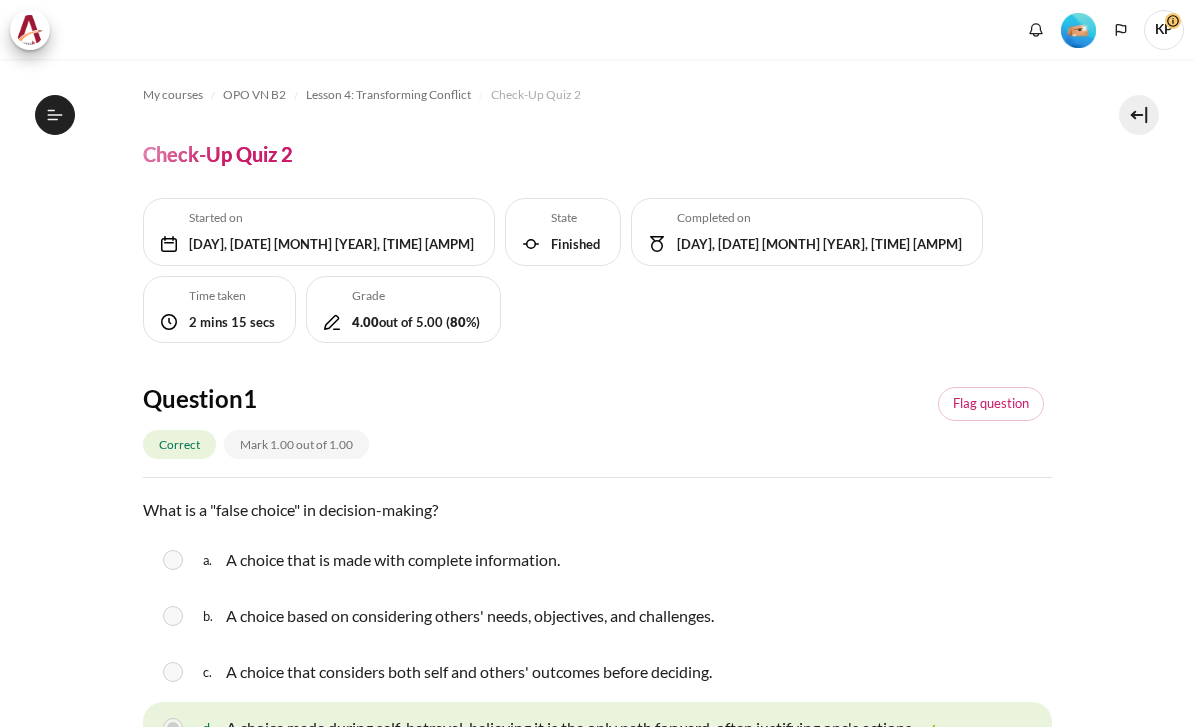 scroll, scrollTop: 0, scrollLeft: 0, axis: both 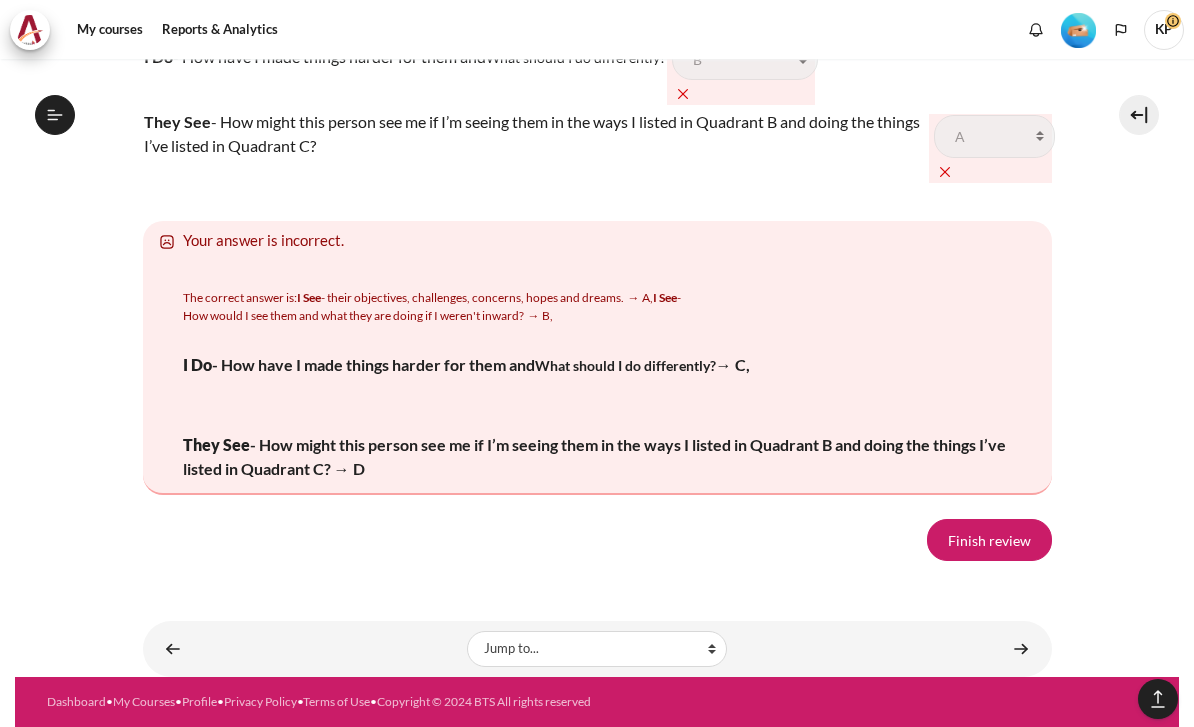 click on "Finish review" at bounding box center (989, 540) 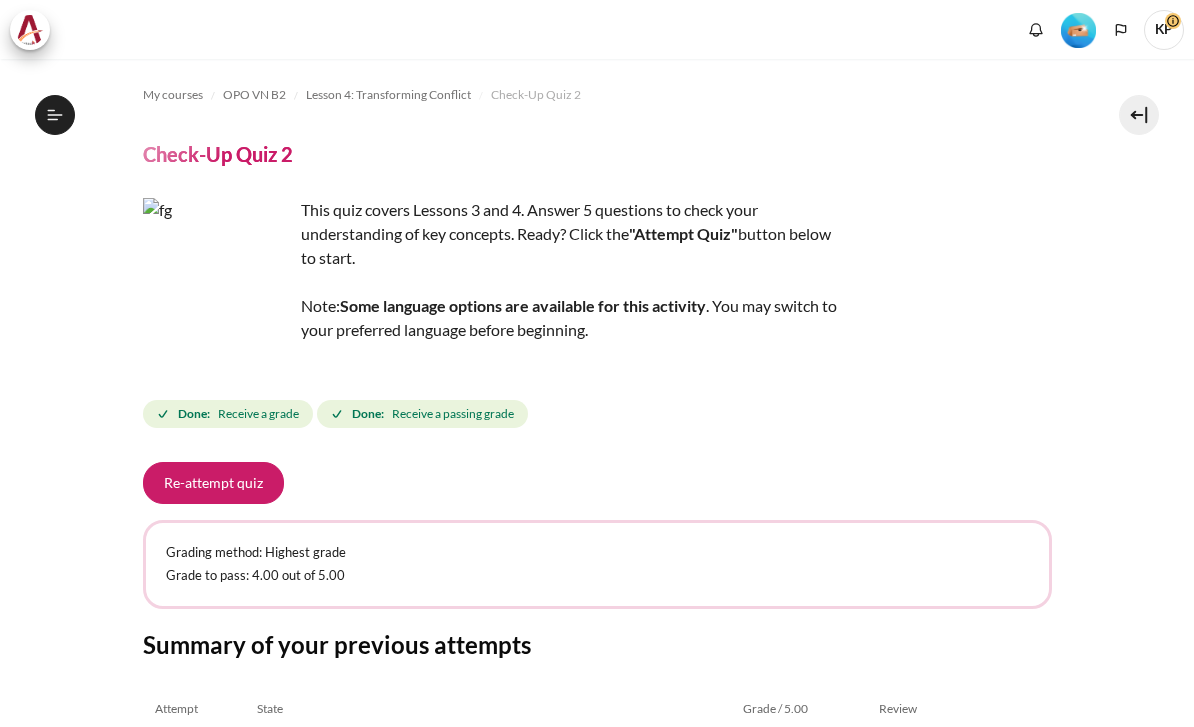 scroll, scrollTop: 0, scrollLeft: 0, axis: both 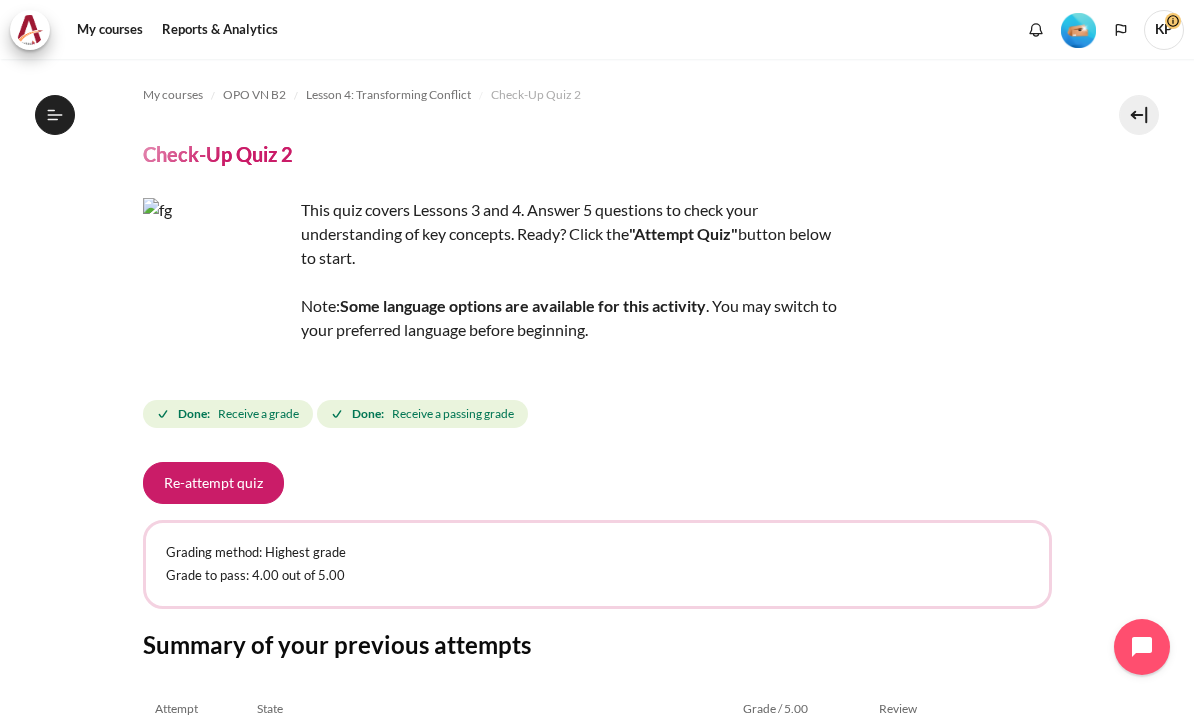 click on "Lesson 4: Transforming Conflict" at bounding box center (388, 95) 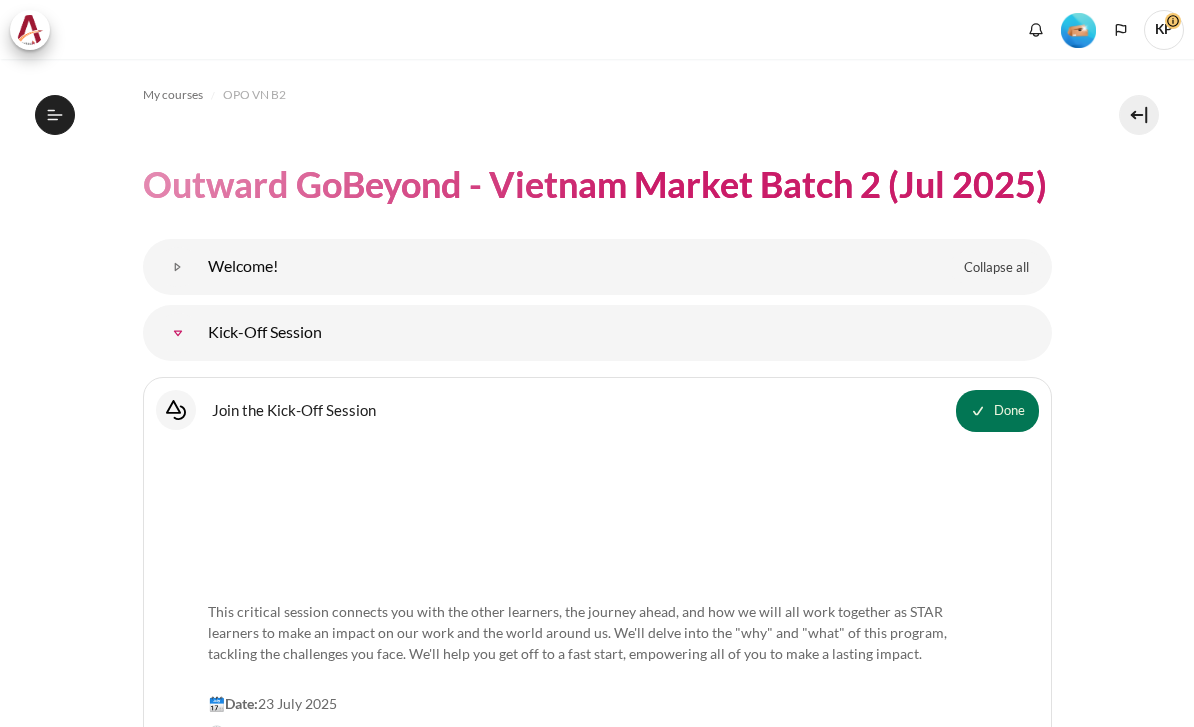 scroll, scrollTop: 41, scrollLeft: 0, axis: vertical 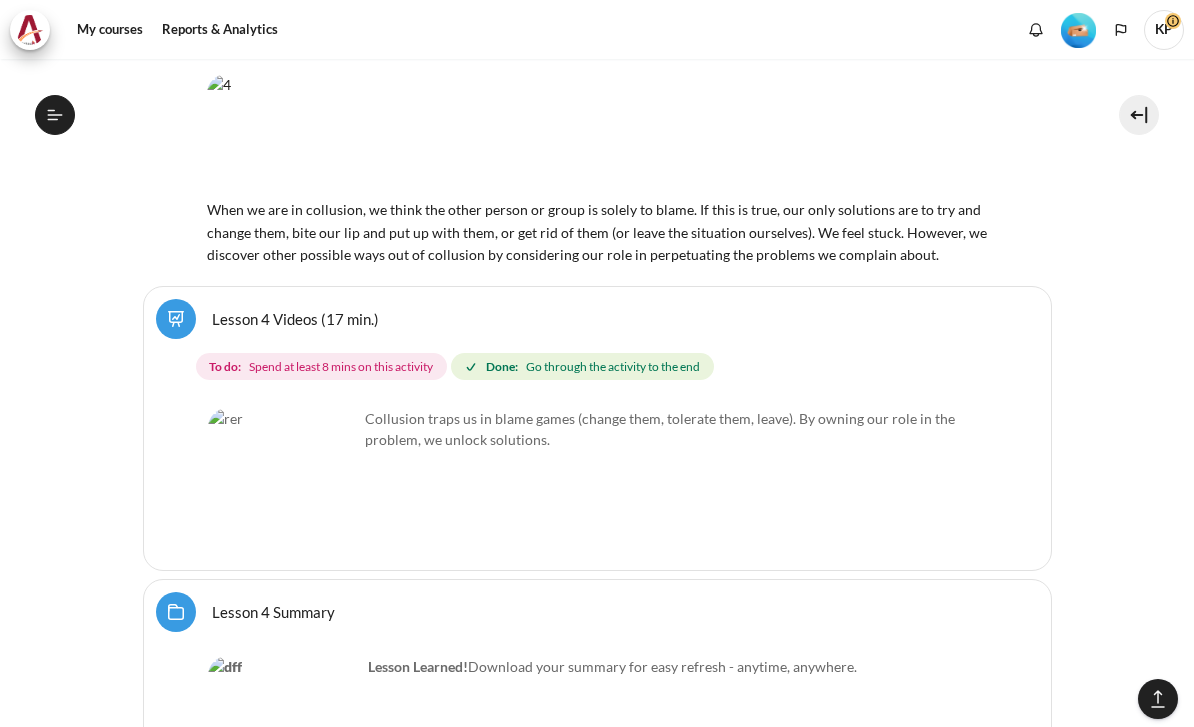click on "Spend at least 8 mins on this activity" at bounding box center (341, 367) 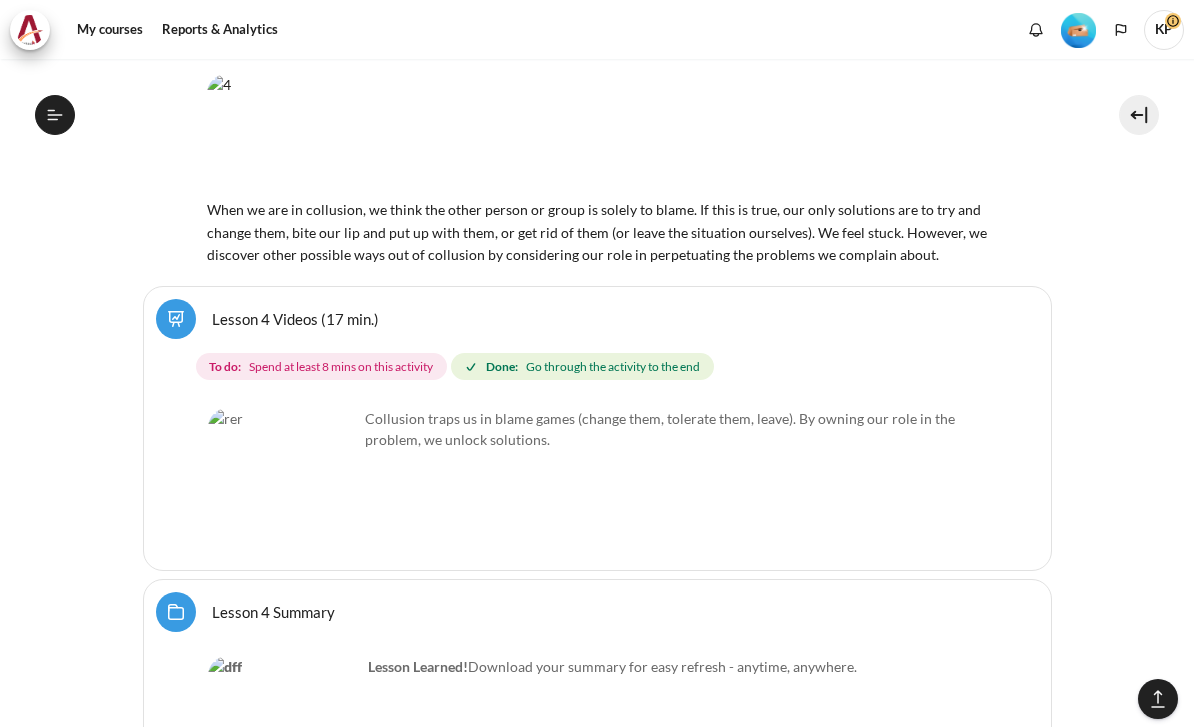 click on "Lesson 4 Videos (17 min.)" at bounding box center (295, 318) 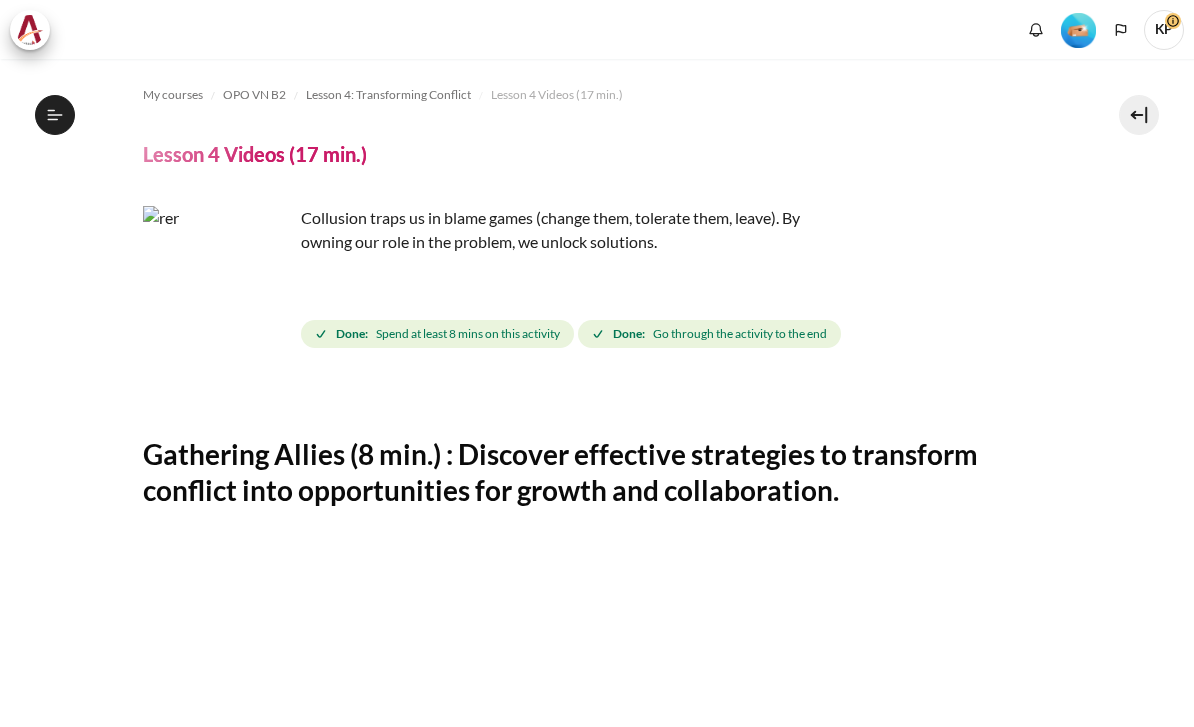 scroll, scrollTop: 0, scrollLeft: 0, axis: both 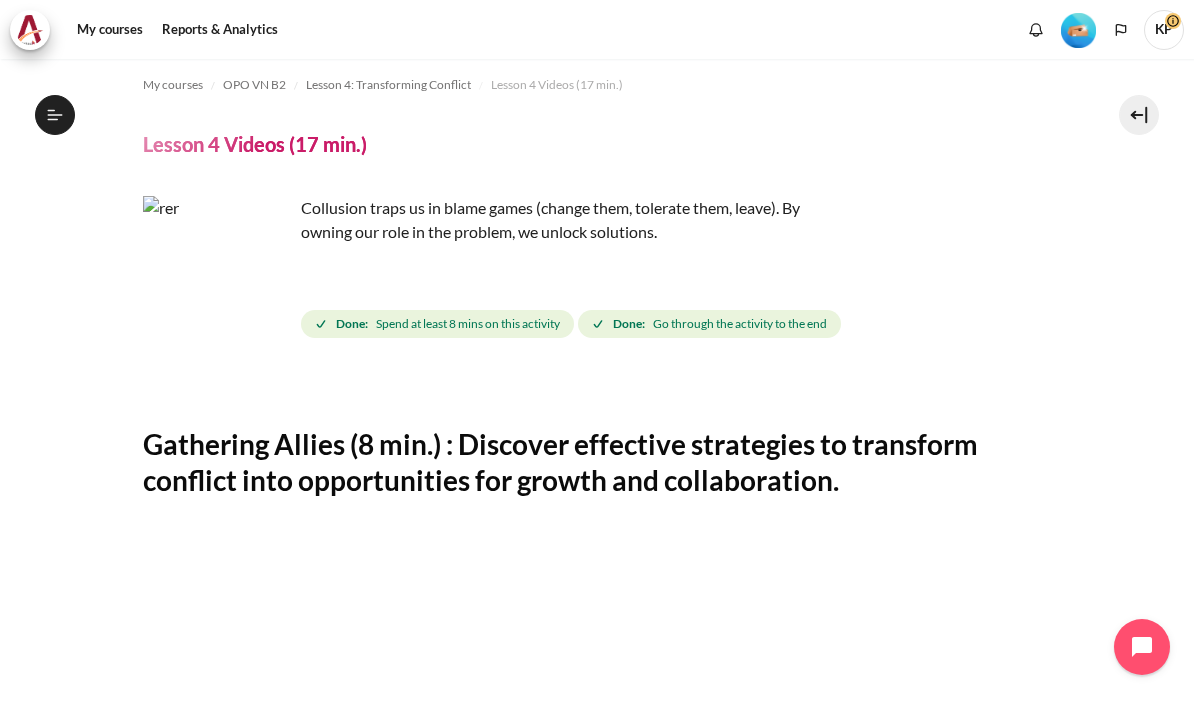 click on "Lesson 4 Videos (17 min.)" at bounding box center (255, 144) 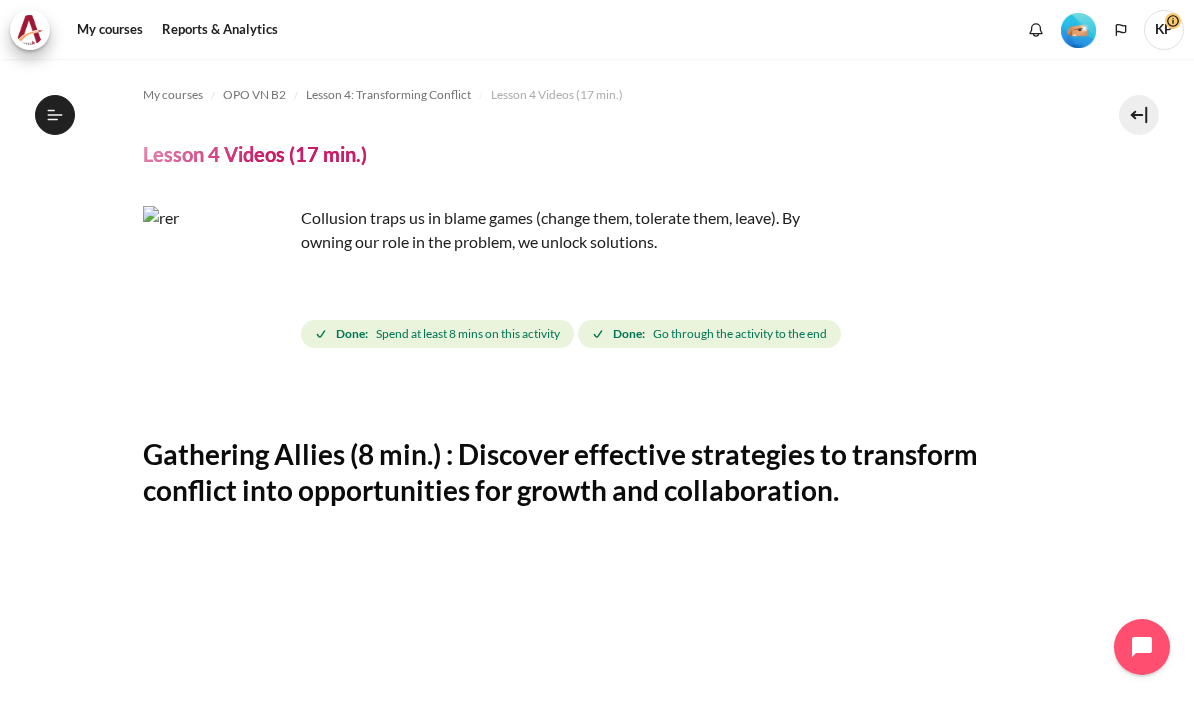 scroll, scrollTop: 0, scrollLeft: 0, axis: both 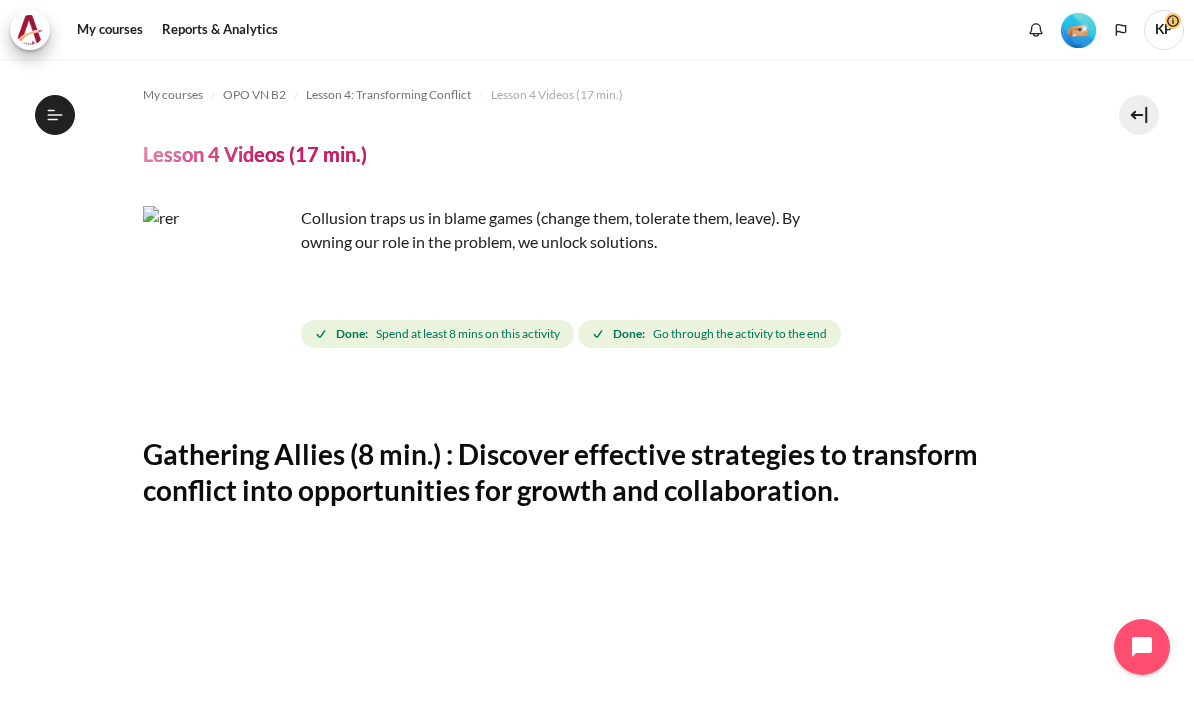 click on "Lesson 4: Transforming Conflict" at bounding box center (388, 95) 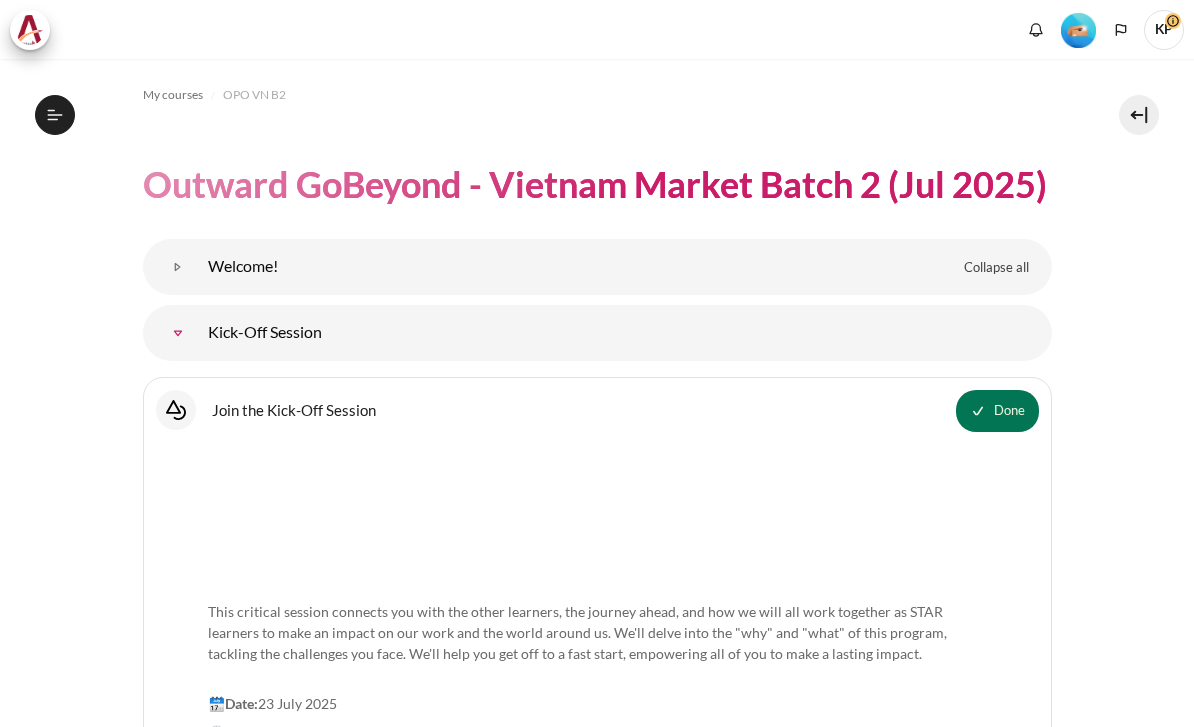 scroll, scrollTop: 40, scrollLeft: 0, axis: vertical 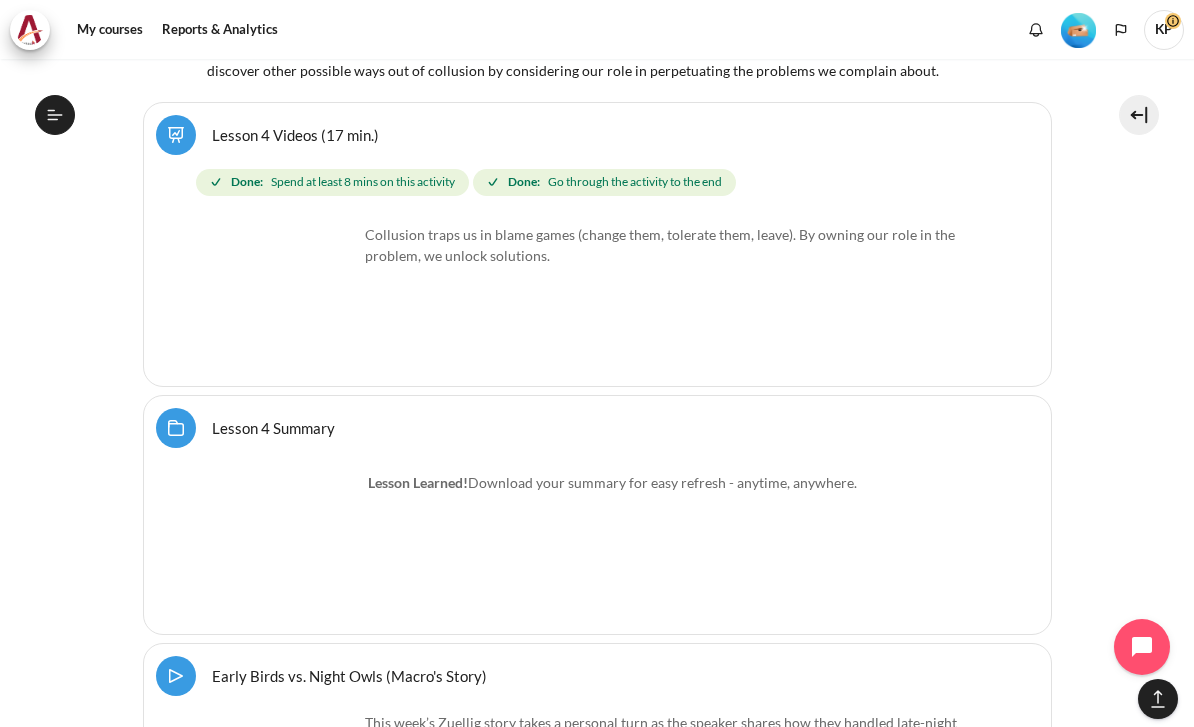 click on "Lesson 4 Summary   Folder" at bounding box center [273, 427] 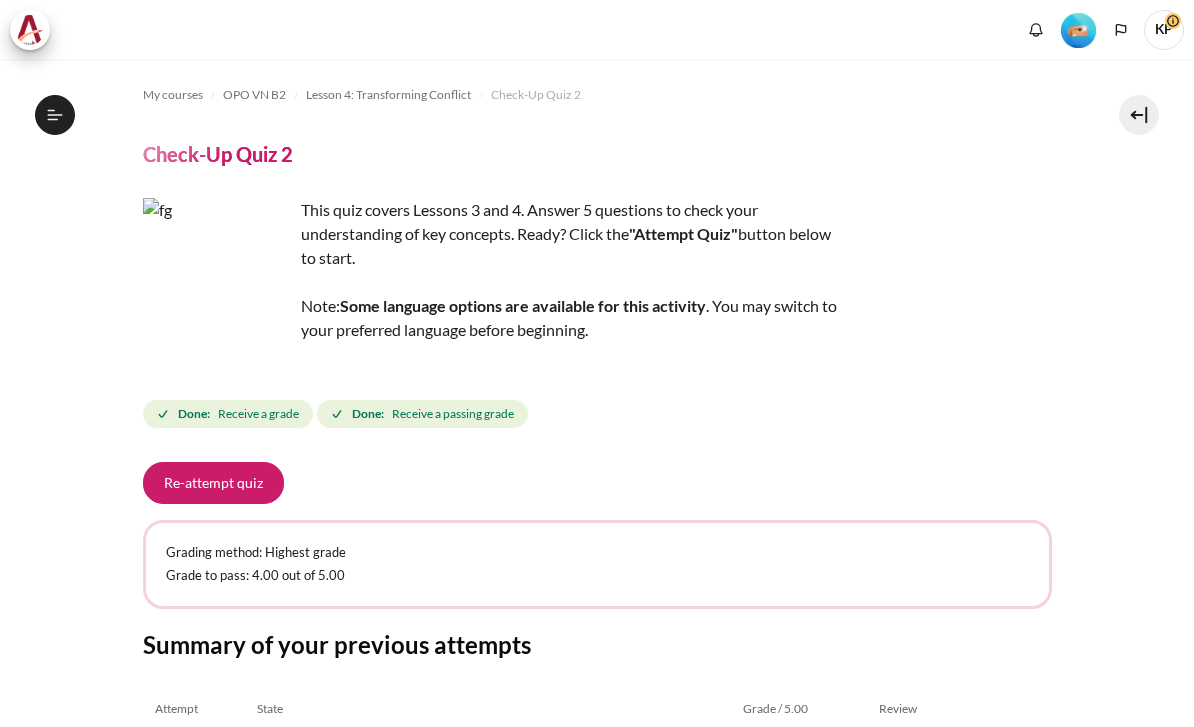 scroll, scrollTop: 0, scrollLeft: 0, axis: both 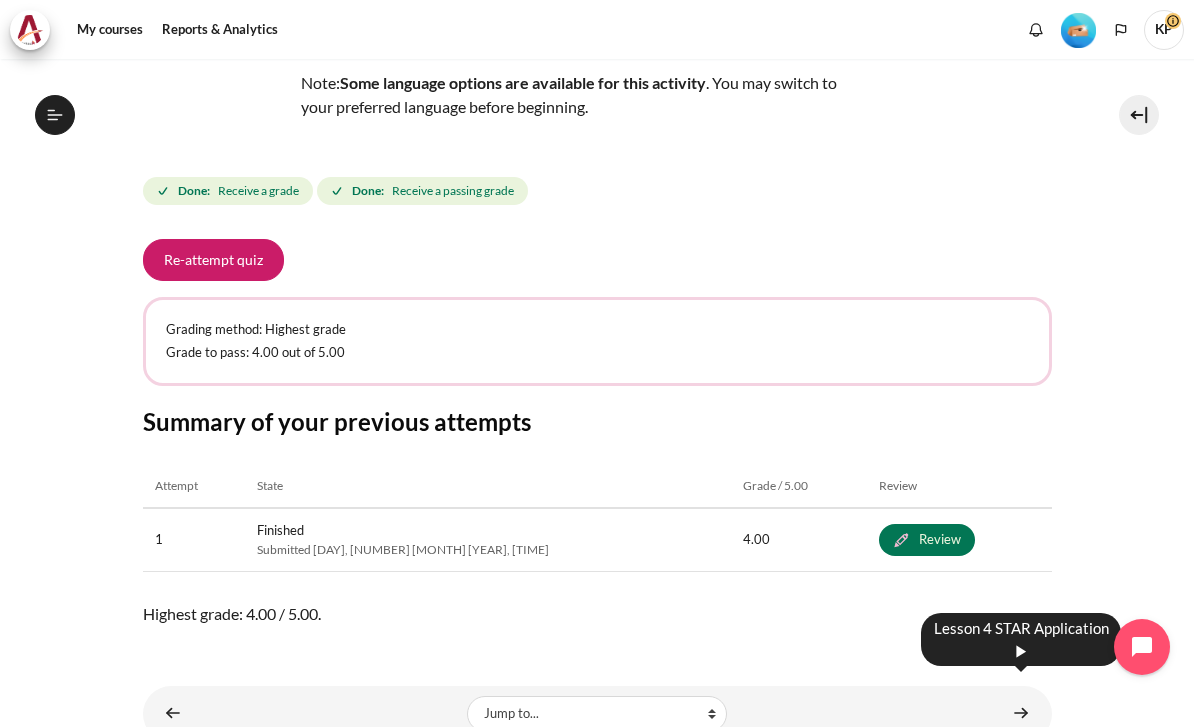 click at bounding box center (1021, 713) 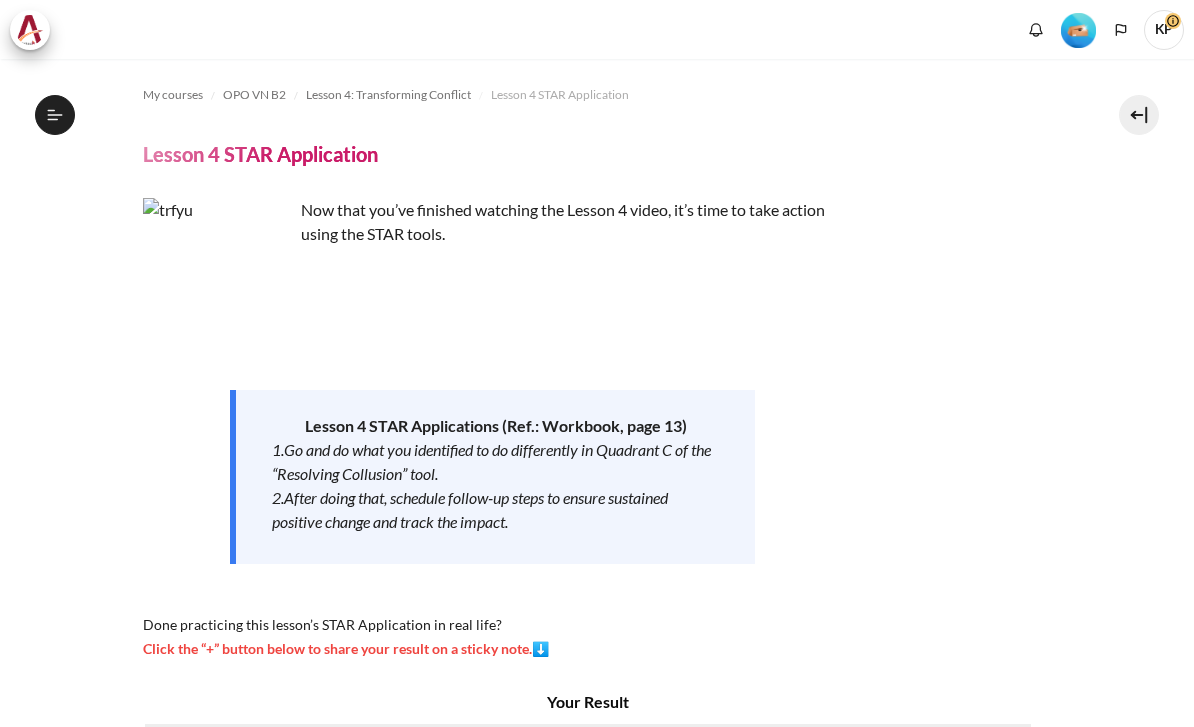 scroll, scrollTop: 0, scrollLeft: 0, axis: both 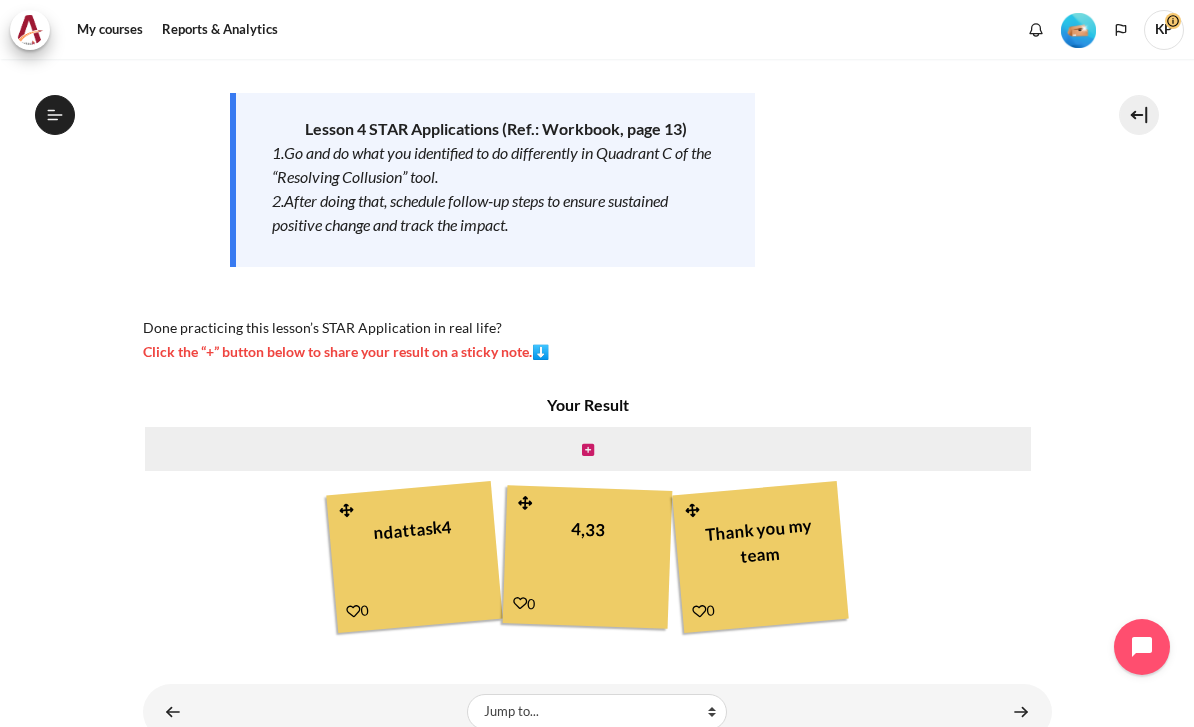 click at bounding box center (588, 450) 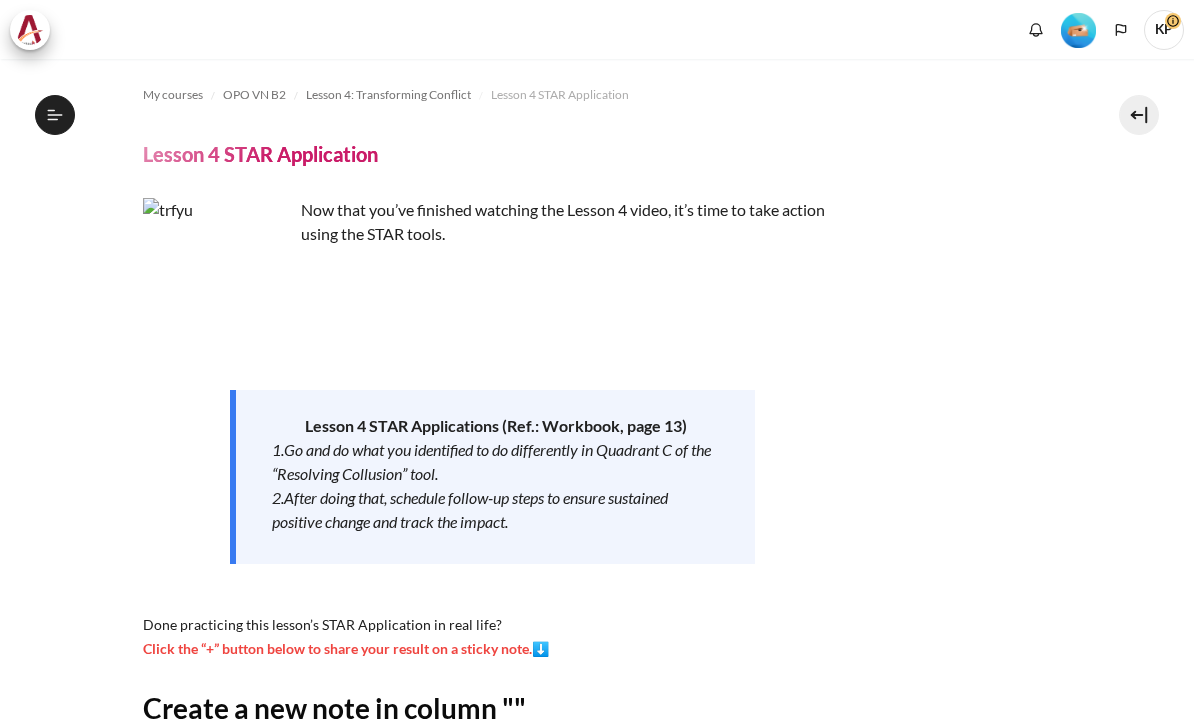 scroll, scrollTop: 0, scrollLeft: 0, axis: both 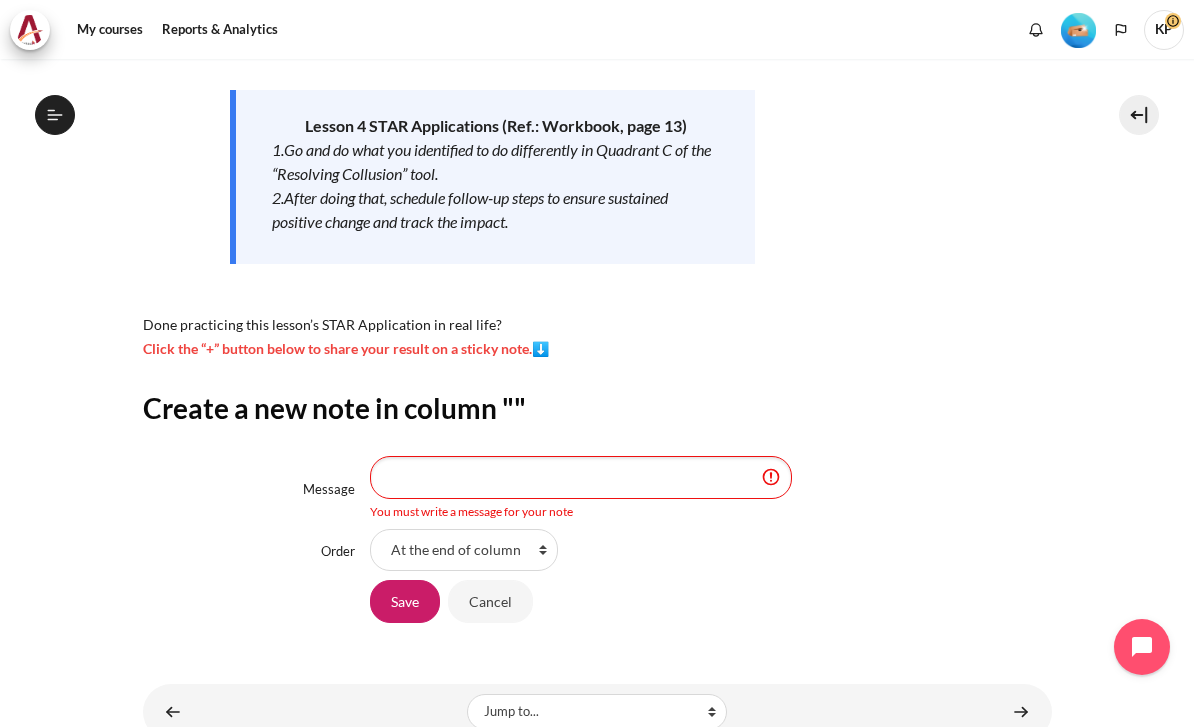 click on "Message" at bounding box center [581, 477] 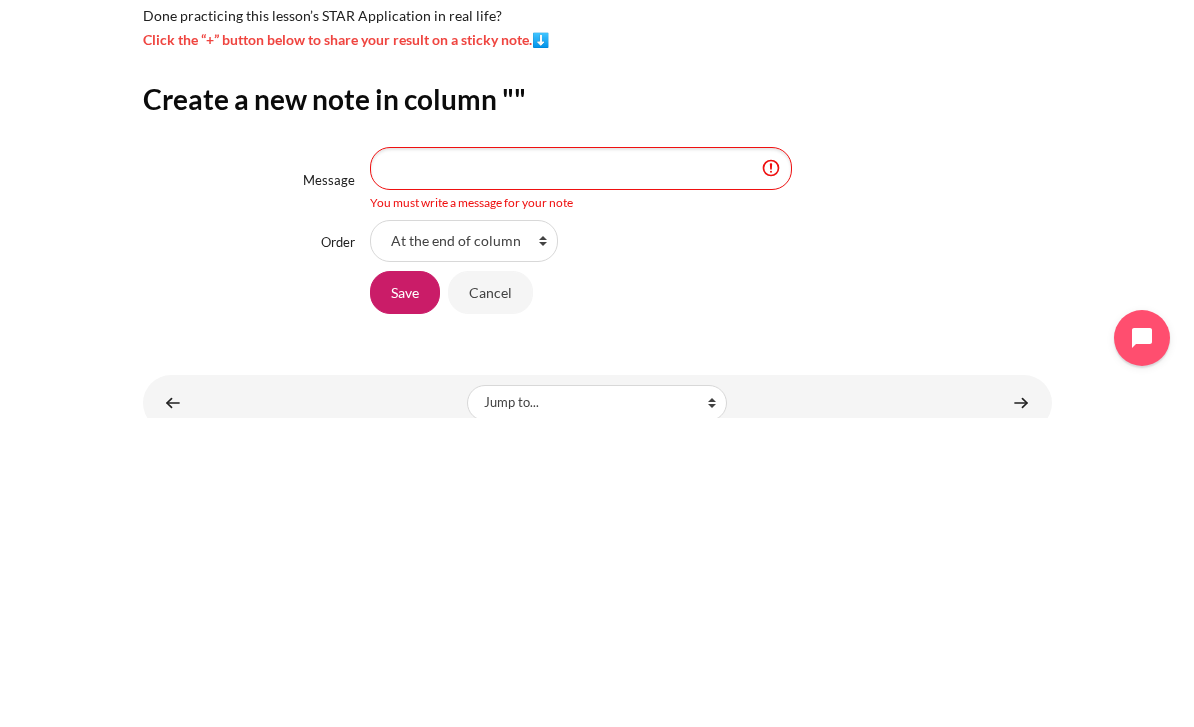 type on "G" 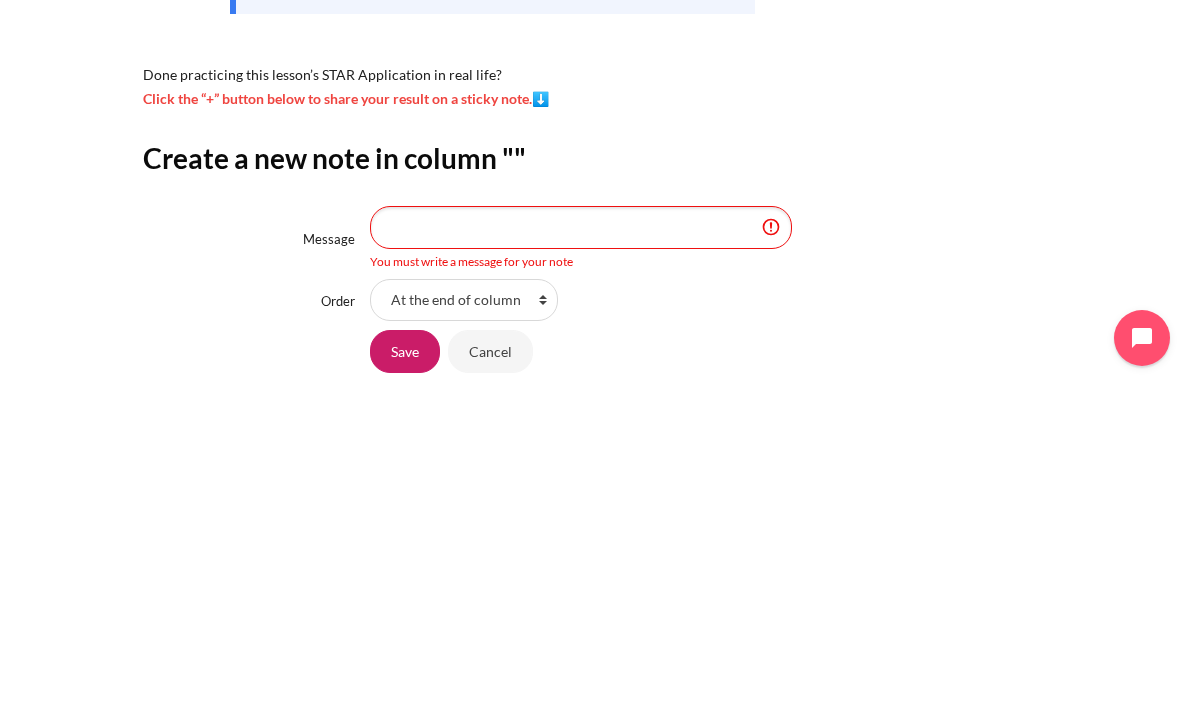 scroll, scrollTop: 244, scrollLeft: 0, axis: vertical 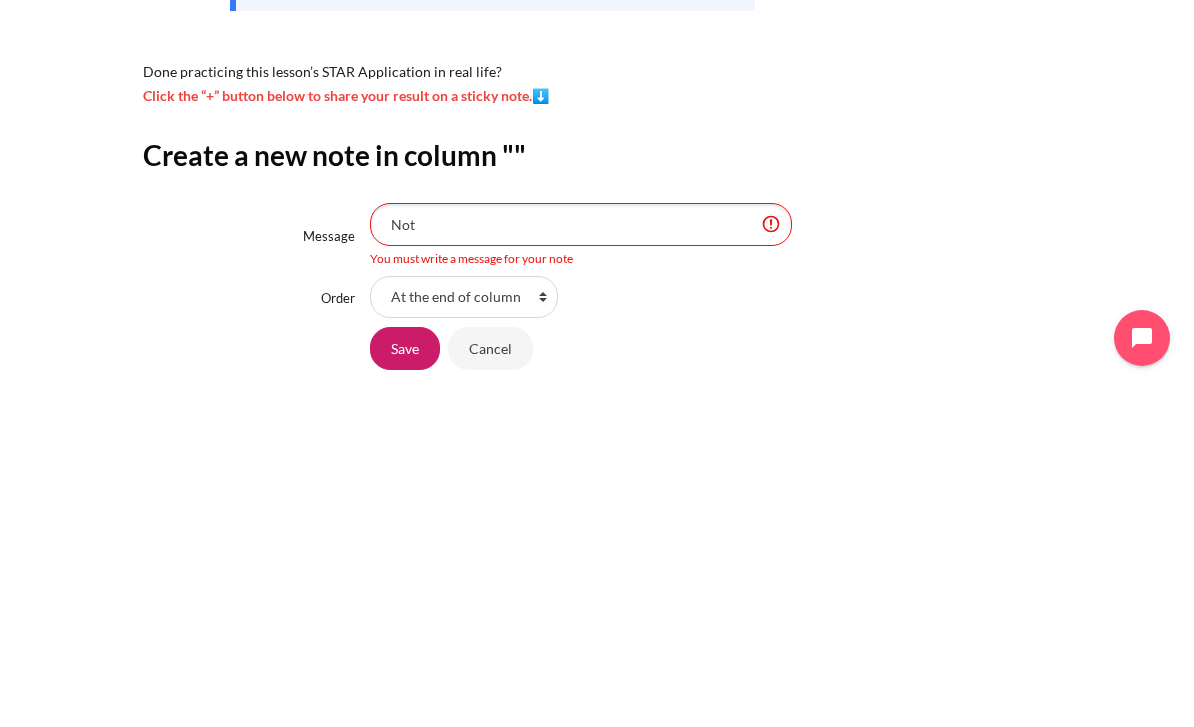 type on "Notw" 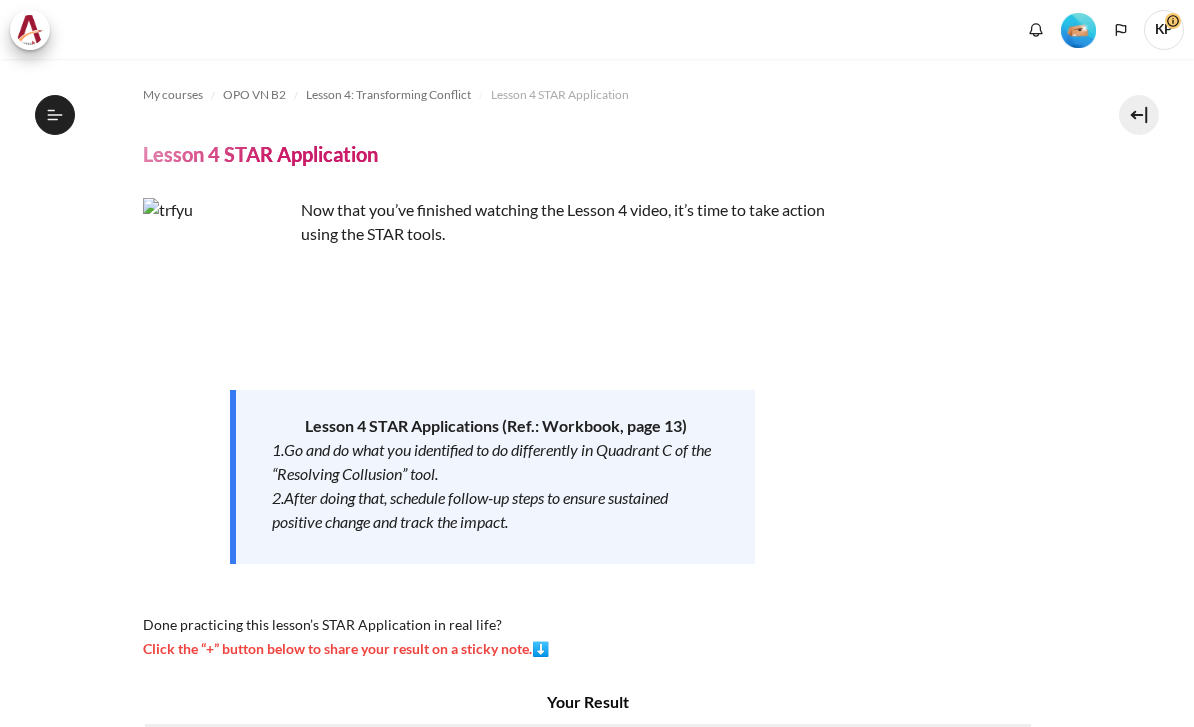 scroll, scrollTop: 0, scrollLeft: 0, axis: both 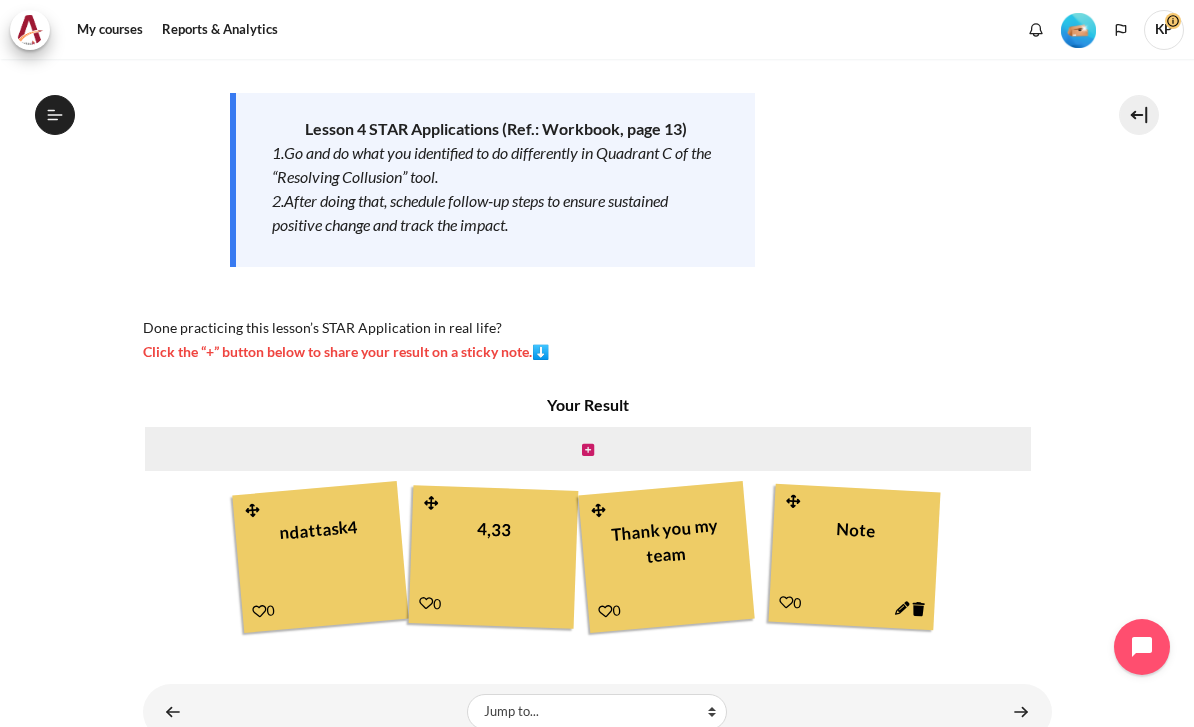 click at bounding box center [1021, 711] 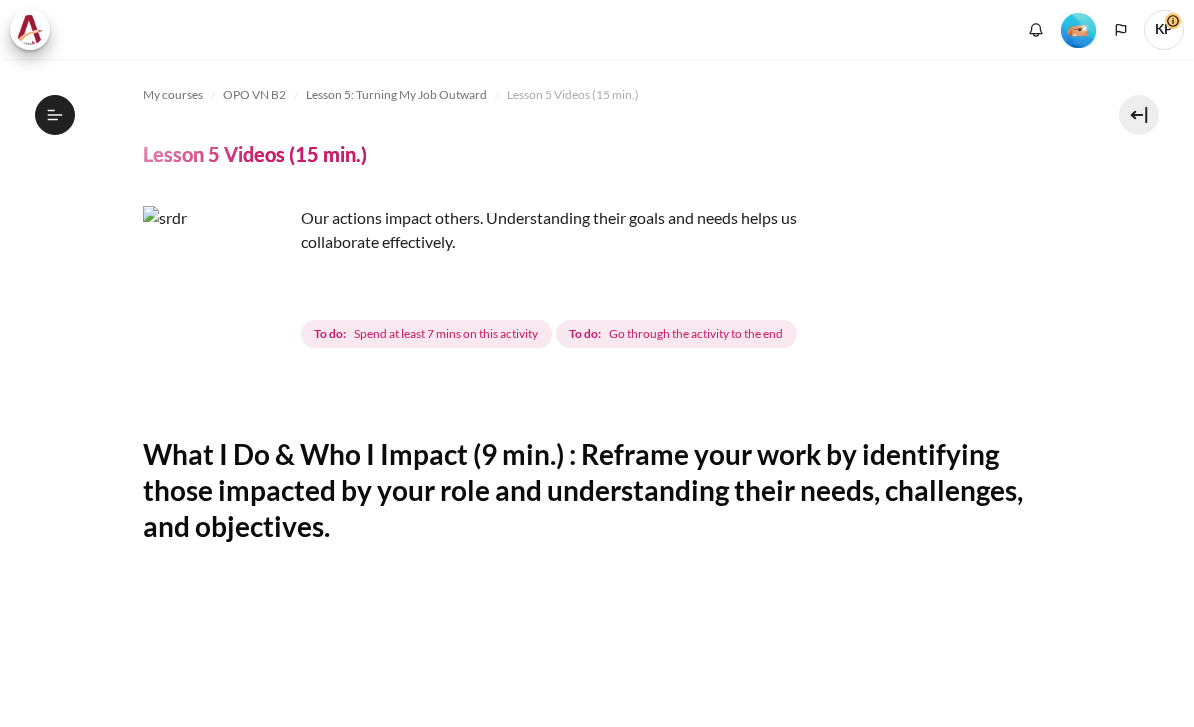 scroll, scrollTop: 0, scrollLeft: 0, axis: both 